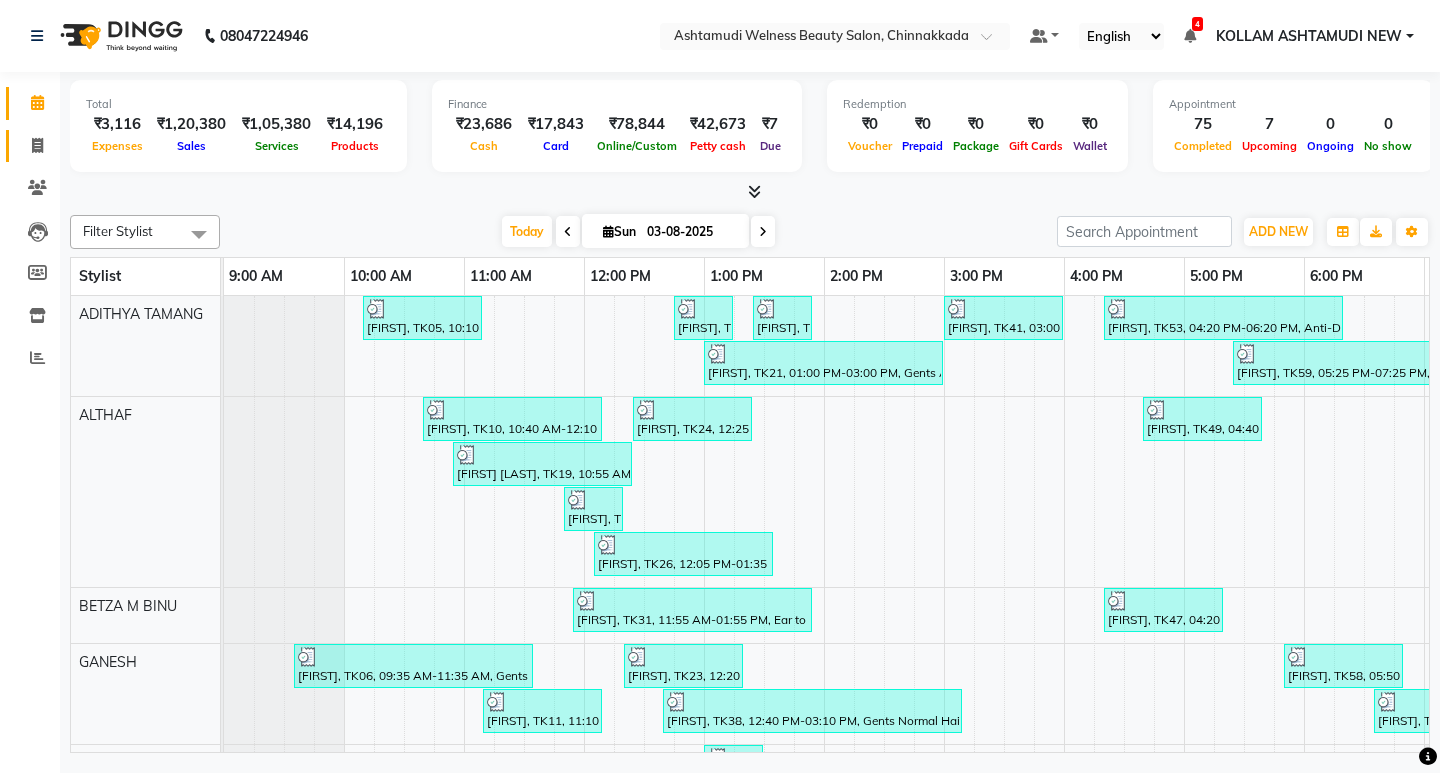scroll, scrollTop: 0, scrollLeft: 0, axis: both 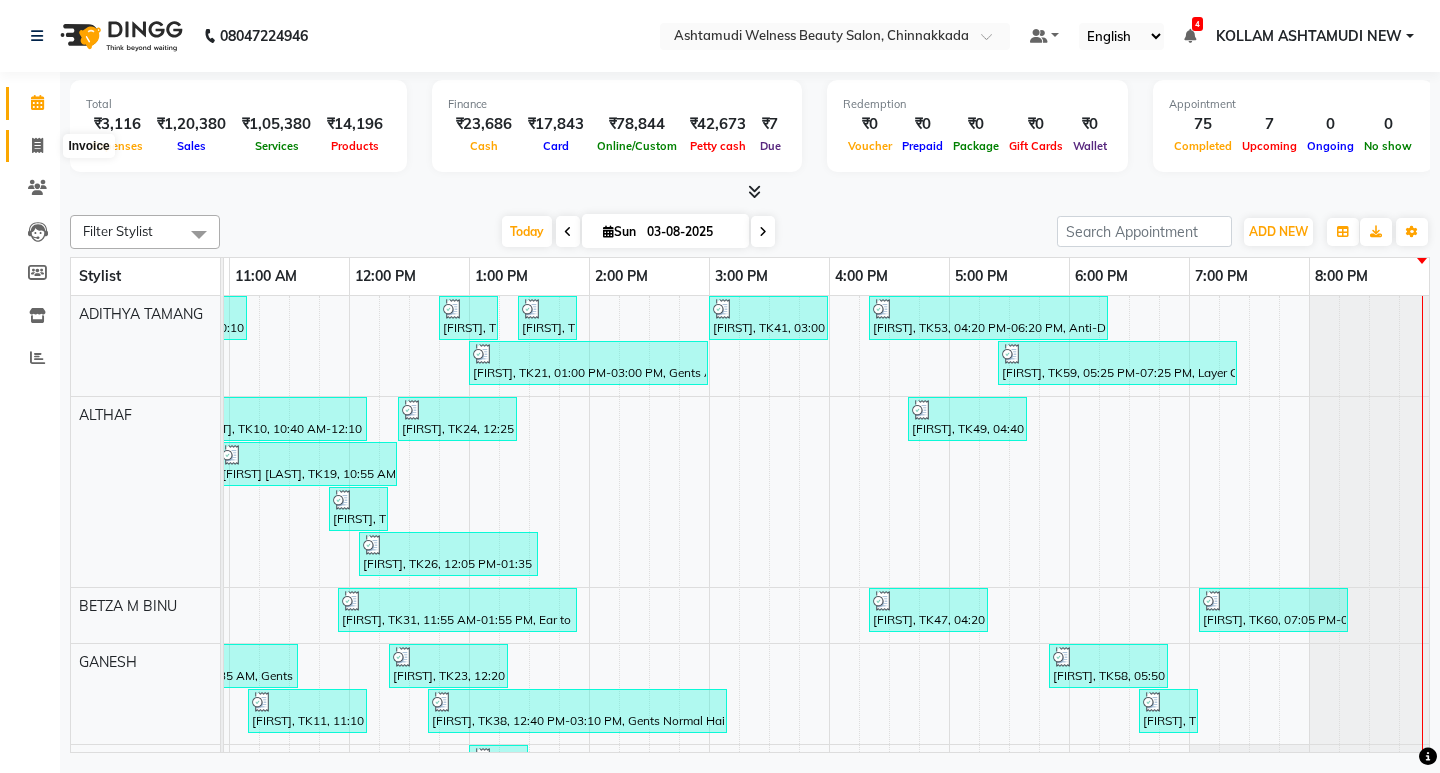 click 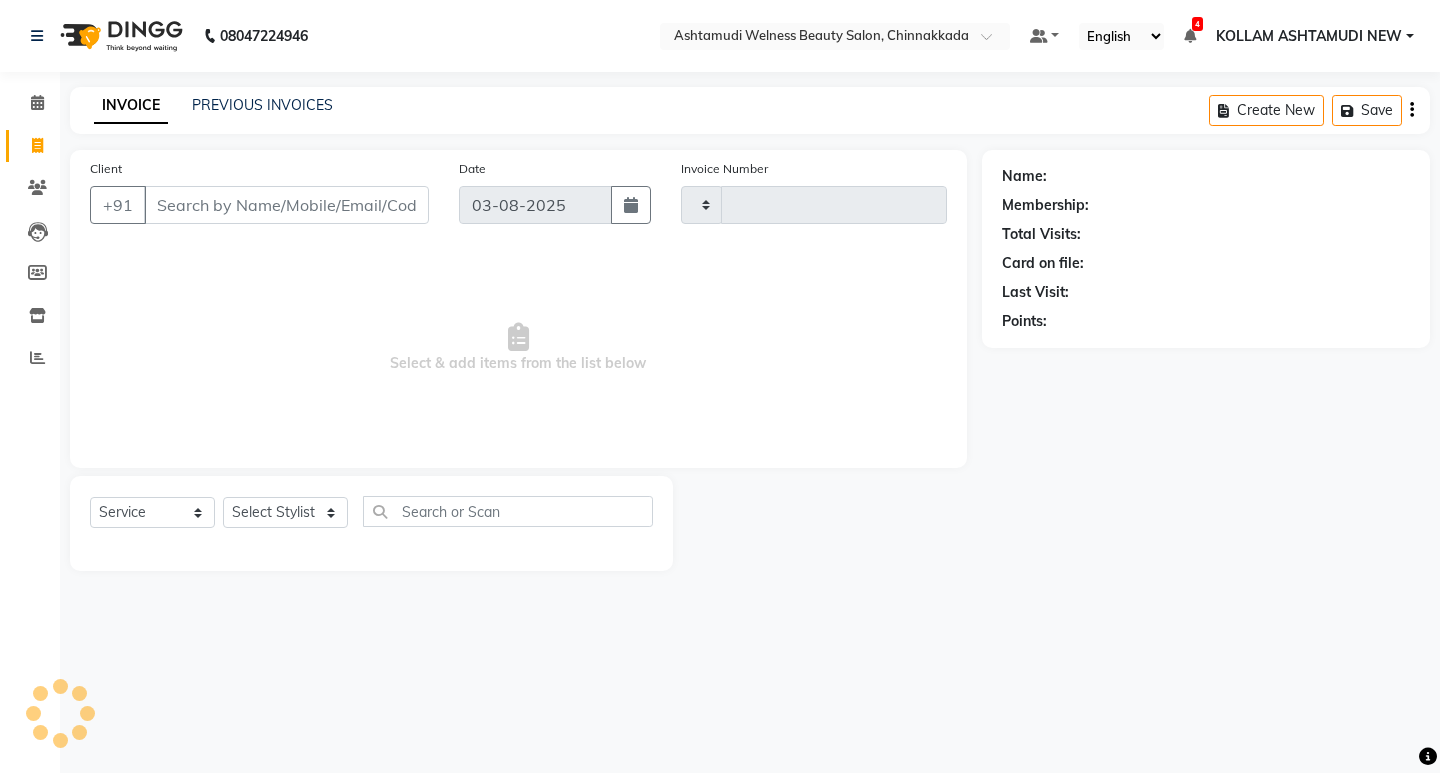 type on "5754" 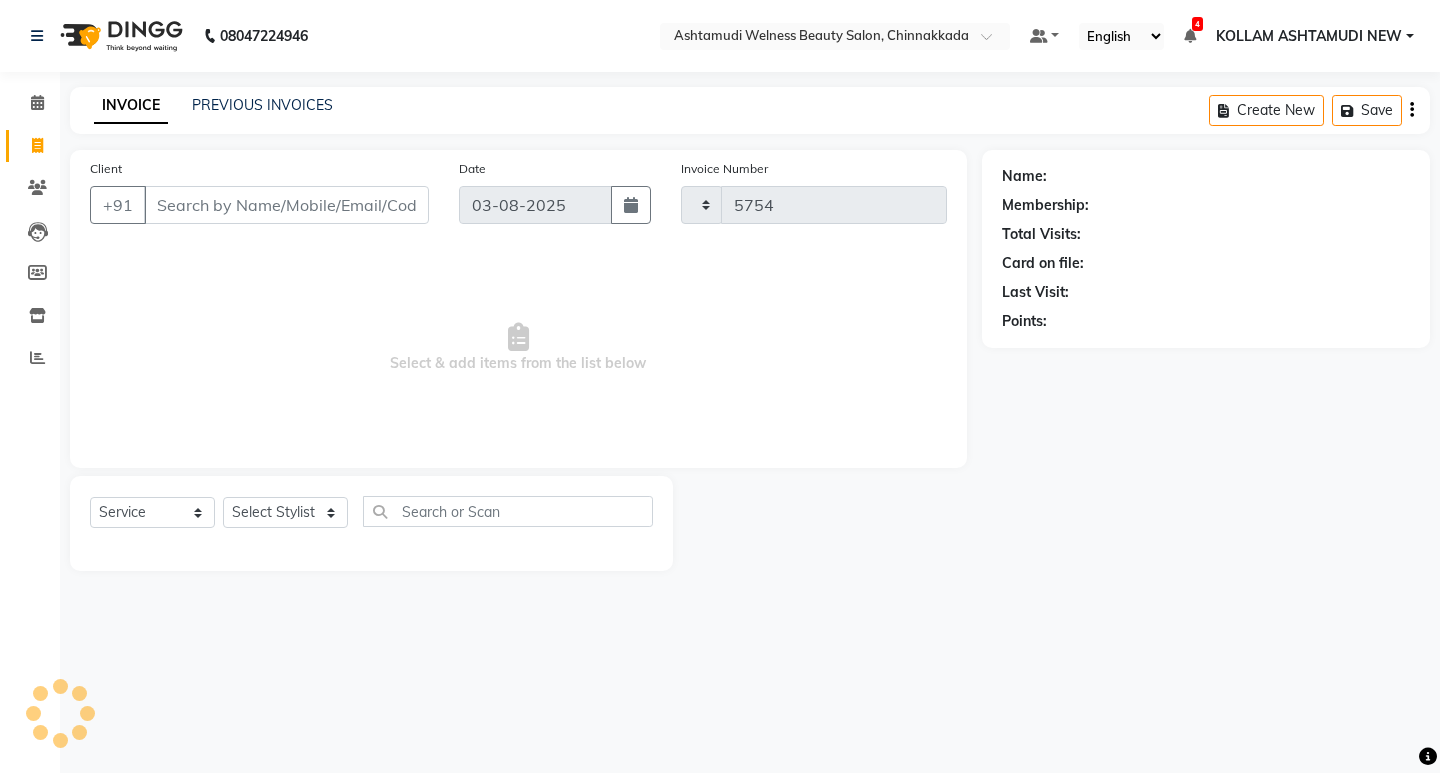 select on "4529" 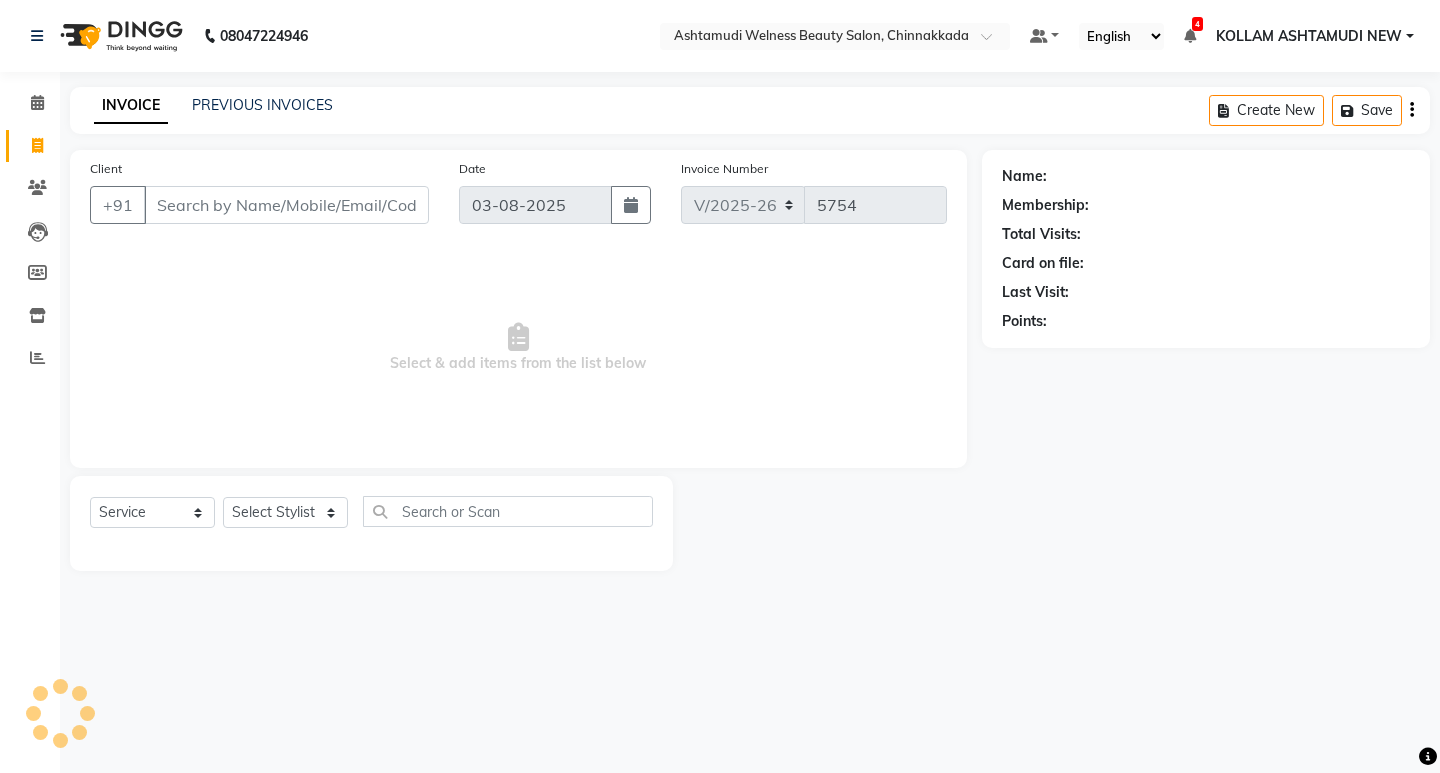 click on "Client" at bounding box center (286, 205) 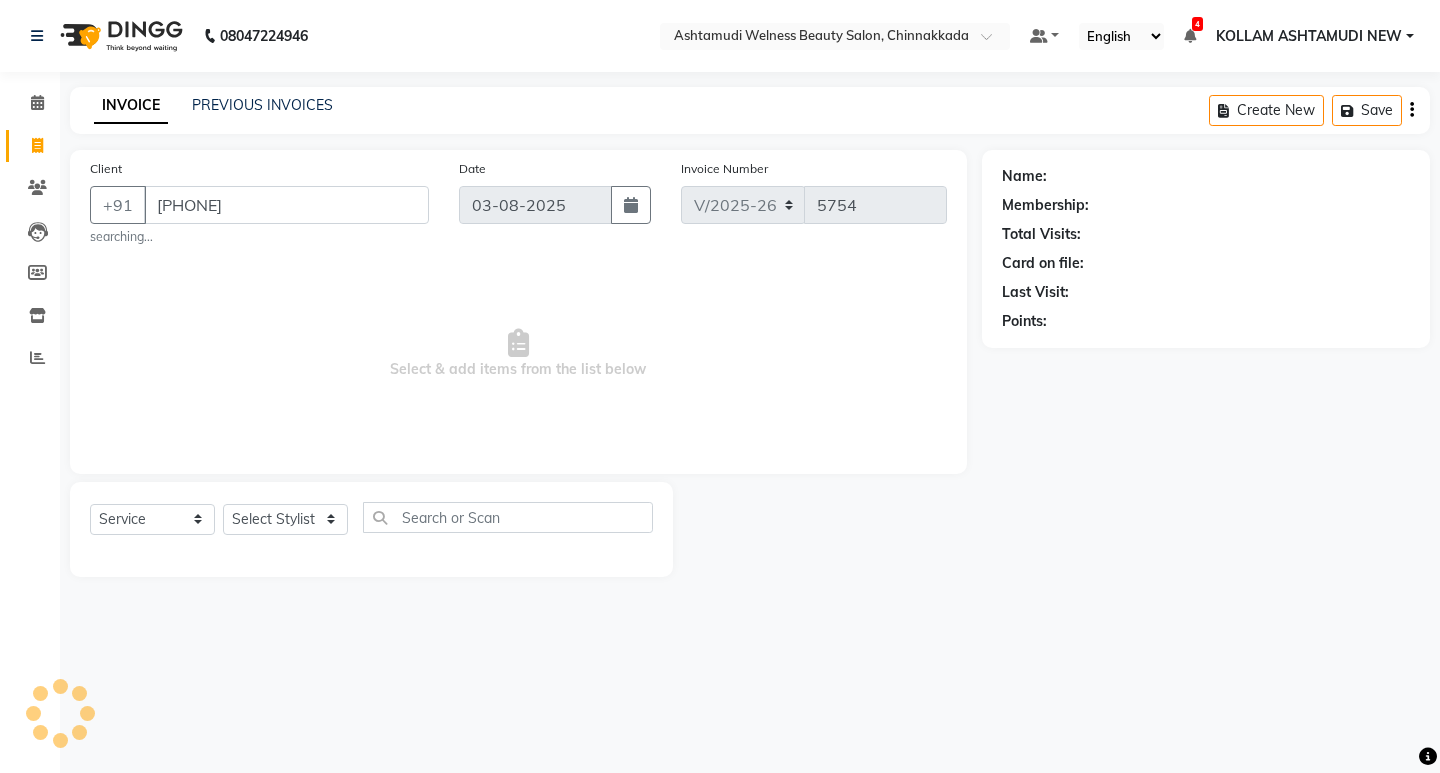 type on "9048072766" 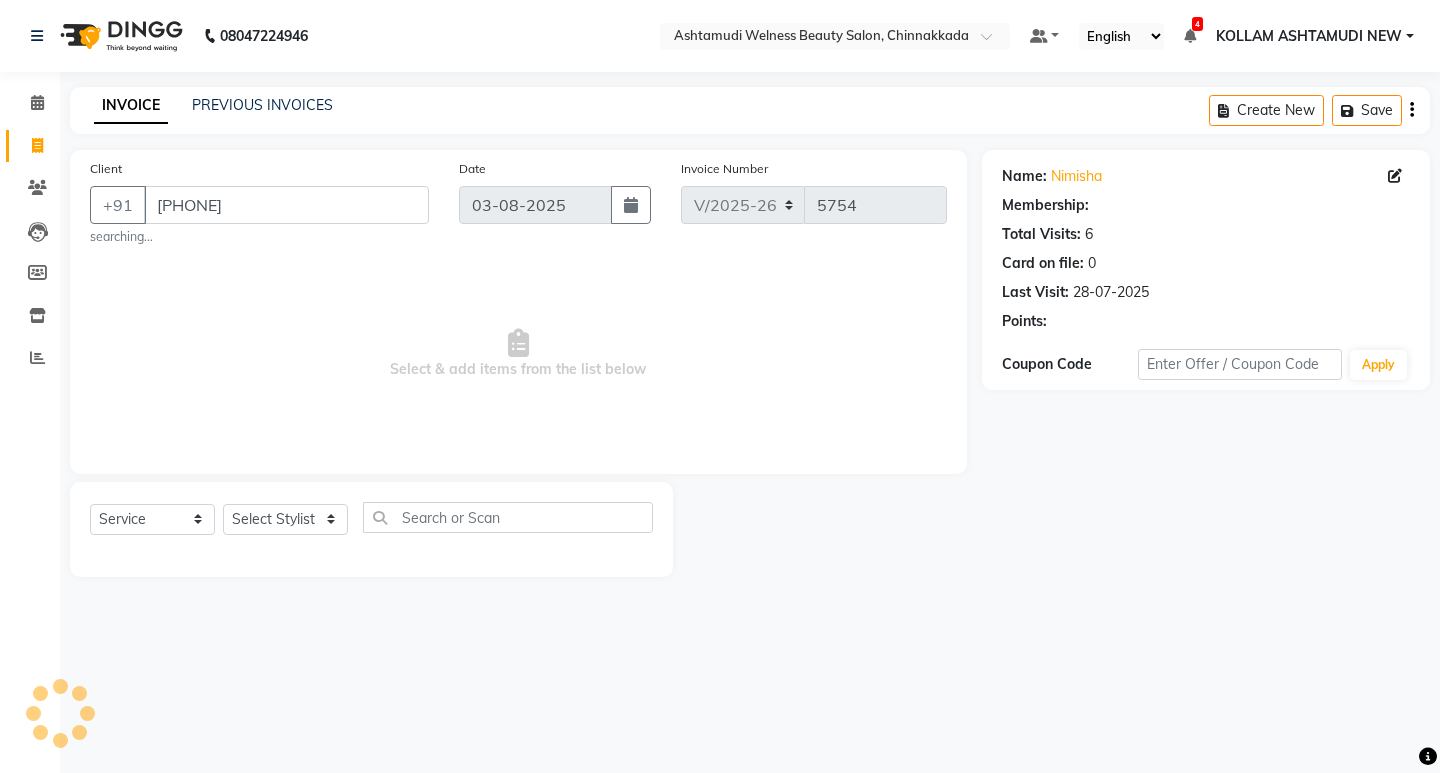 select on "2: Object" 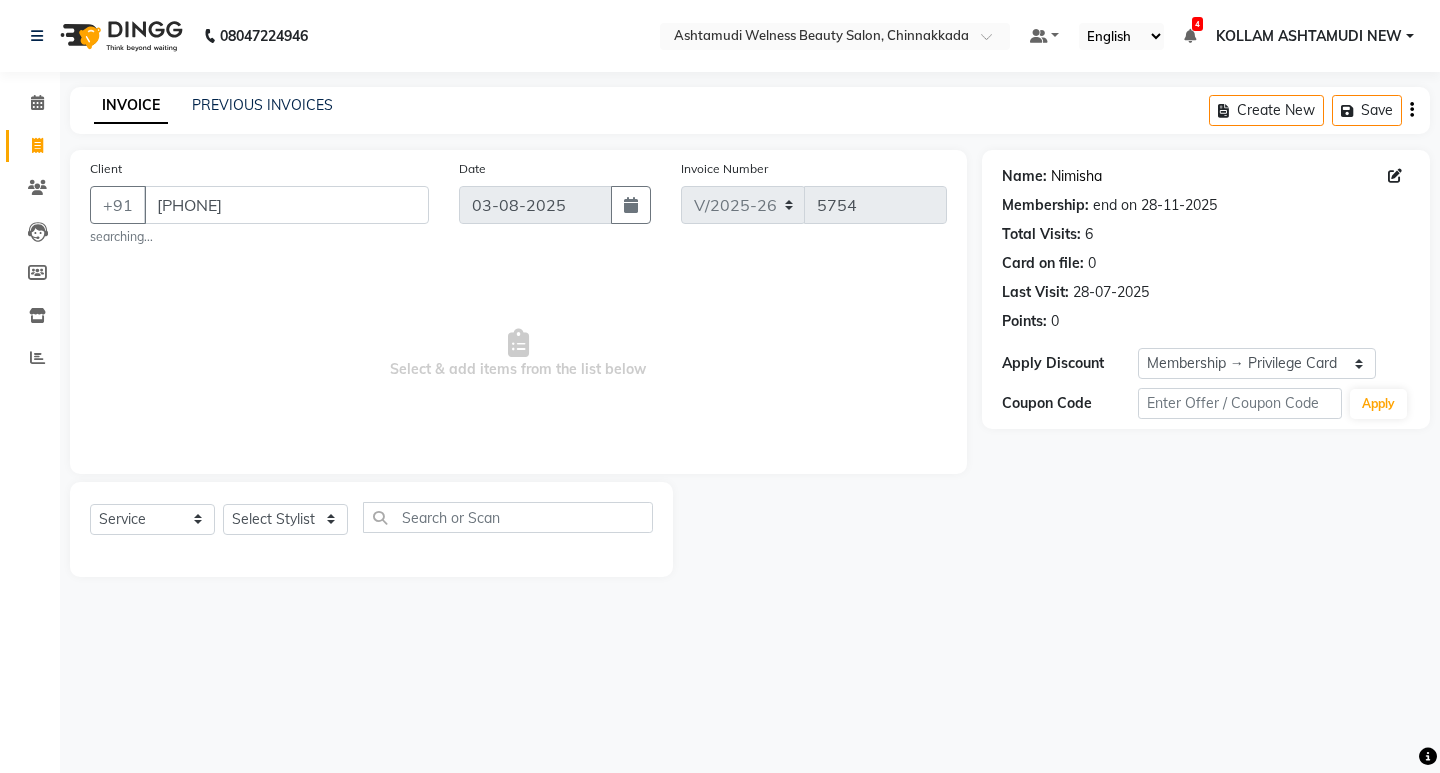 click on "Nimisha" 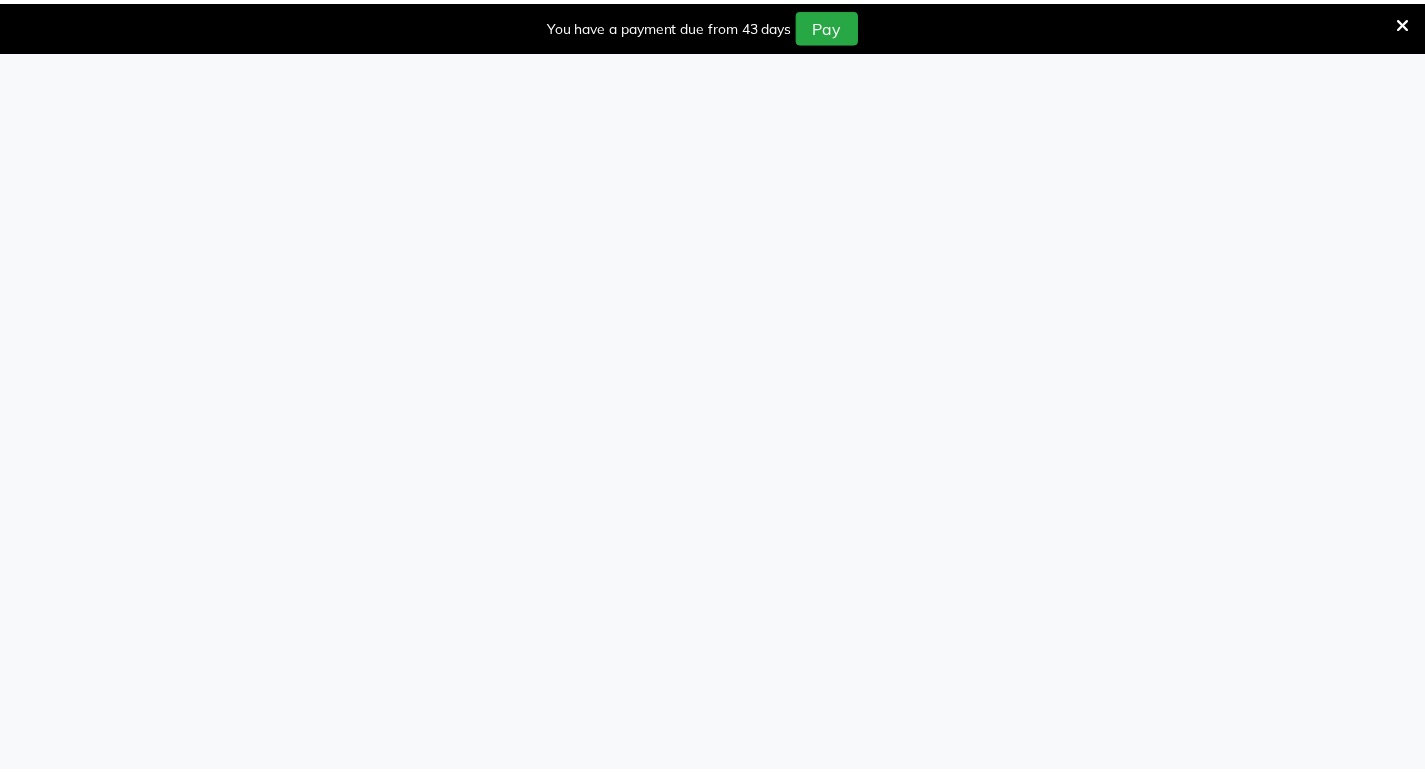 scroll, scrollTop: 0, scrollLeft: 0, axis: both 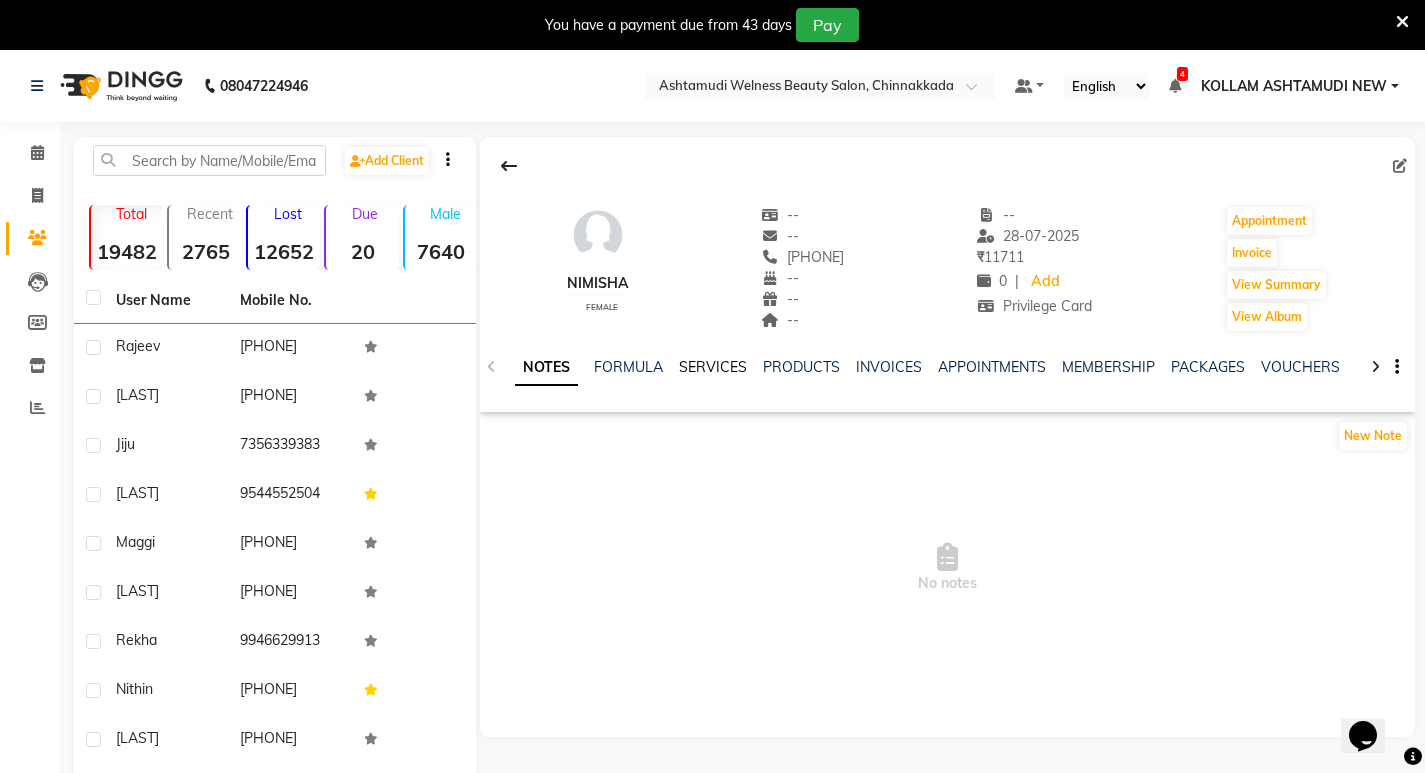 click on "SERVICES" 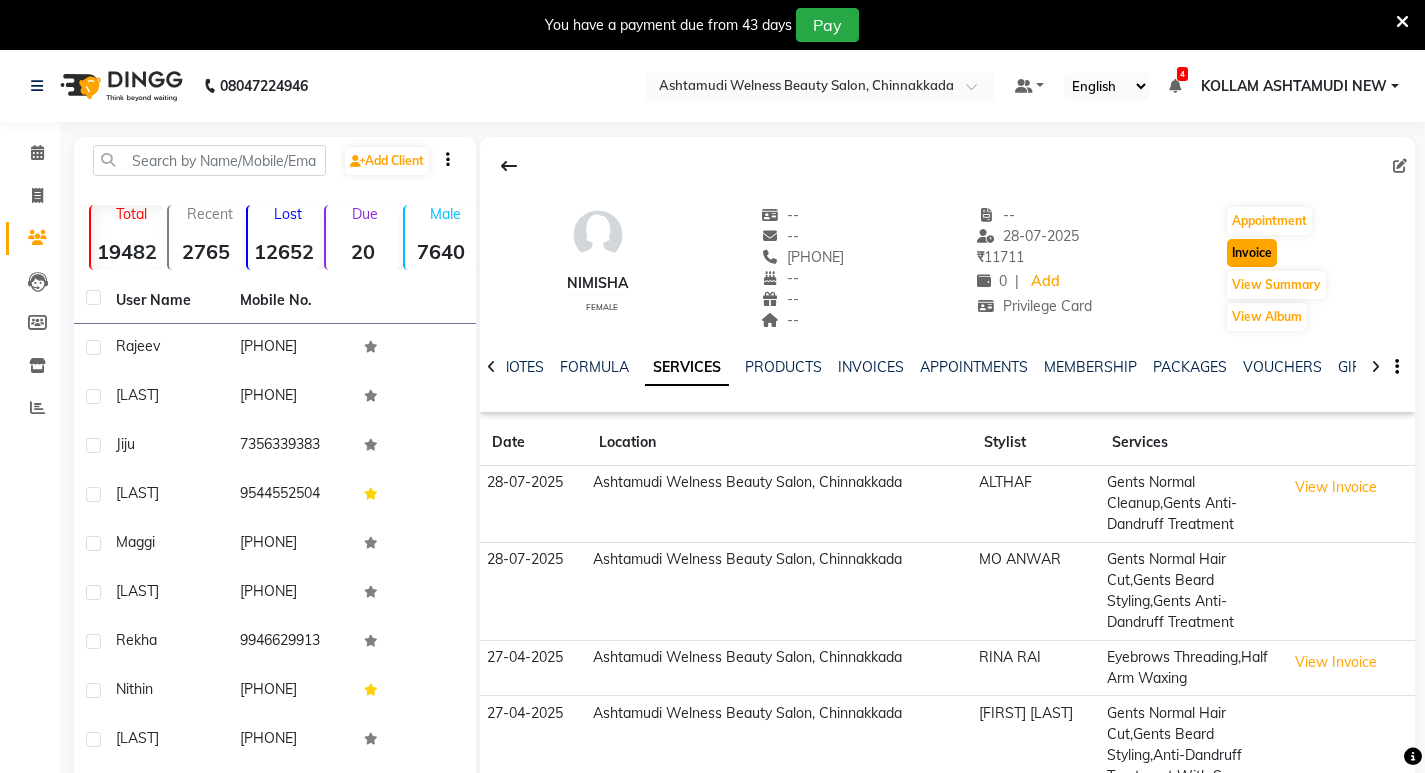click on "Invoice" 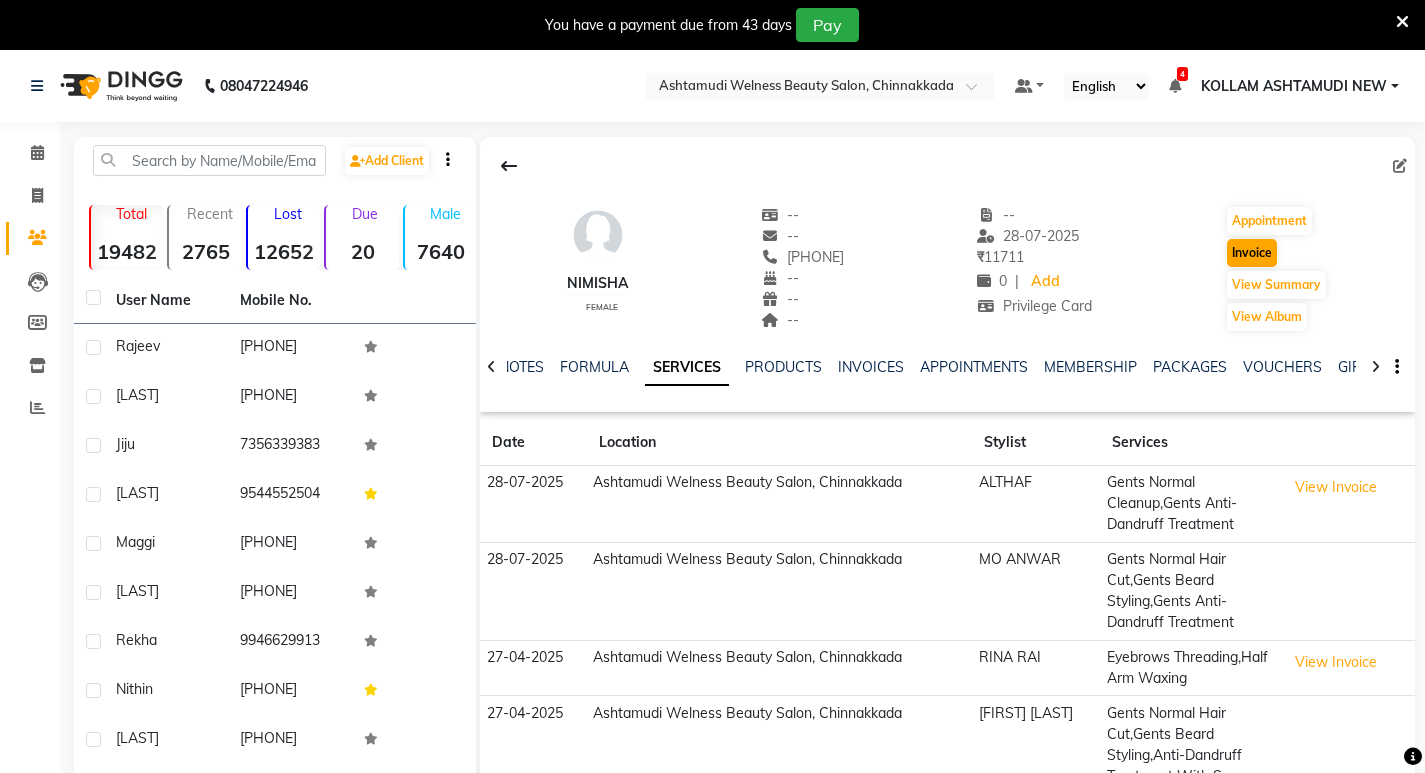 select on "service" 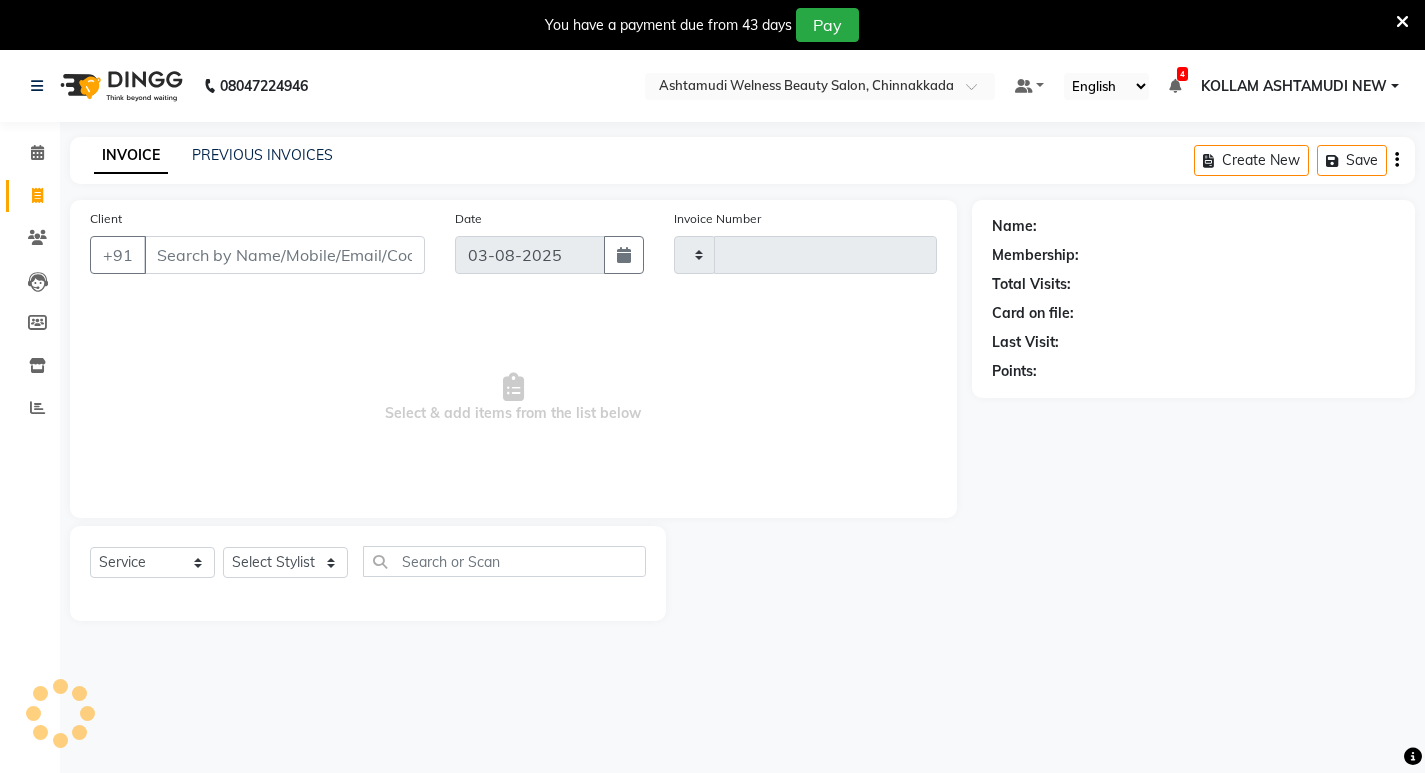 scroll, scrollTop: 50, scrollLeft: 0, axis: vertical 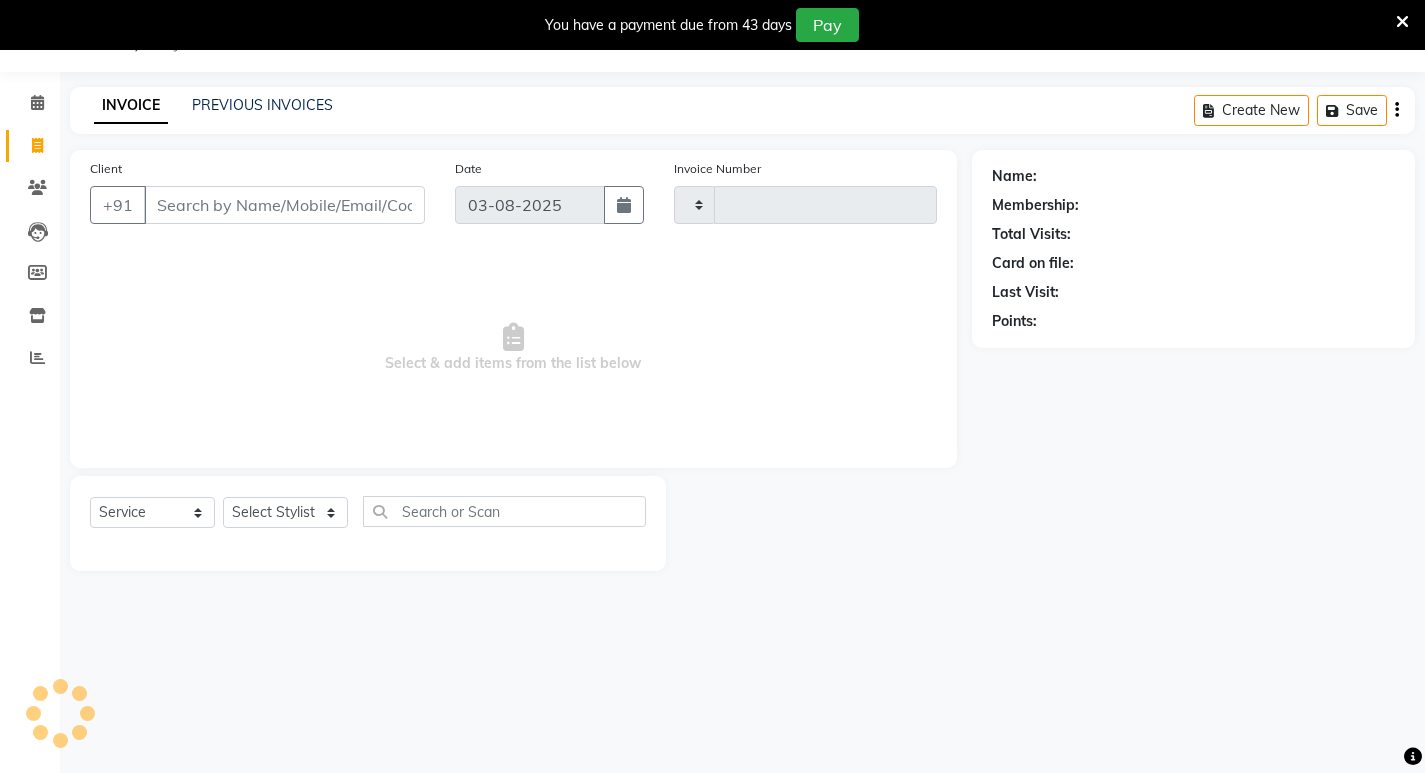 type on "5754" 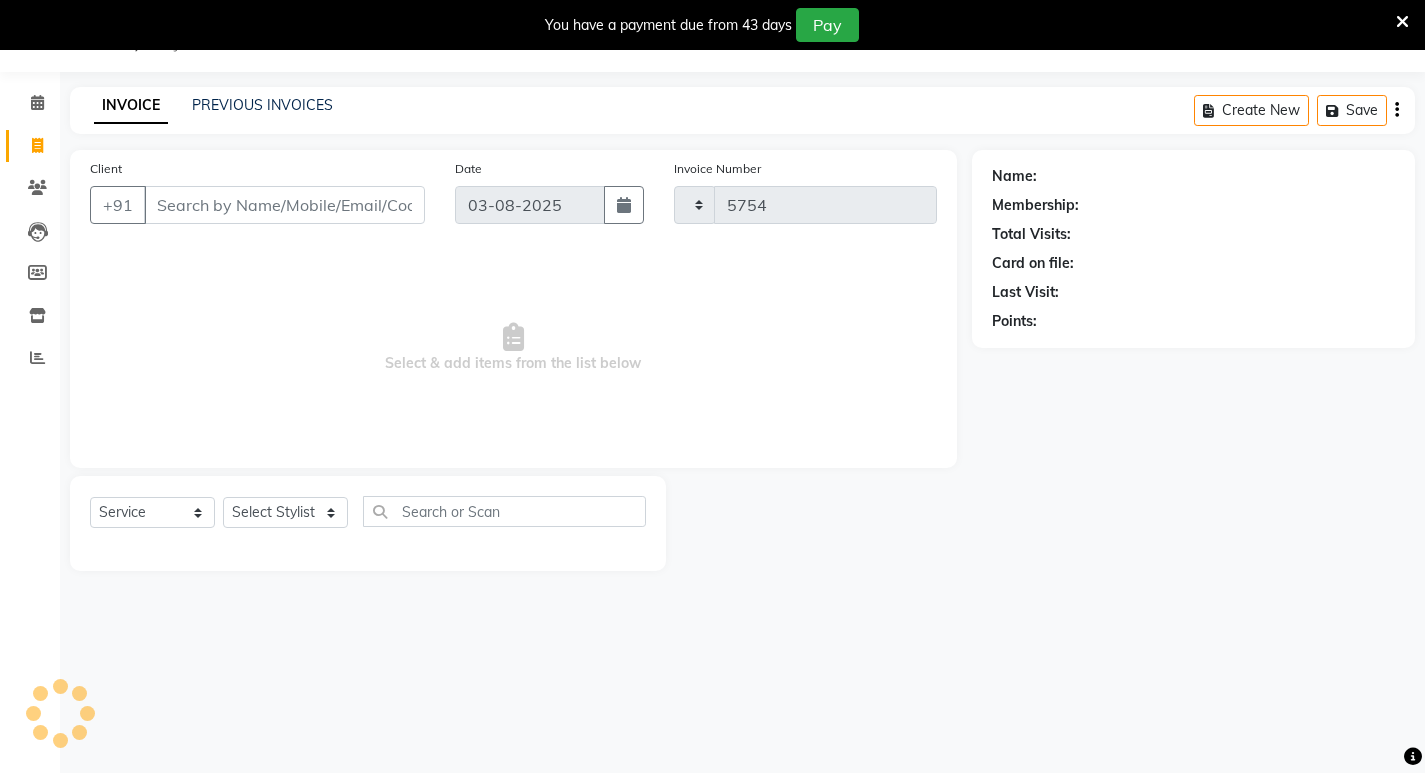 select on "4529" 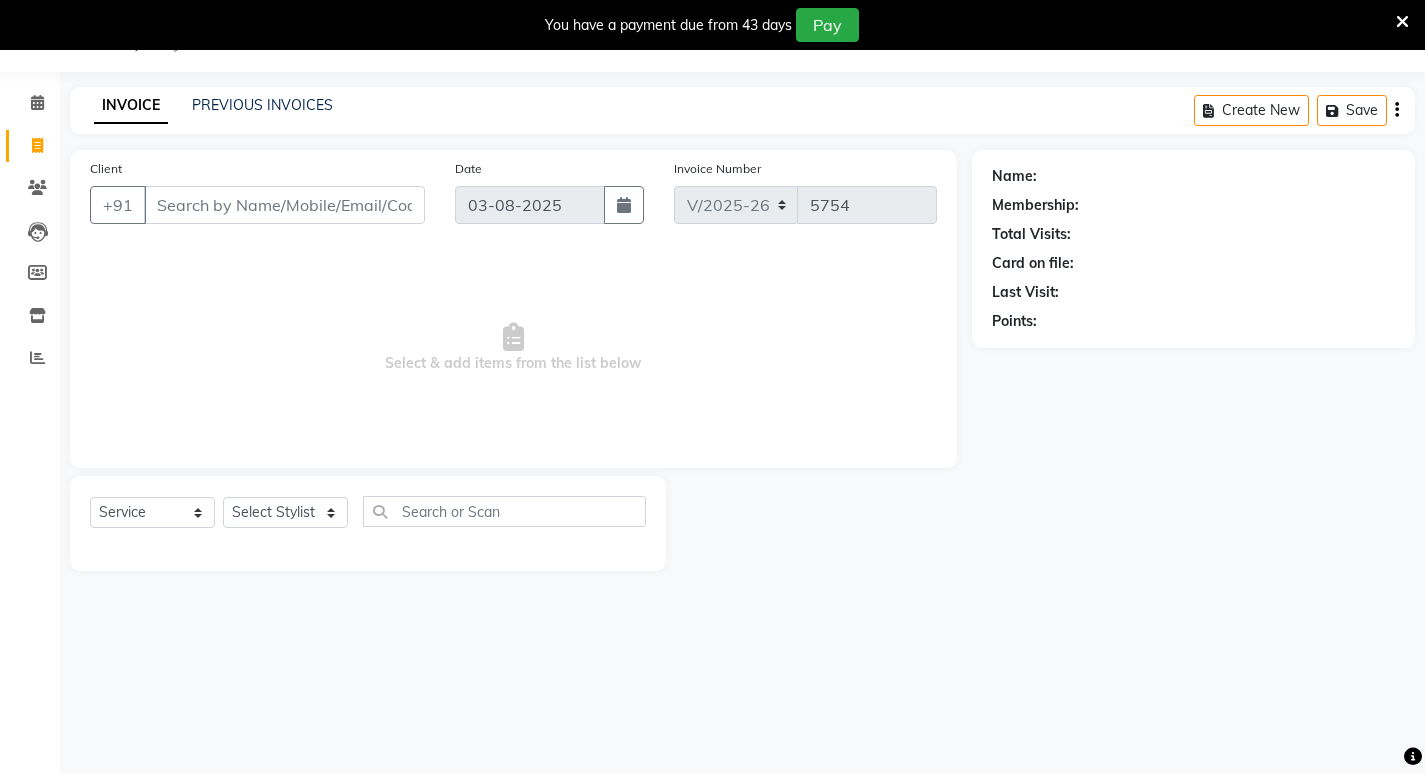 type on "9048072766" 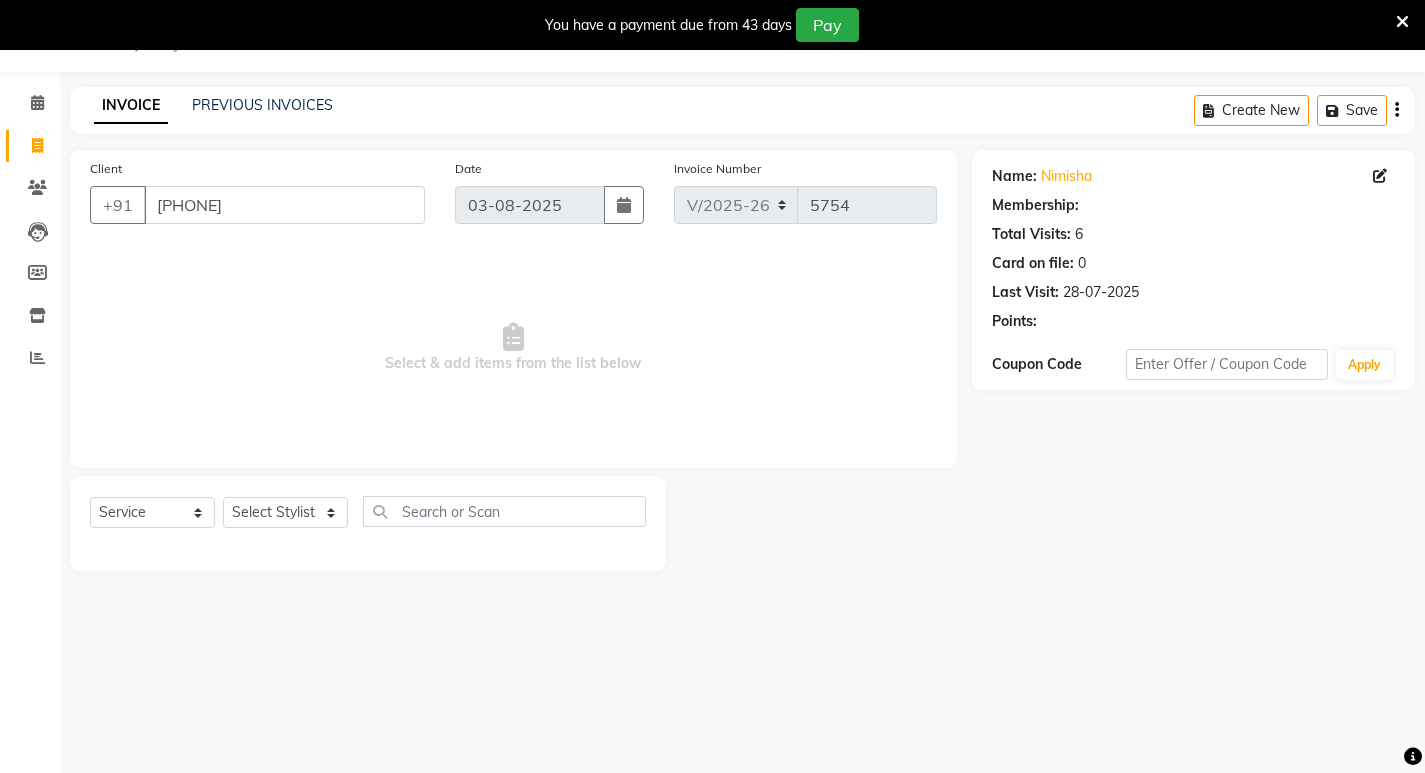 select on "2: Object" 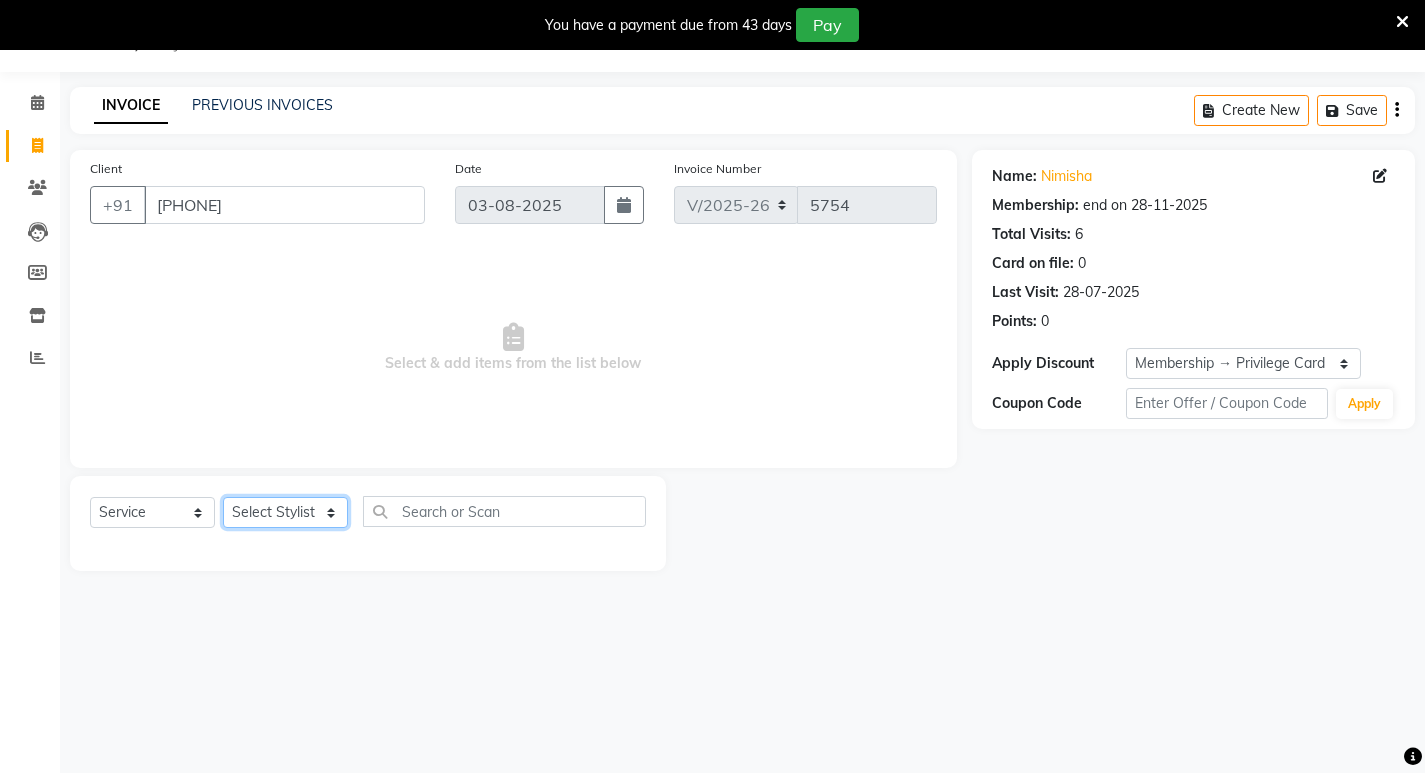click on "Select Stylist ADITHYA   TAMANG Admin ALTHAF  Anitha  ATHIRA SANAL BETZA  M BINU GANESH  JIJUMON  P Kavya KOLLAM ASHTAMUDI KOLLAM ASHTAMUDI NEW  Kusum MO ANWAR Rahul REENA  VIDHYA RENUKA SUNDAS Revathy B Nair RINA RAI SAJEEV M SAMIR RAI SARIGA PRASAD SHIBU Shilu Fathima Shyni Salim Sibi SUKANYA Supriya SUSHEELA S" 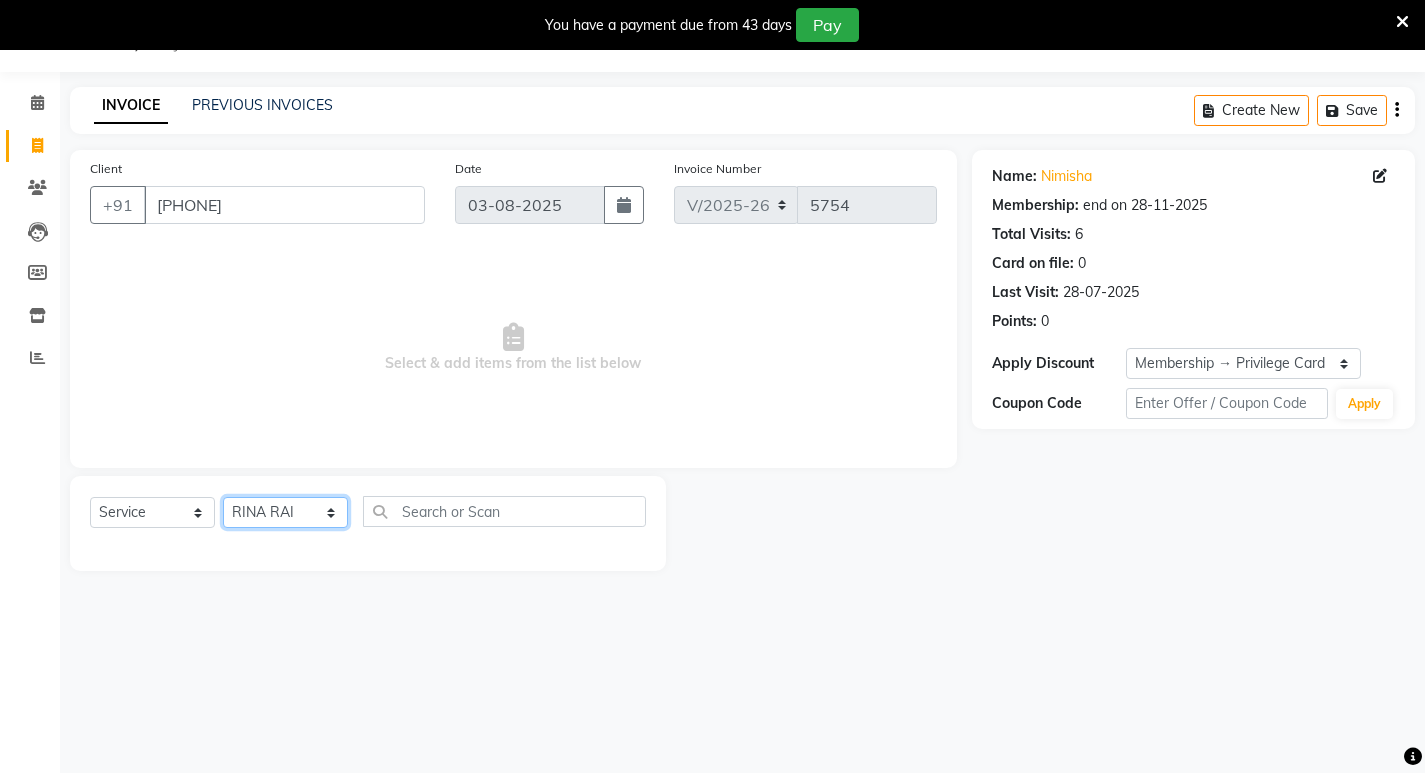 click on "Select Stylist ADITHYA   TAMANG Admin ALTHAF  Anitha  ATHIRA SANAL BETZA  M BINU GANESH  JIJUMON  P Kavya KOLLAM ASHTAMUDI KOLLAM ASHTAMUDI NEW  Kusum MO ANWAR Rahul REENA  VIDHYA RENUKA SUNDAS Revathy B Nair RINA RAI SAJEEV M SAMIR RAI SARIGA PRASAD SHIBU Shilu Fathima Shyni Salim Sibi SUKANYA Supriya SUSHEELA S" 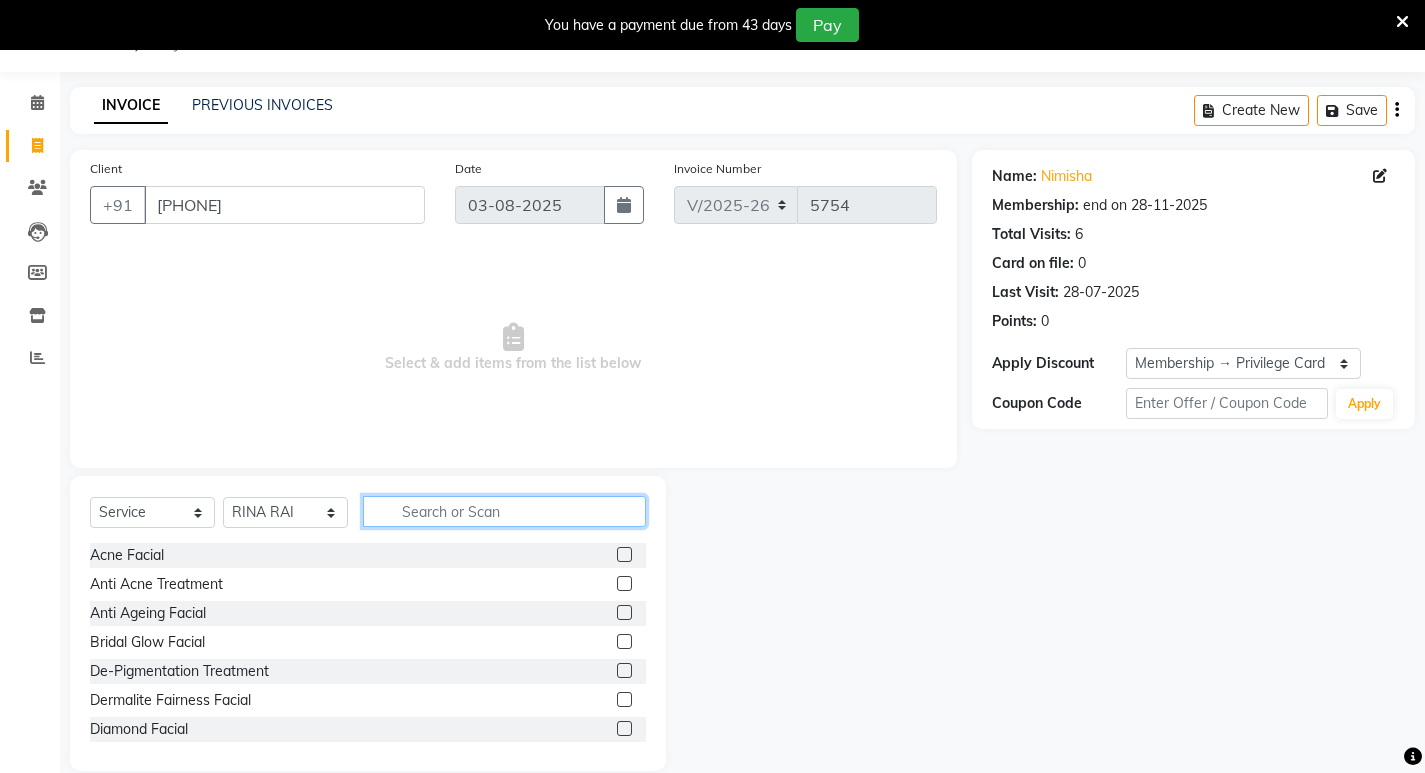 click 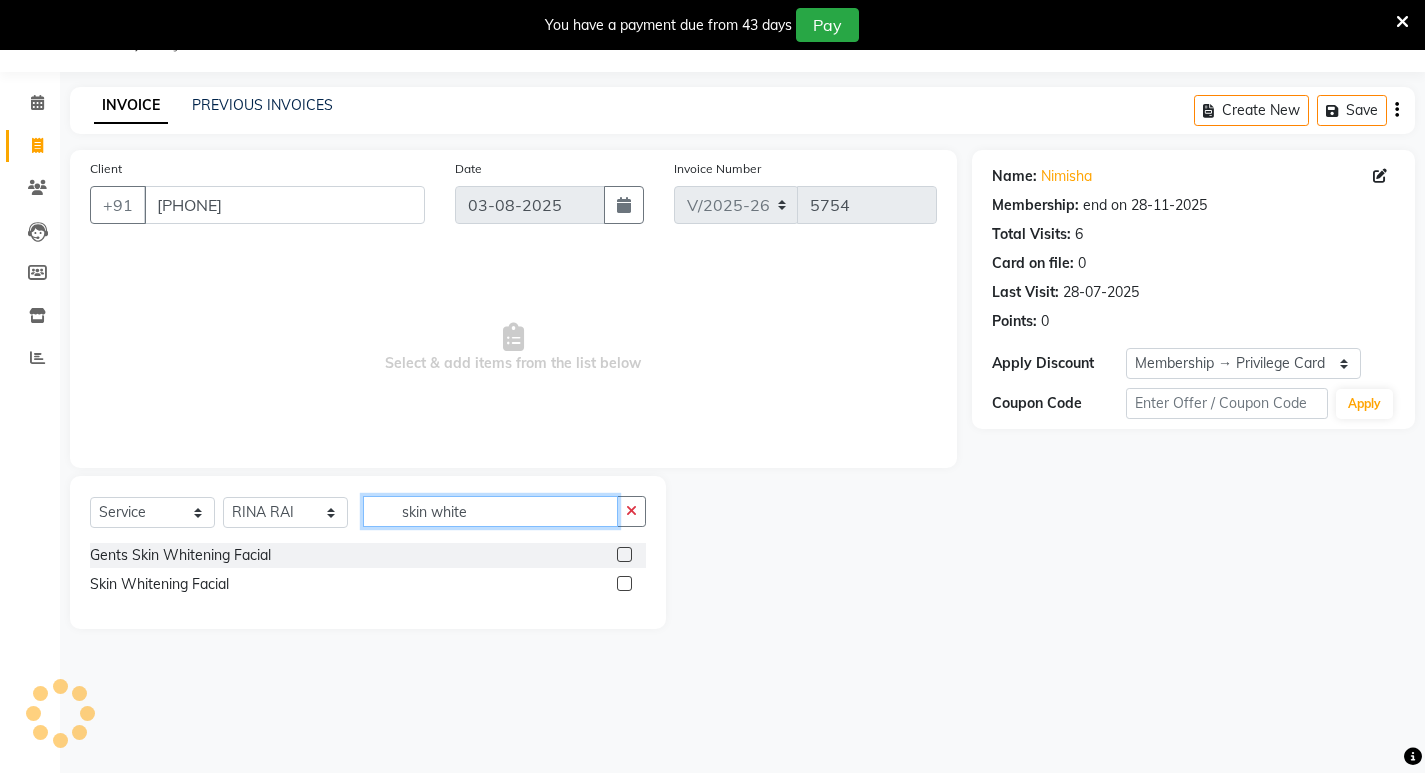 type on "skin white" 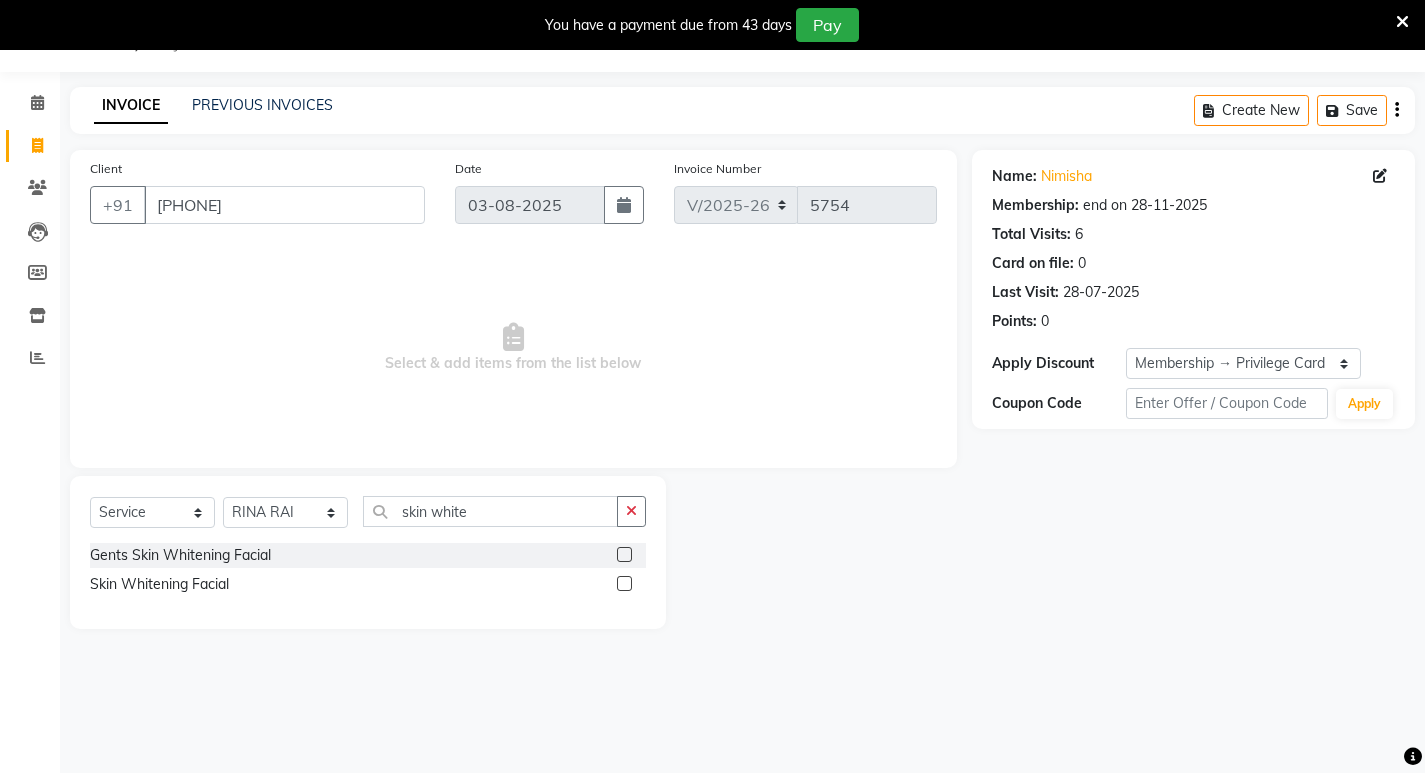 click 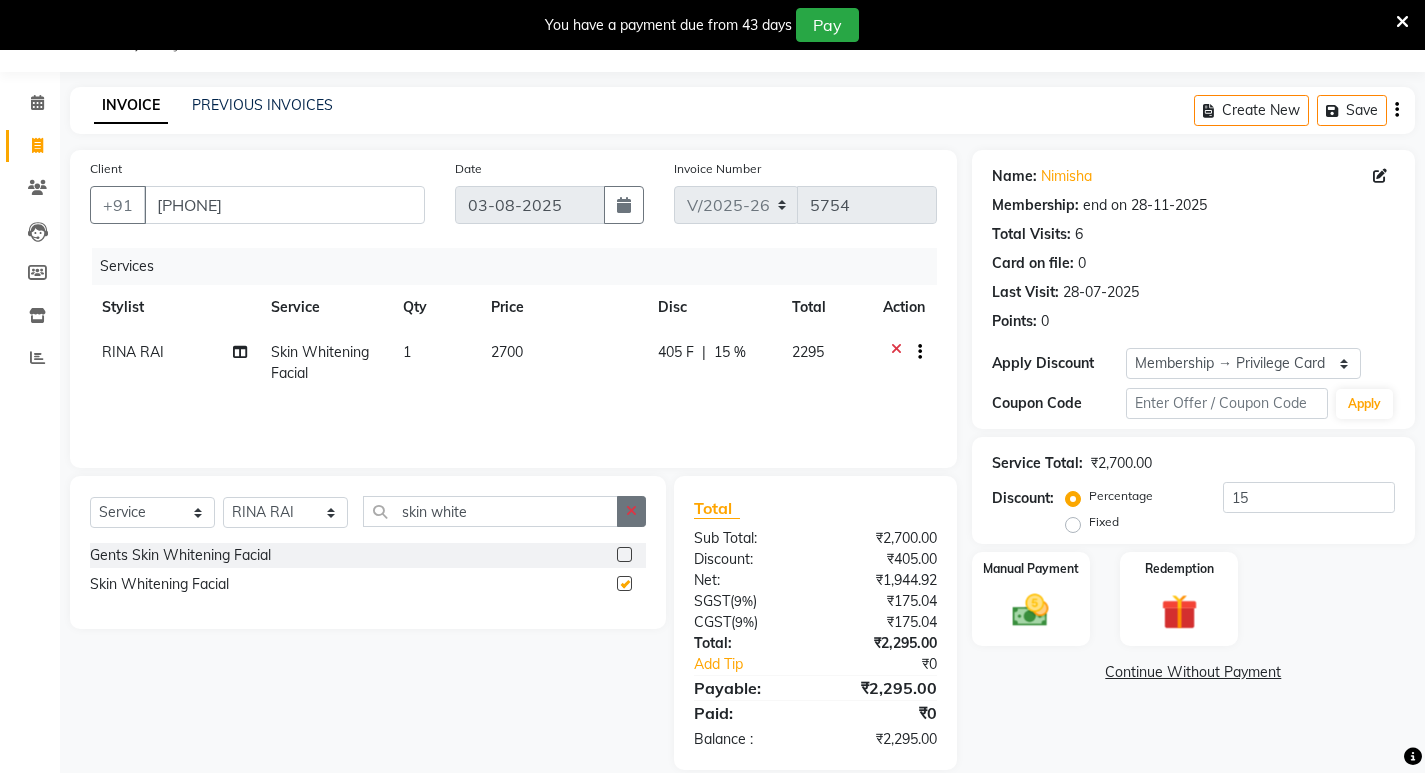 checkbox on "false" 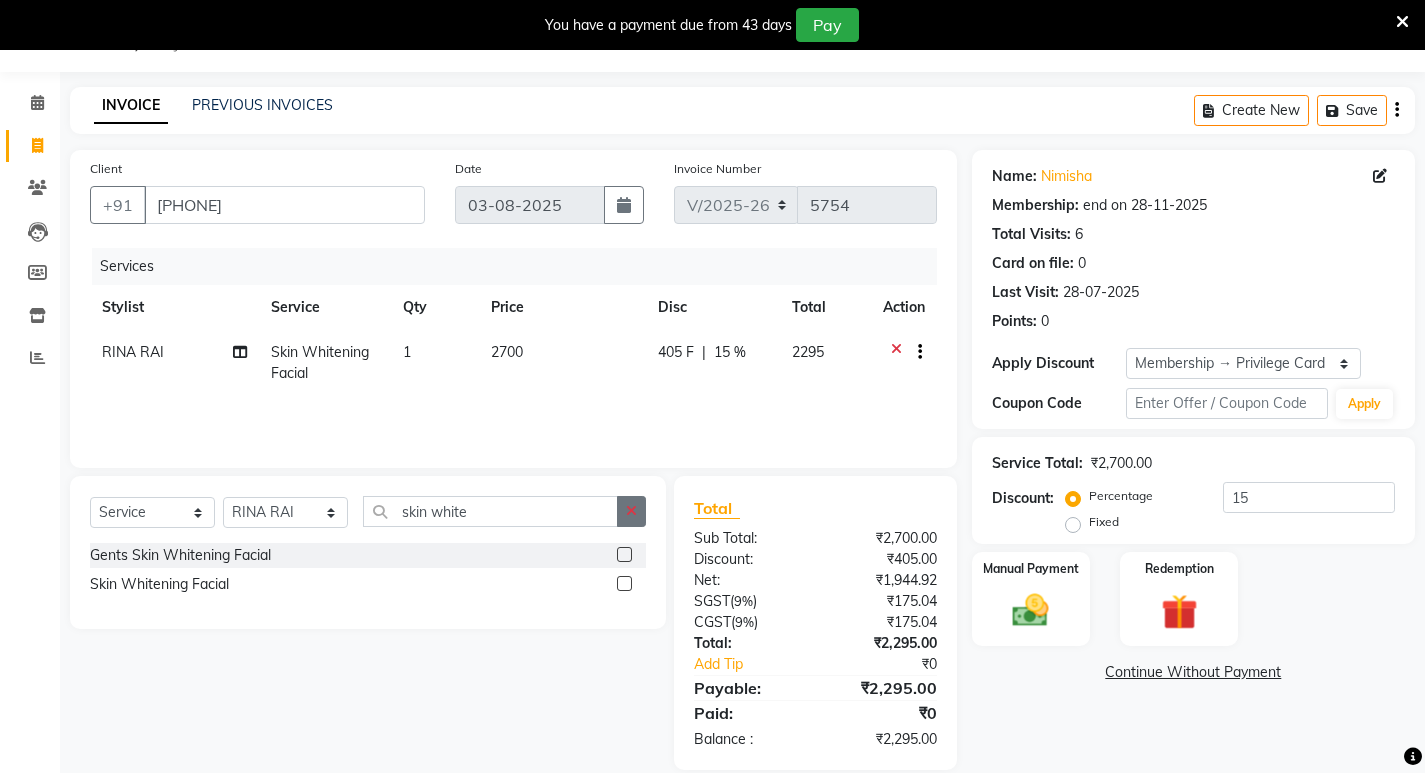 click 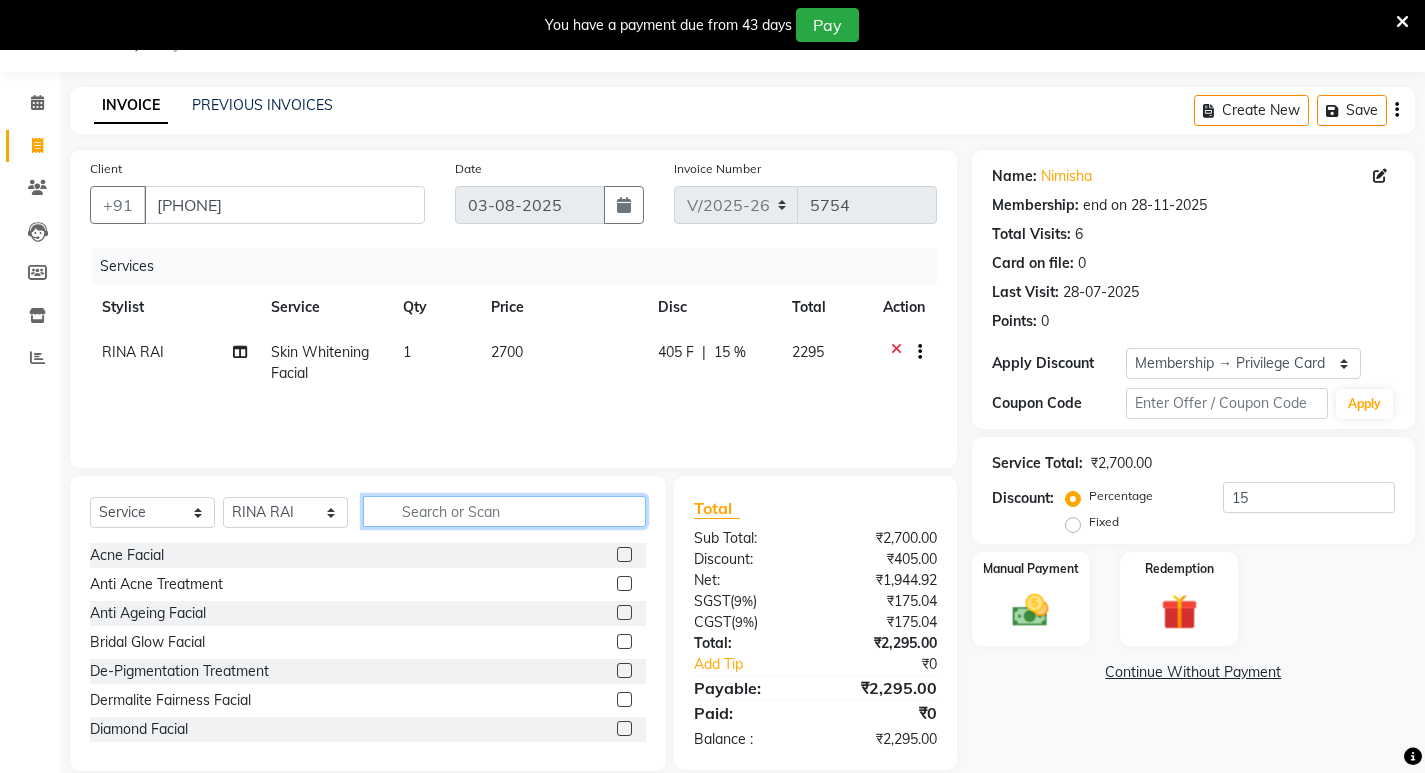 click 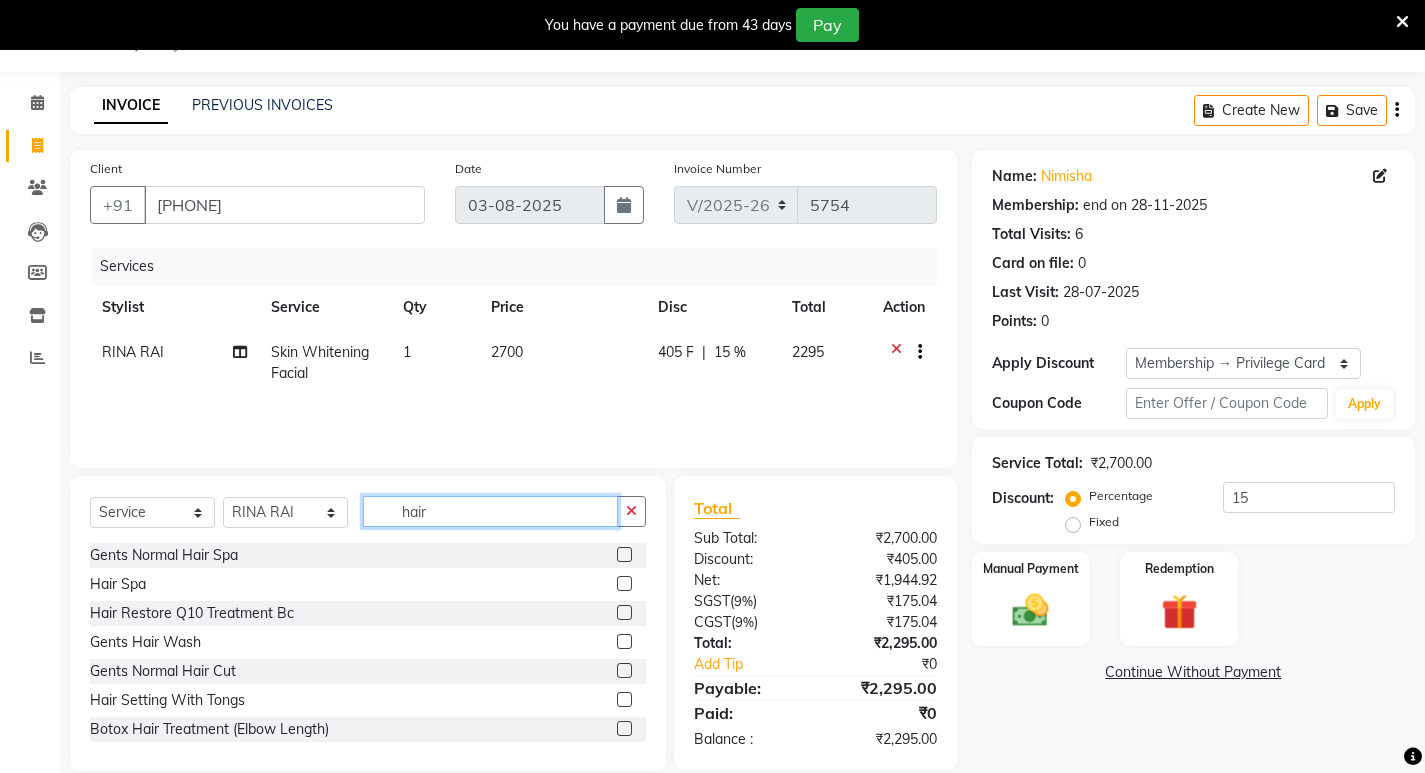 type on "hair" 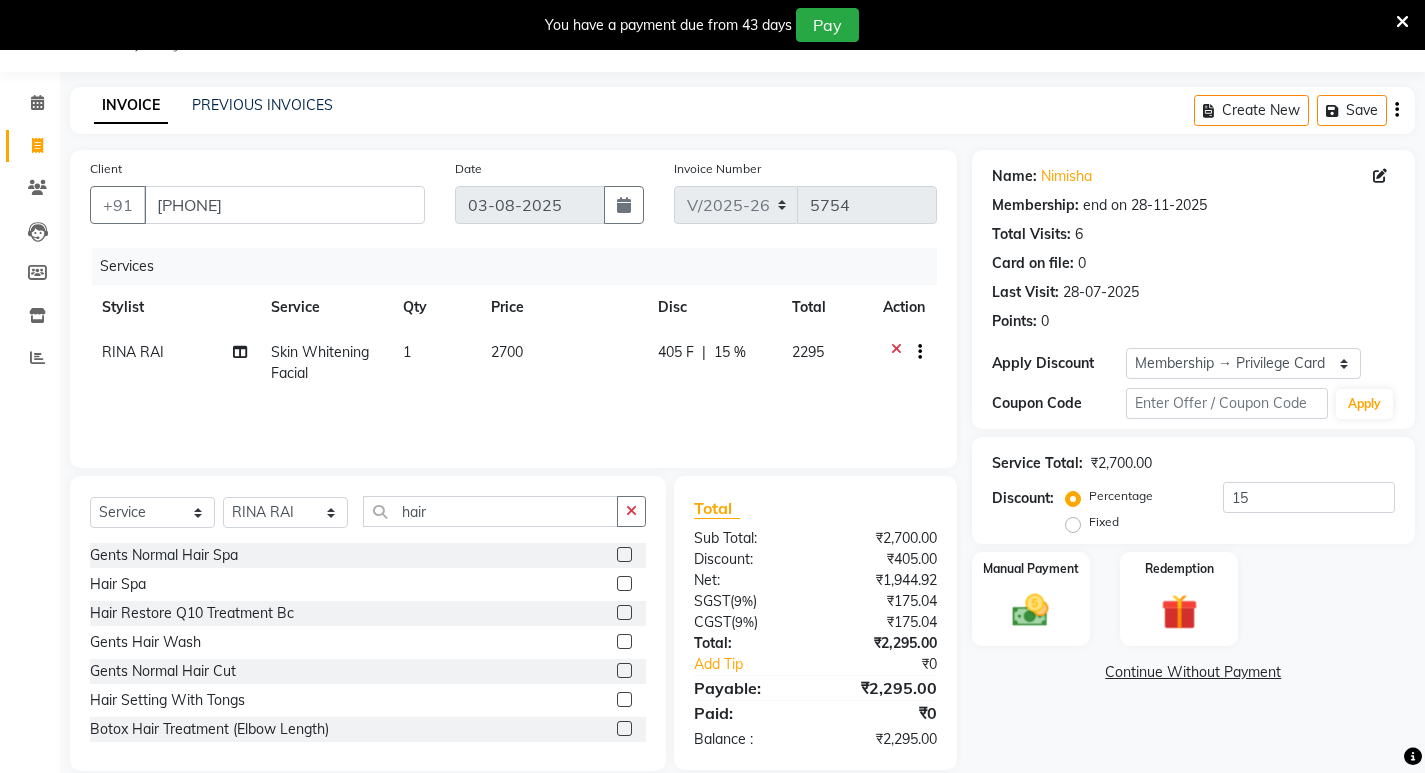 click 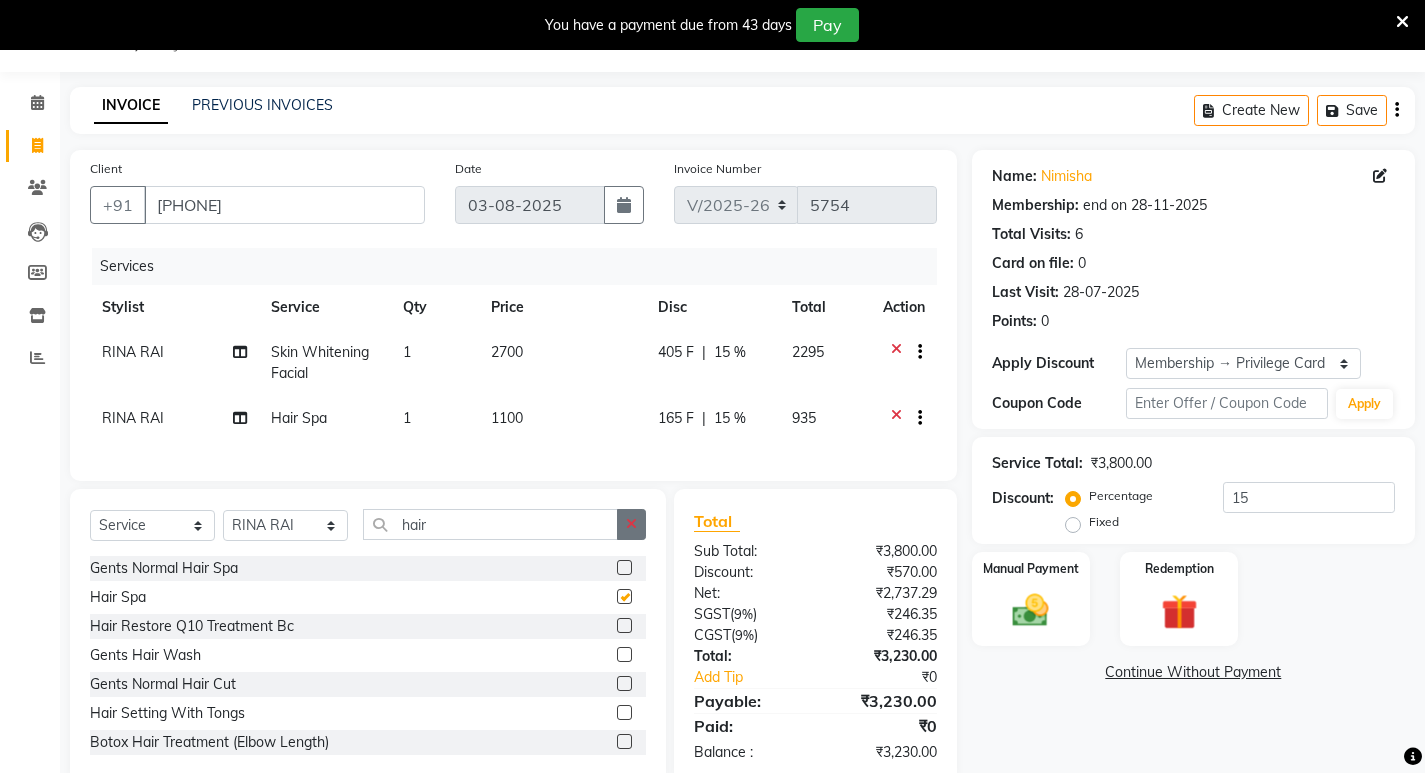checkbox on "false" 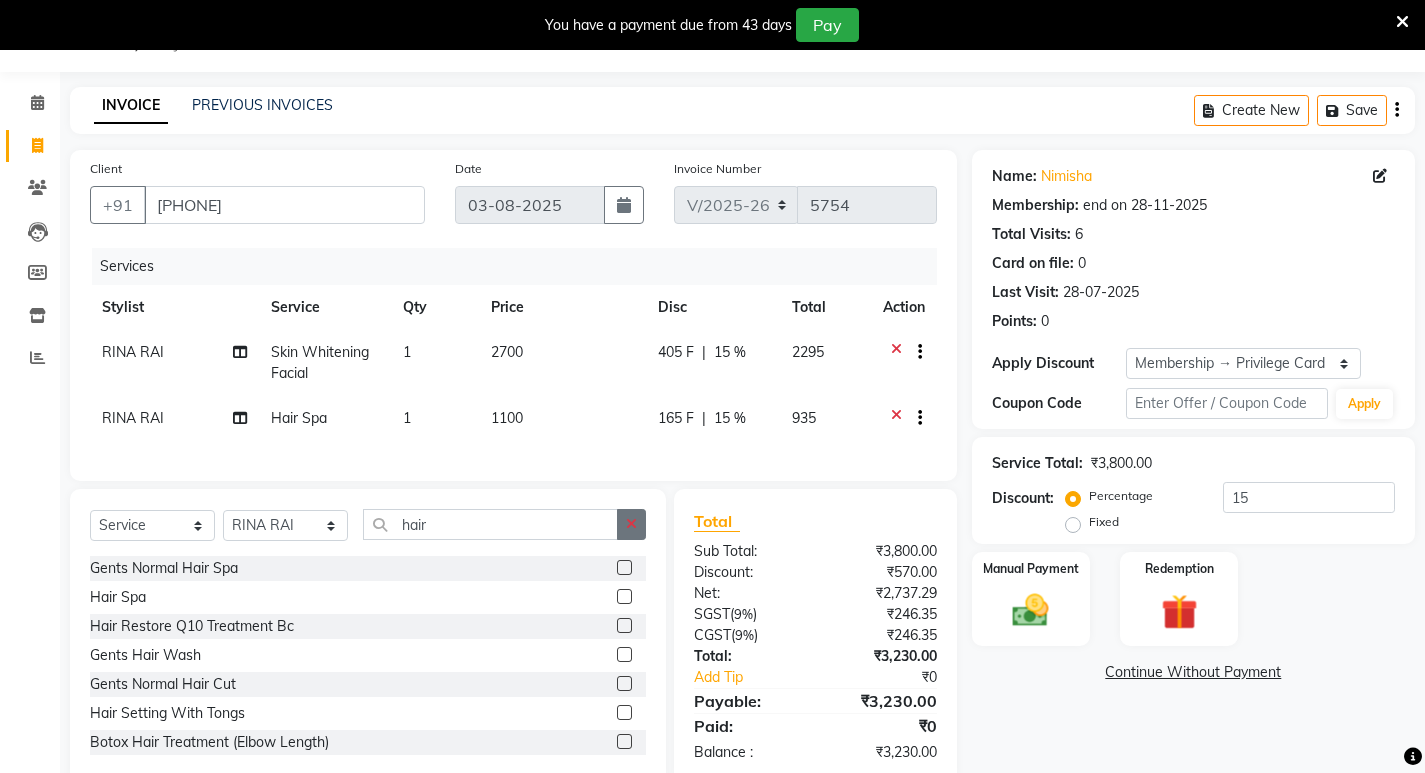 click 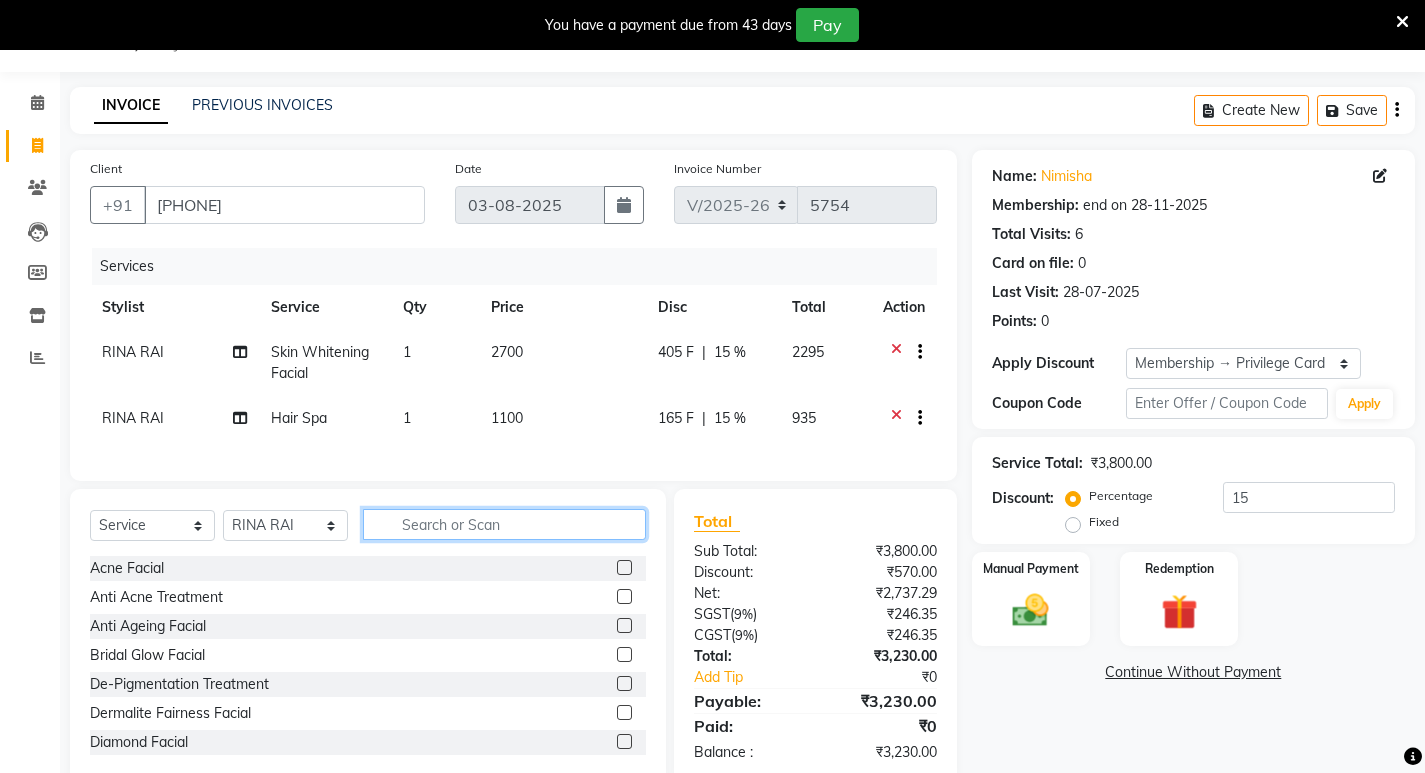 click 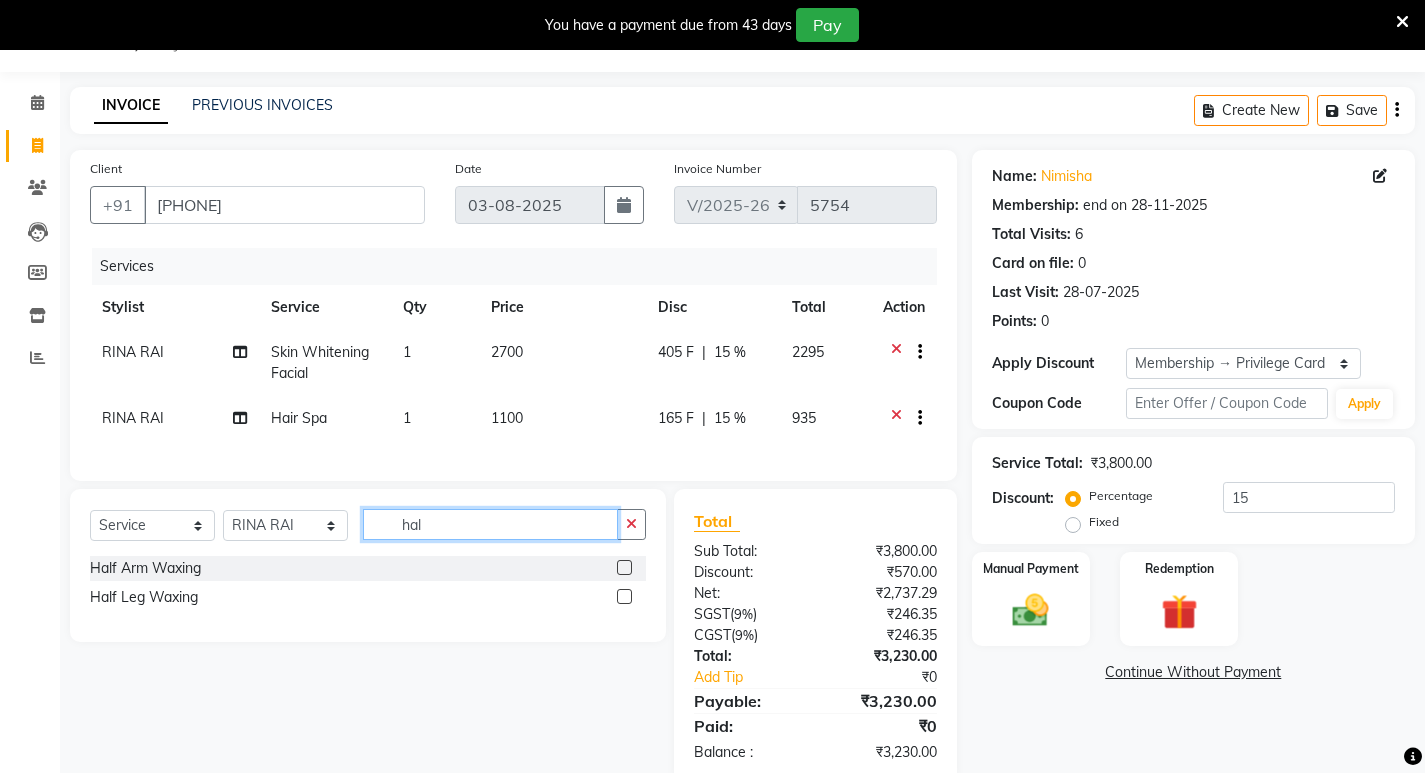 type on "hal" 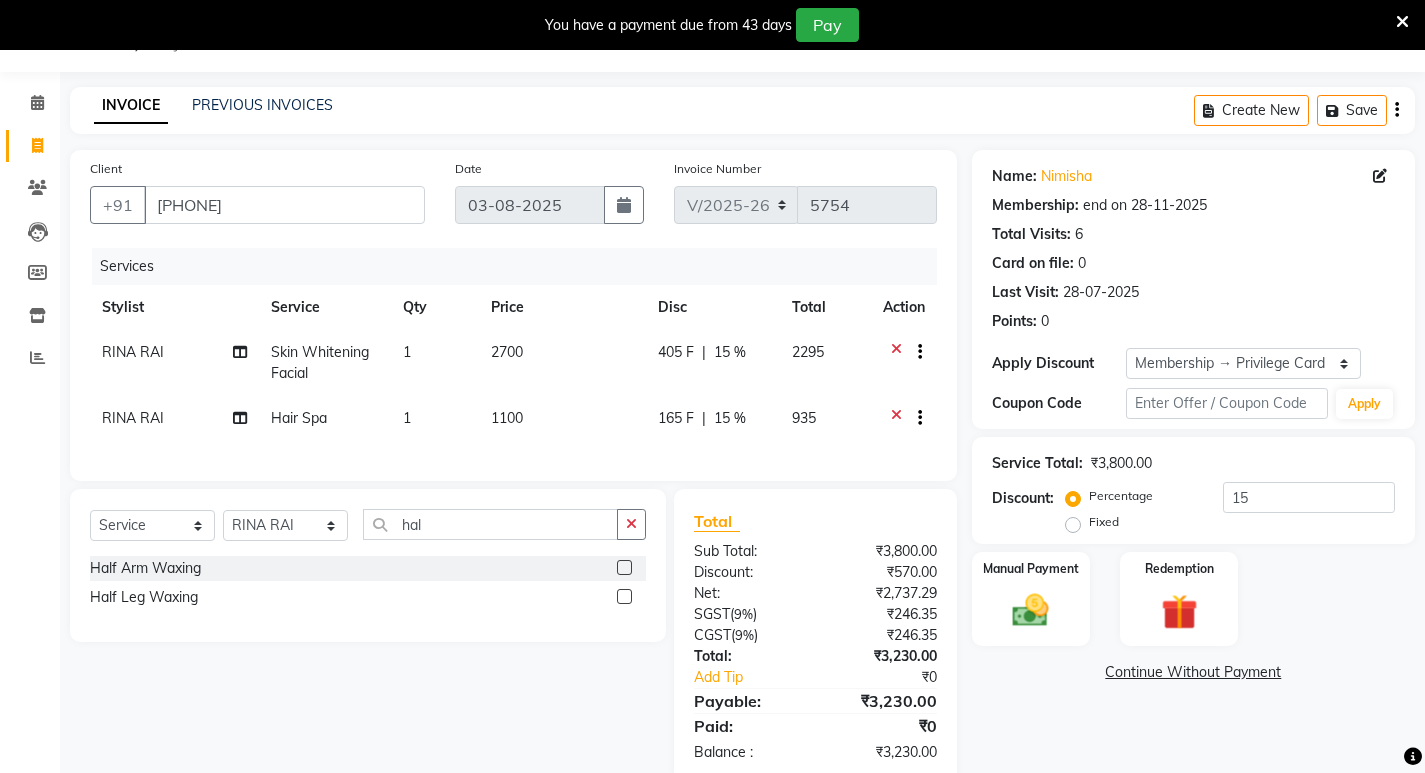 click 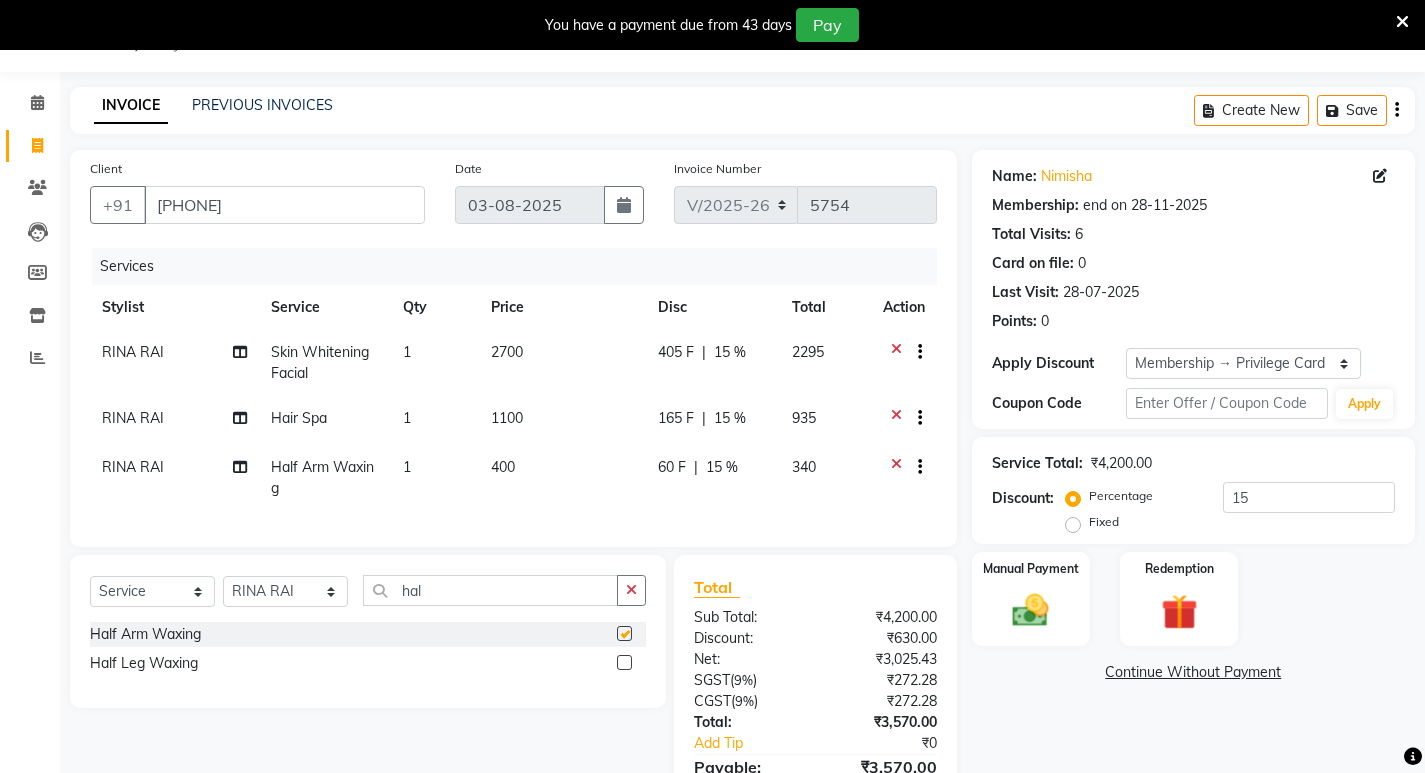 checkbox on "false" 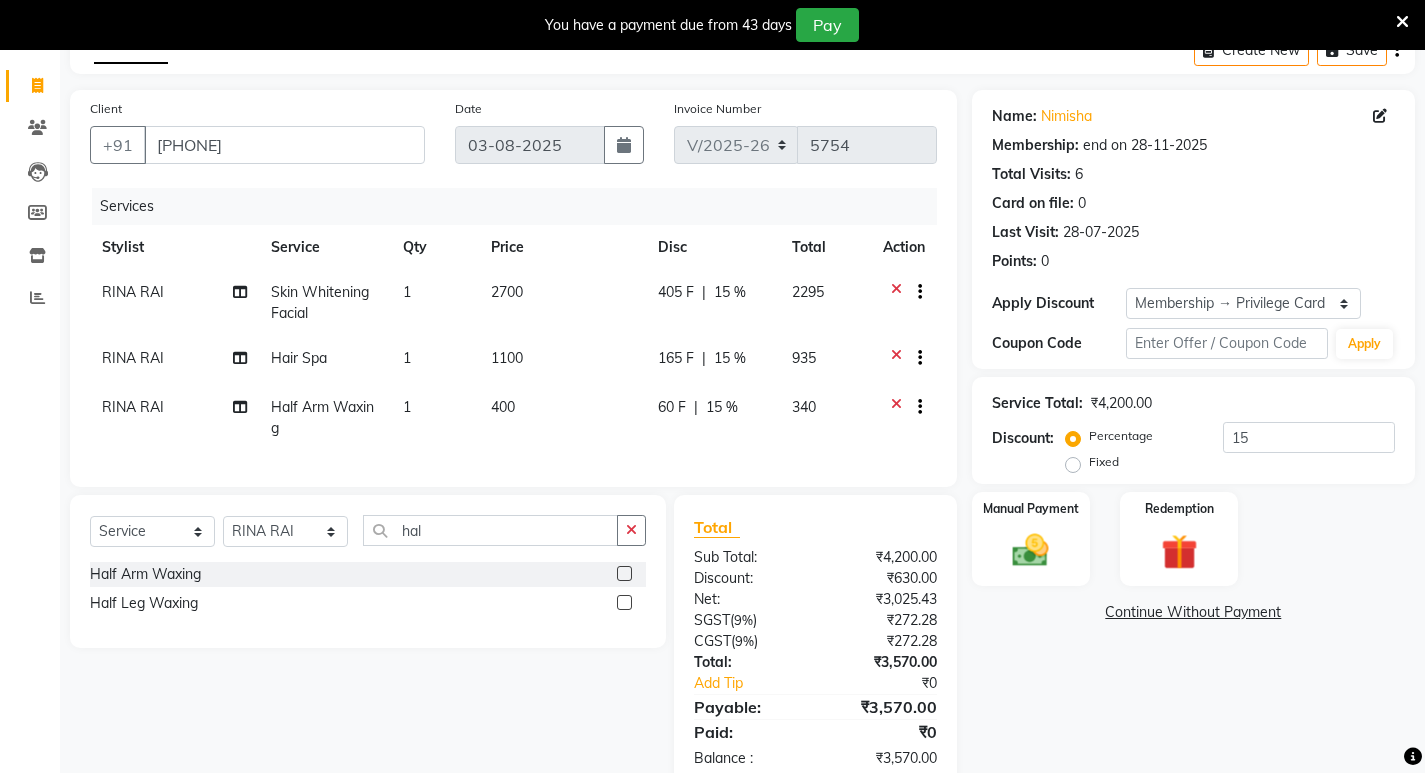 scroll, scrollTop: 171, scrollLeft: 0, axis: vertical 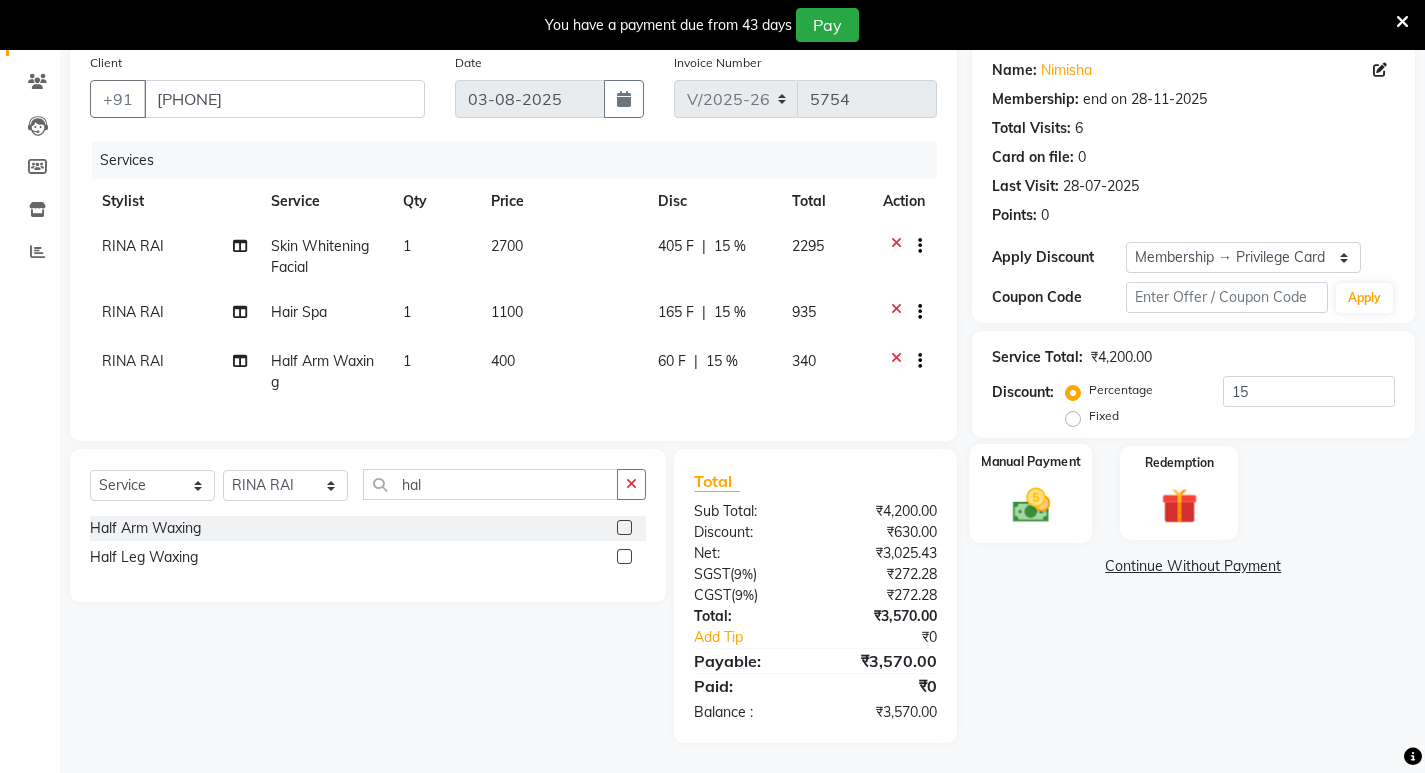 click 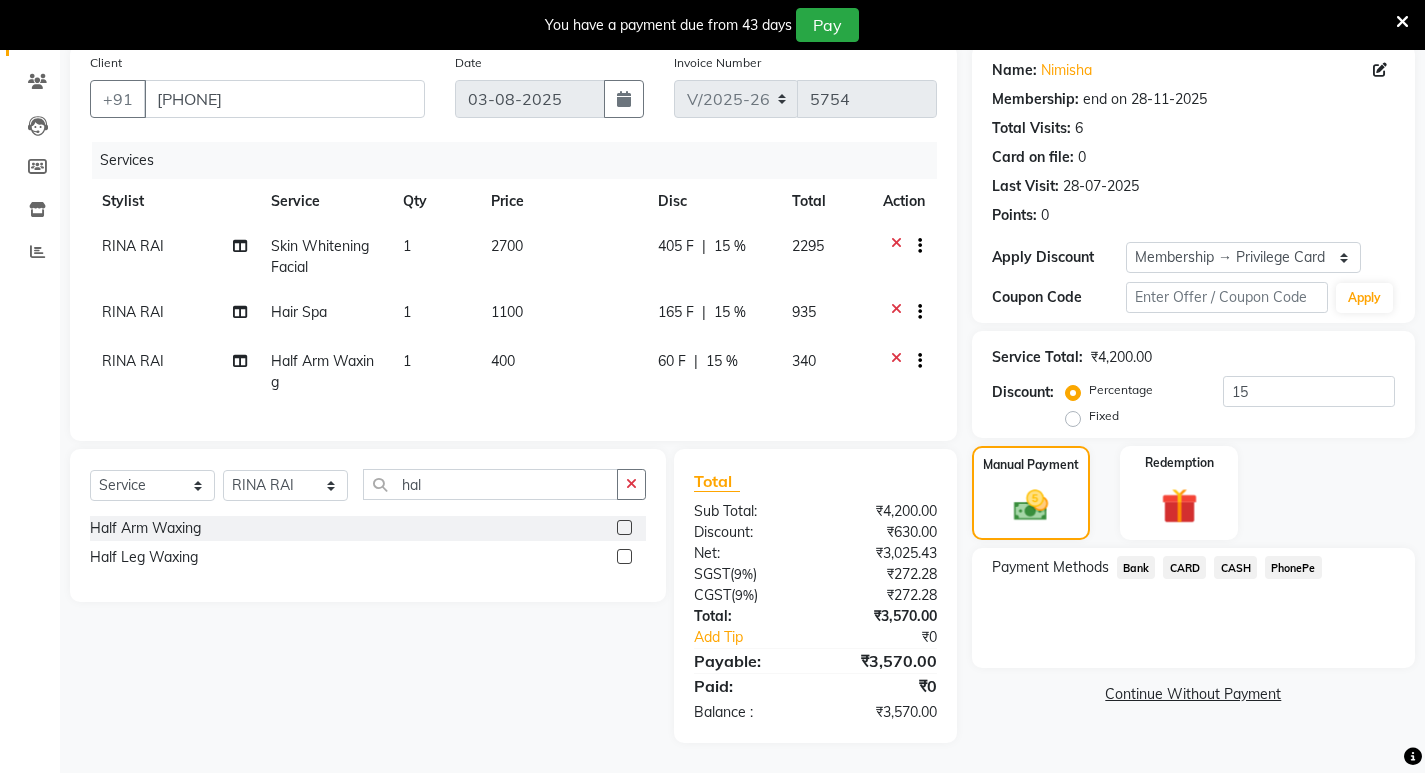 click on "CARD" 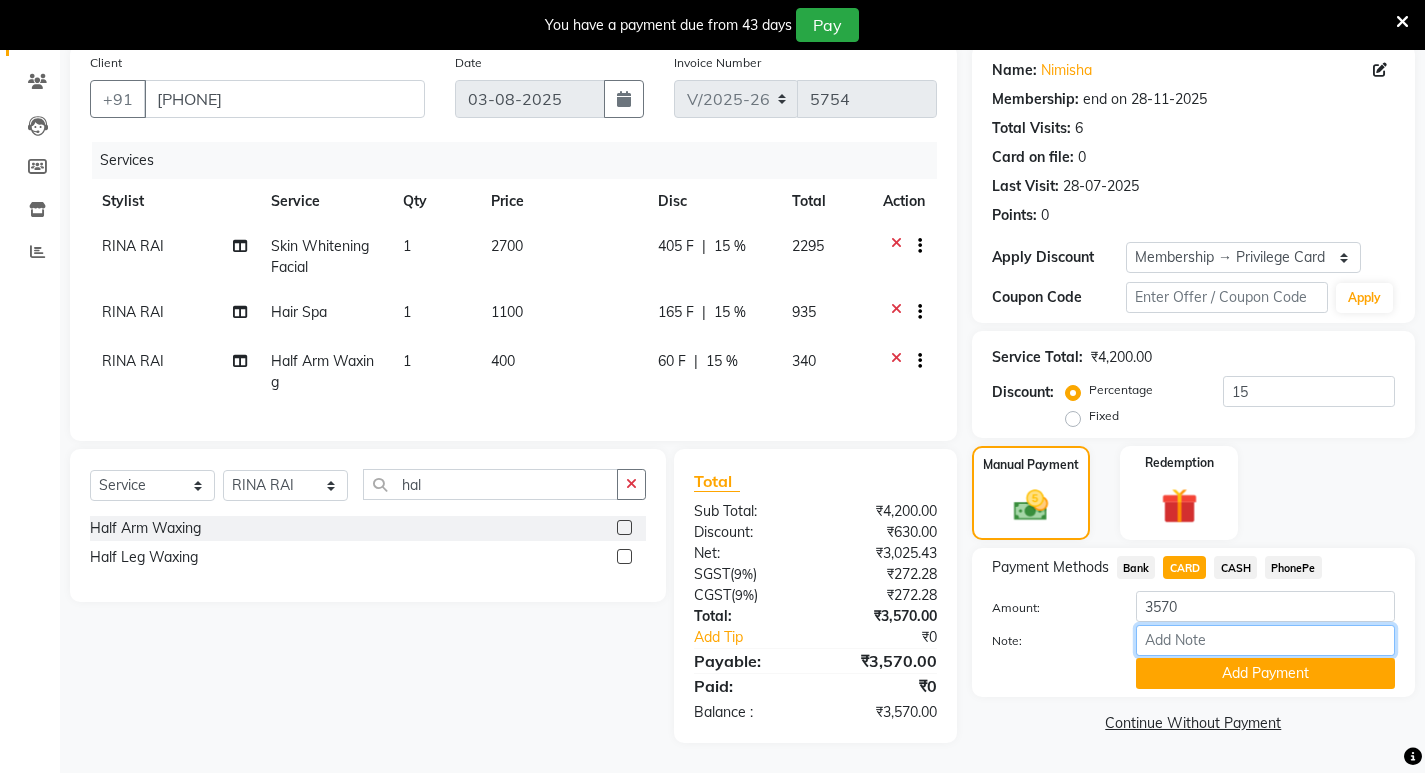 click on "Note:" at bounding box center [1265, 640] 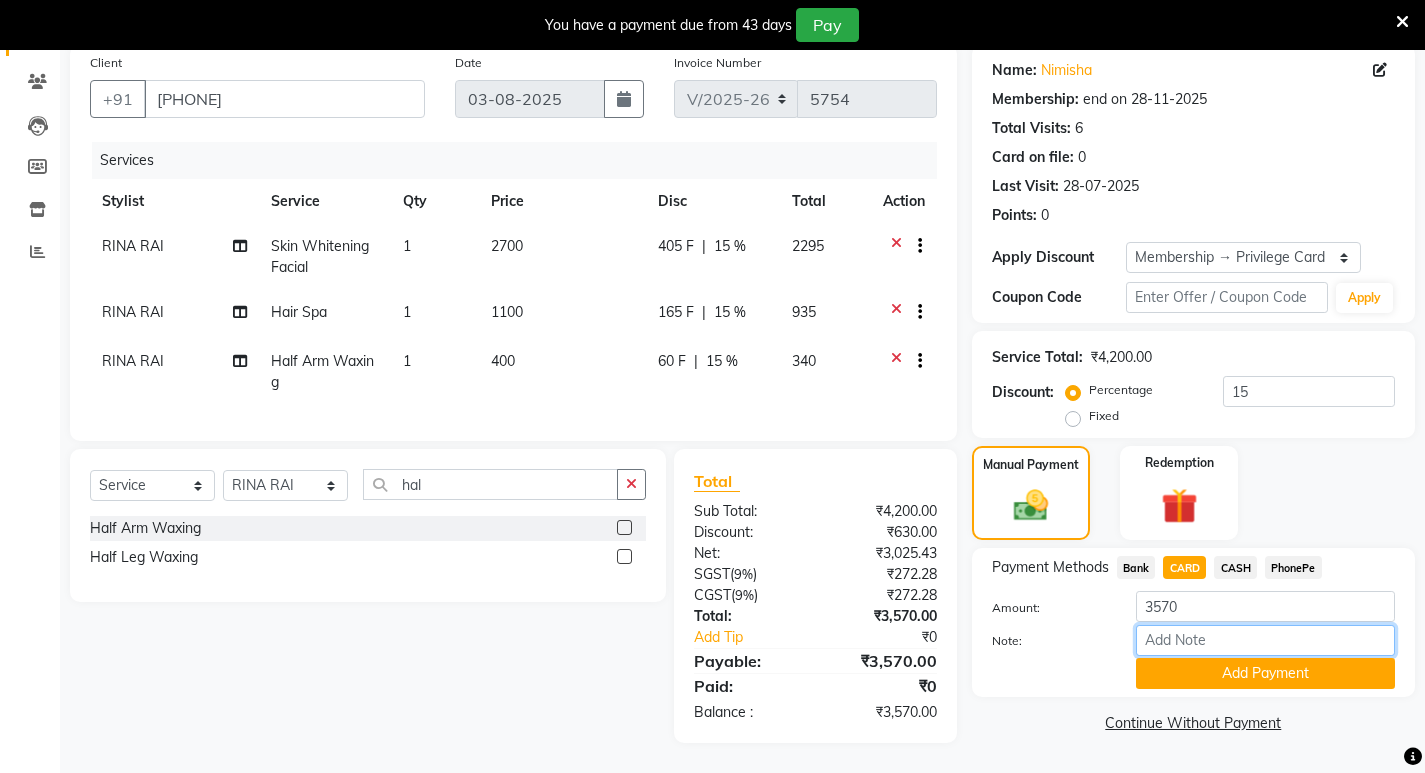 type on "SARIGA" 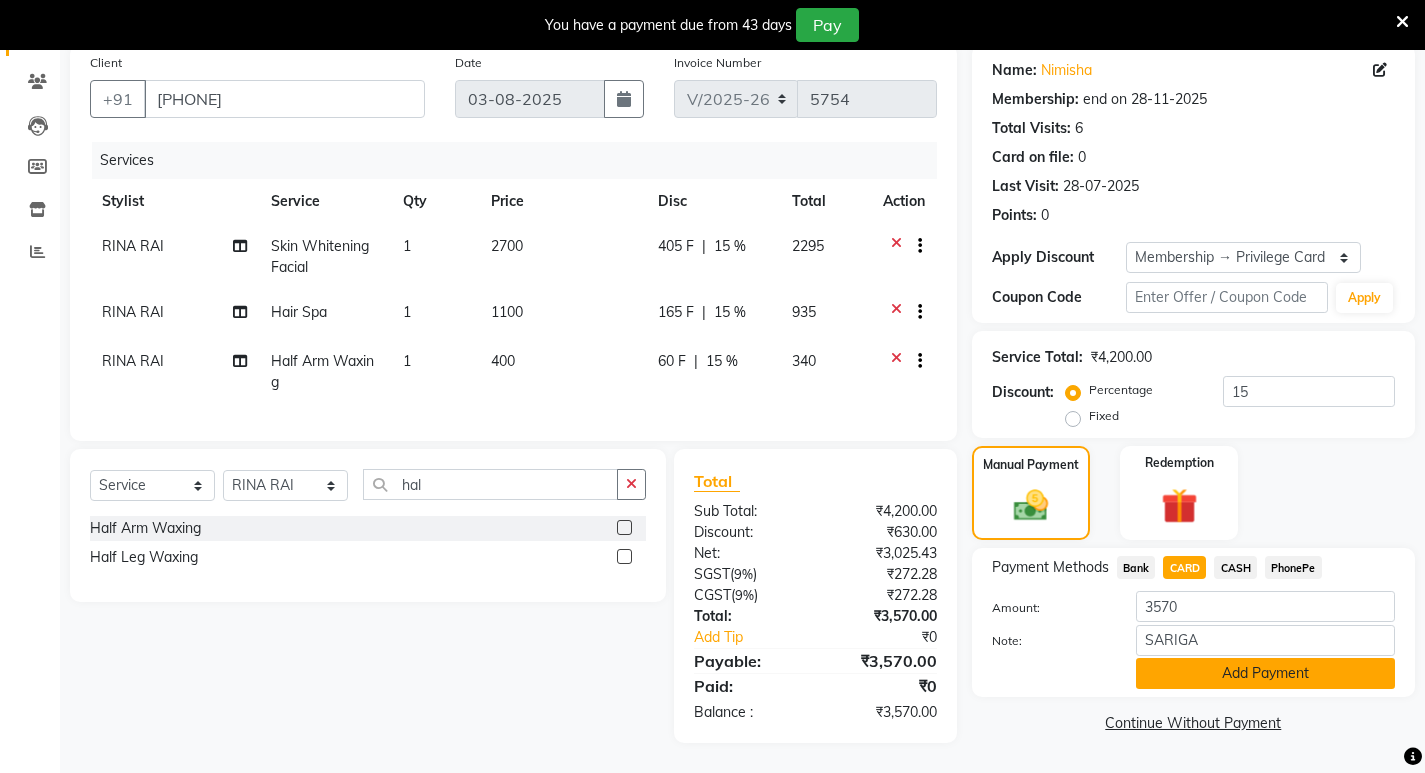 click on "Add Payment" 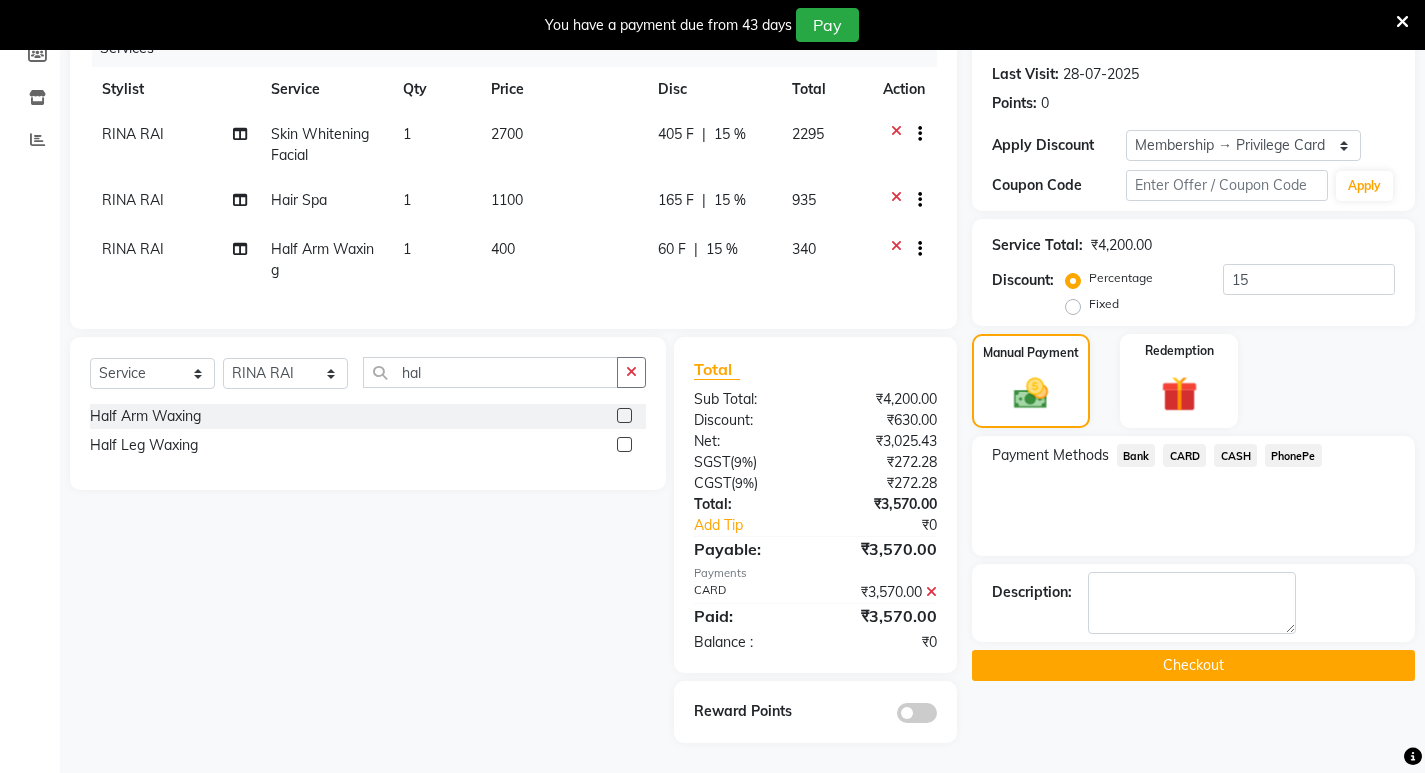 scroll, scrollTop: 283, scrollLeft: 0, axis: vertical 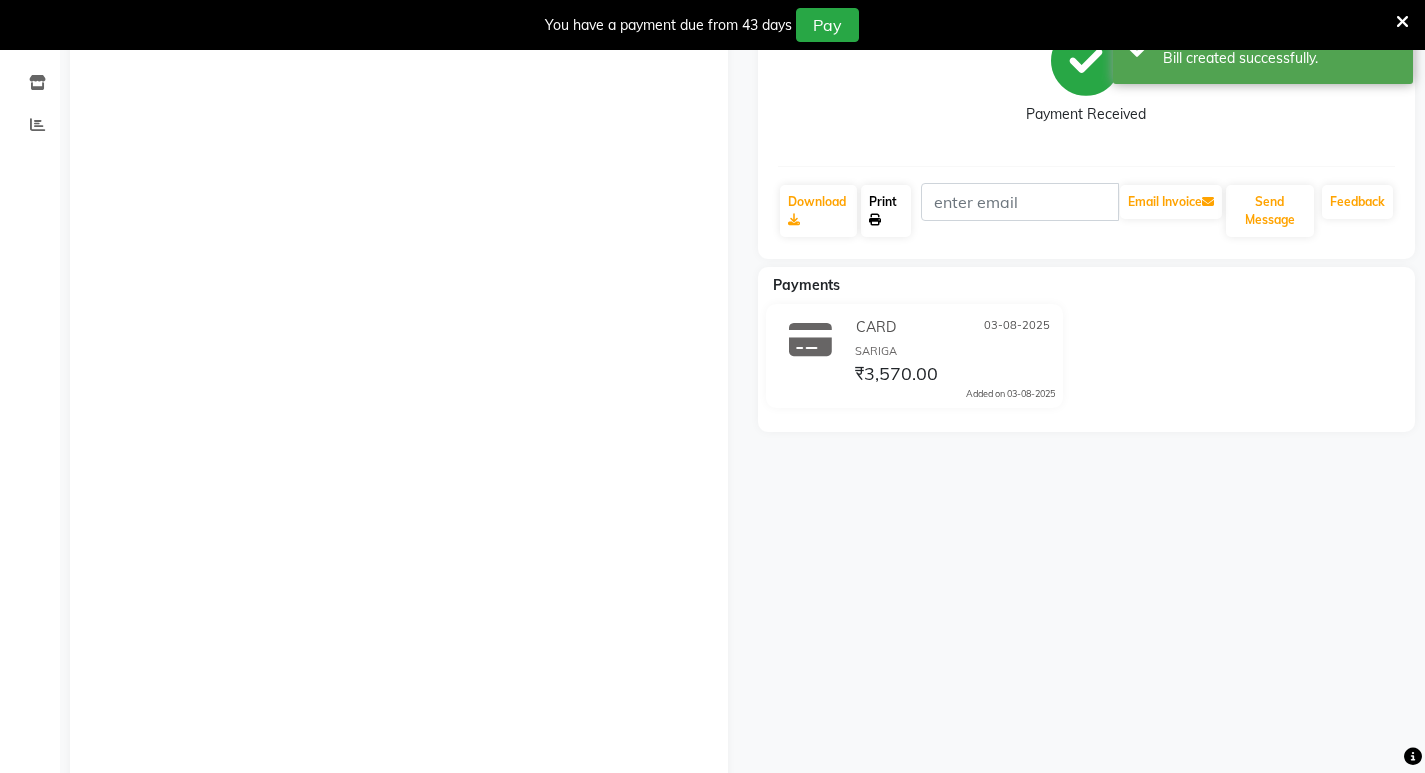 click on "Print" 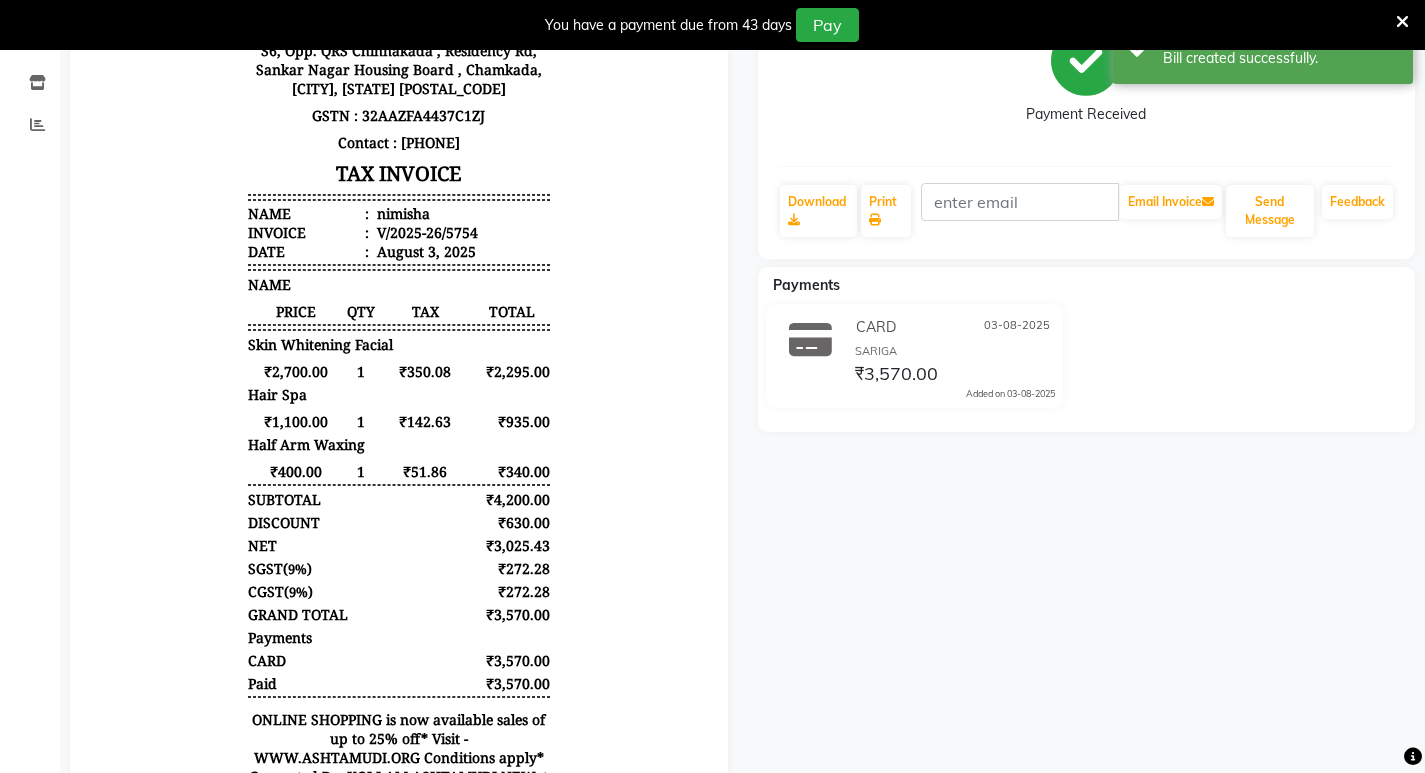 scroll, scrollTop: 0, scrollLeft: 0, axis: both 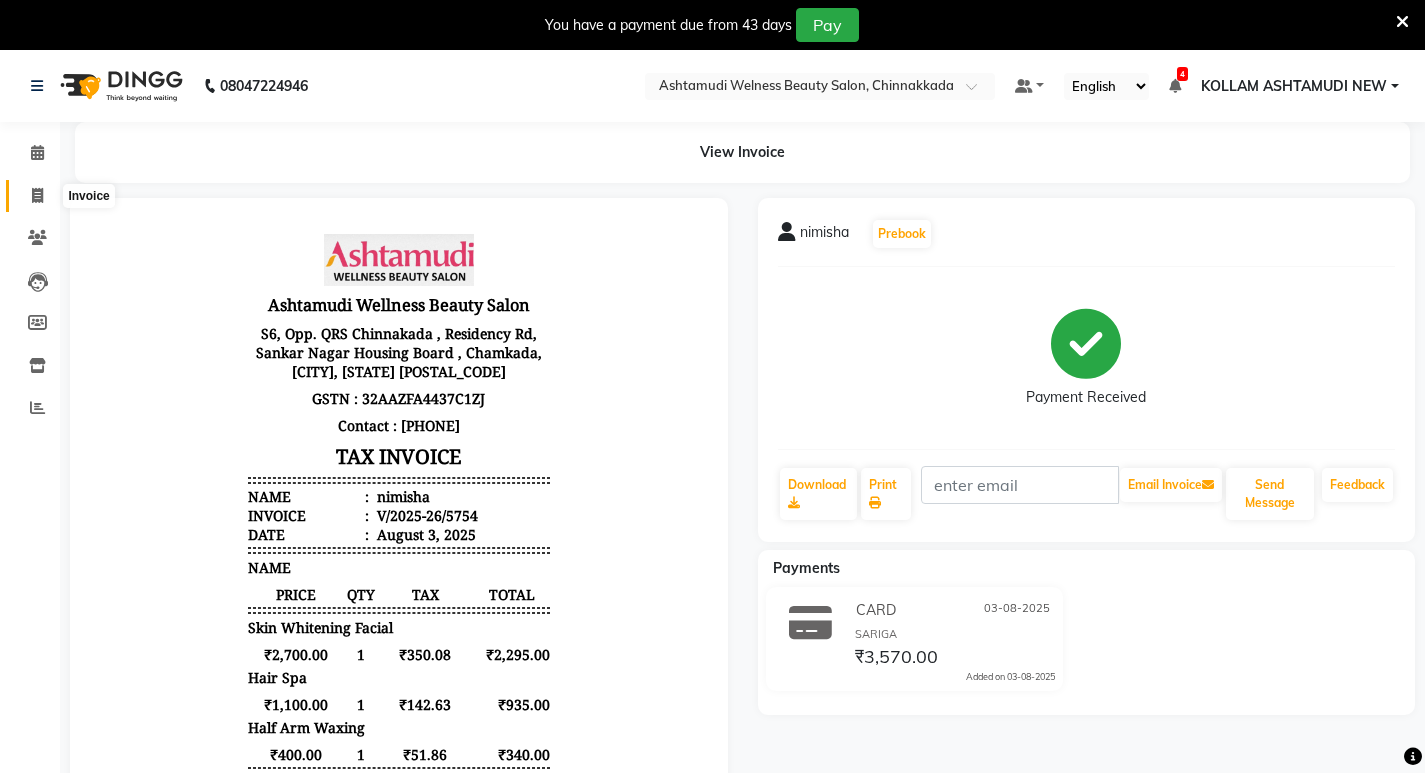 click 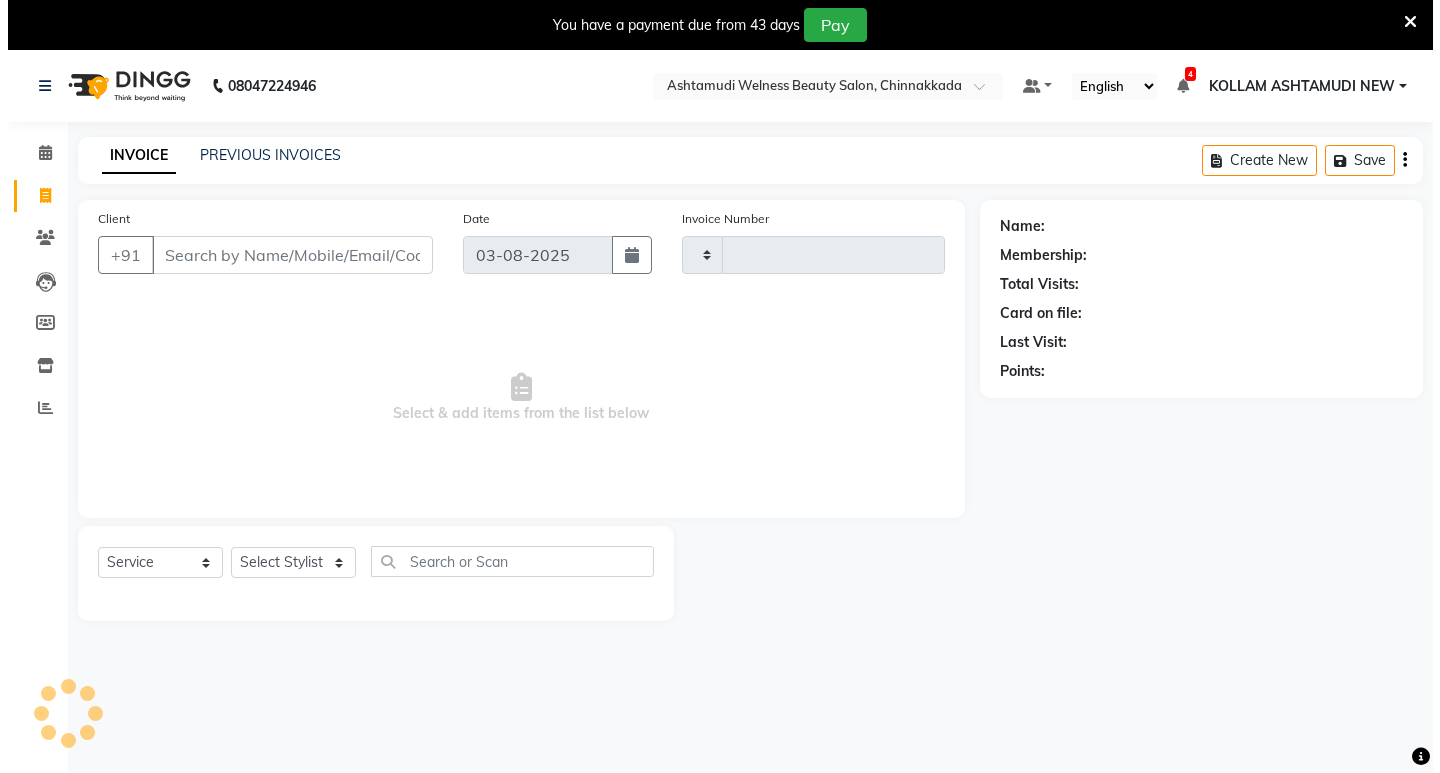 scroll, scrollTop: 50, scrollLeft: 0, axis: vertical 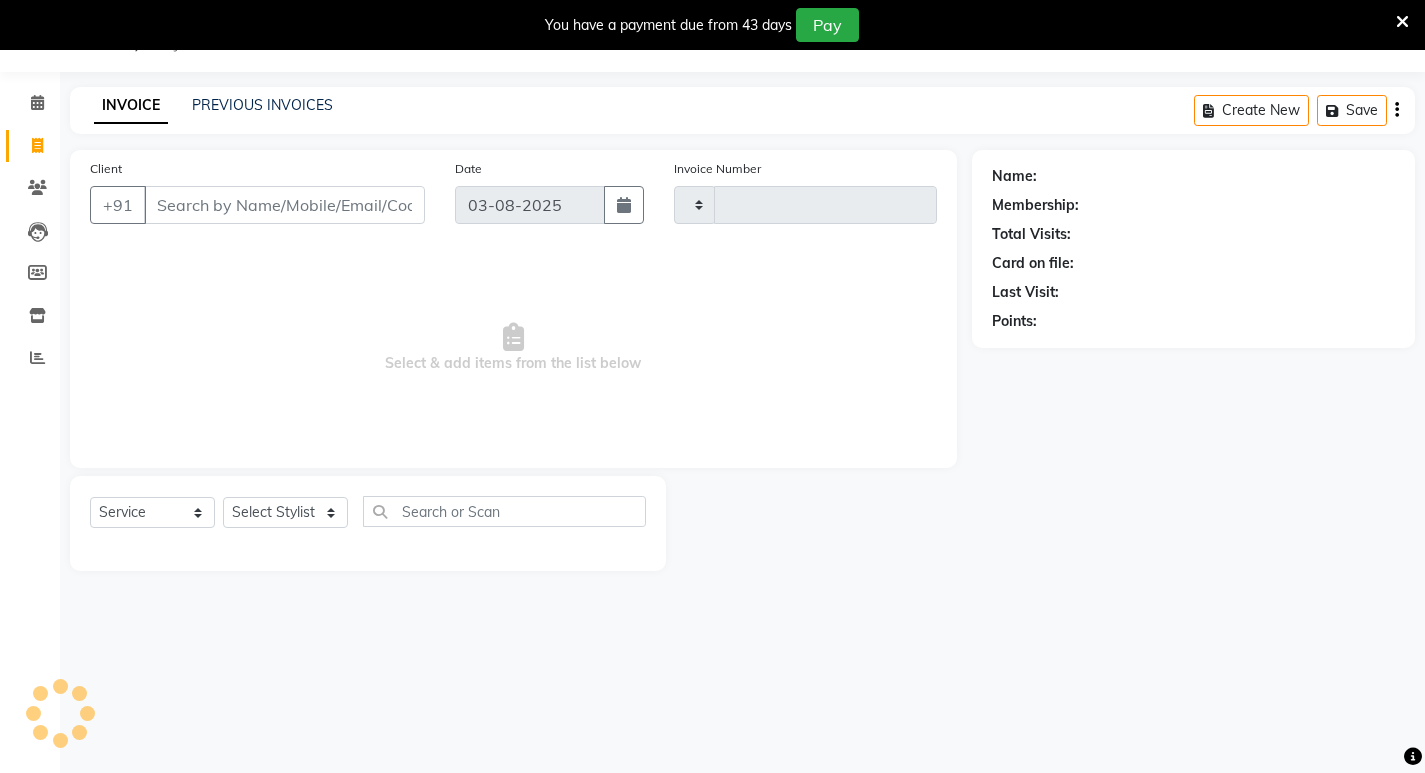 type on "5755" 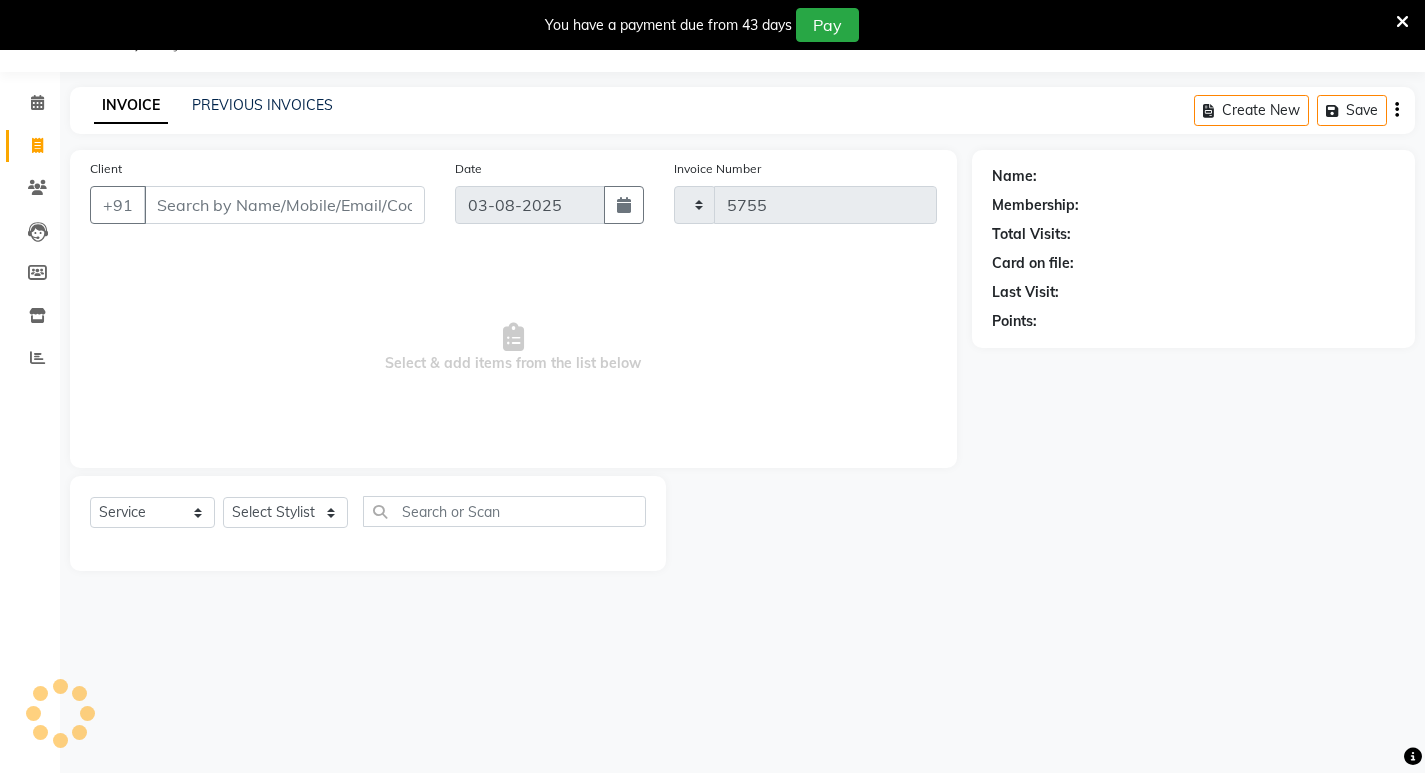 select on "4529" 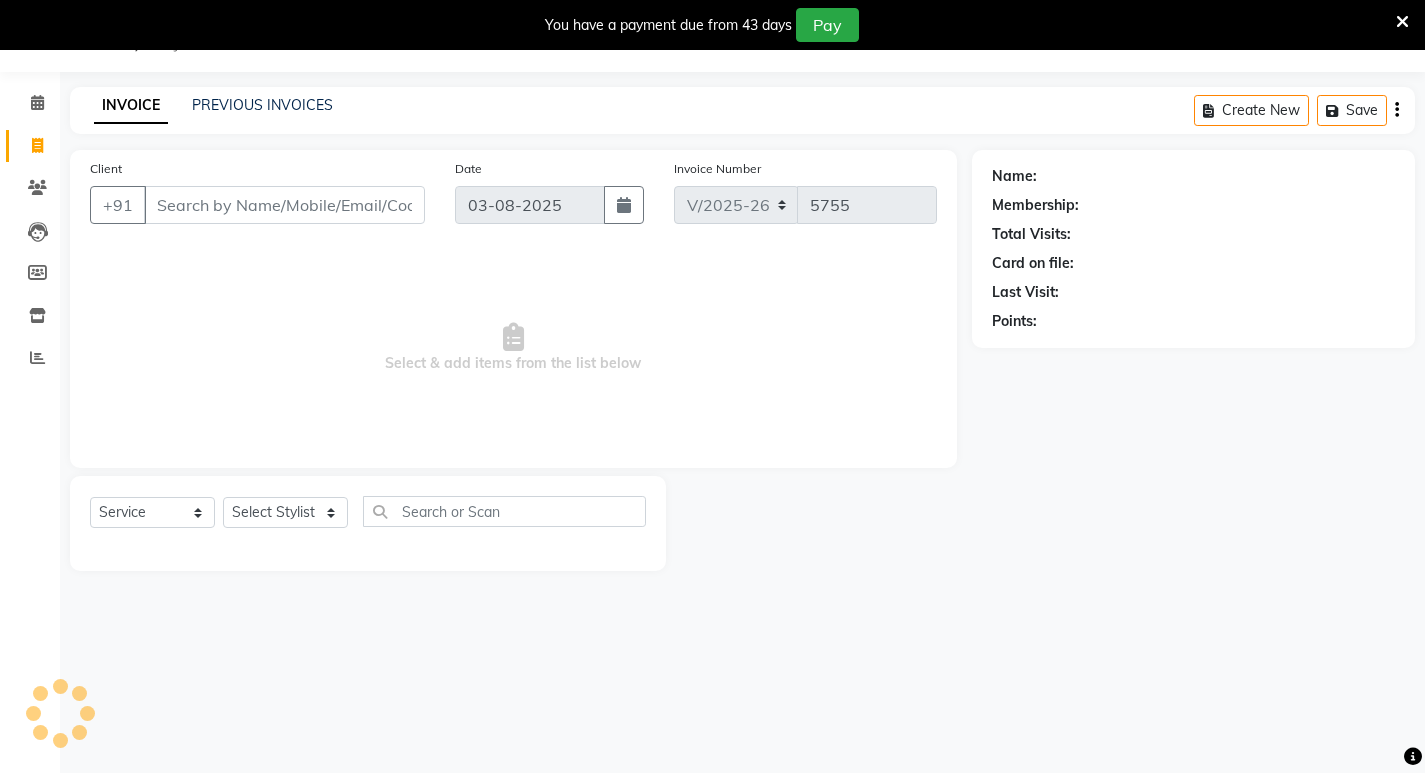 click on "Client" at bounding box center [284, 205] 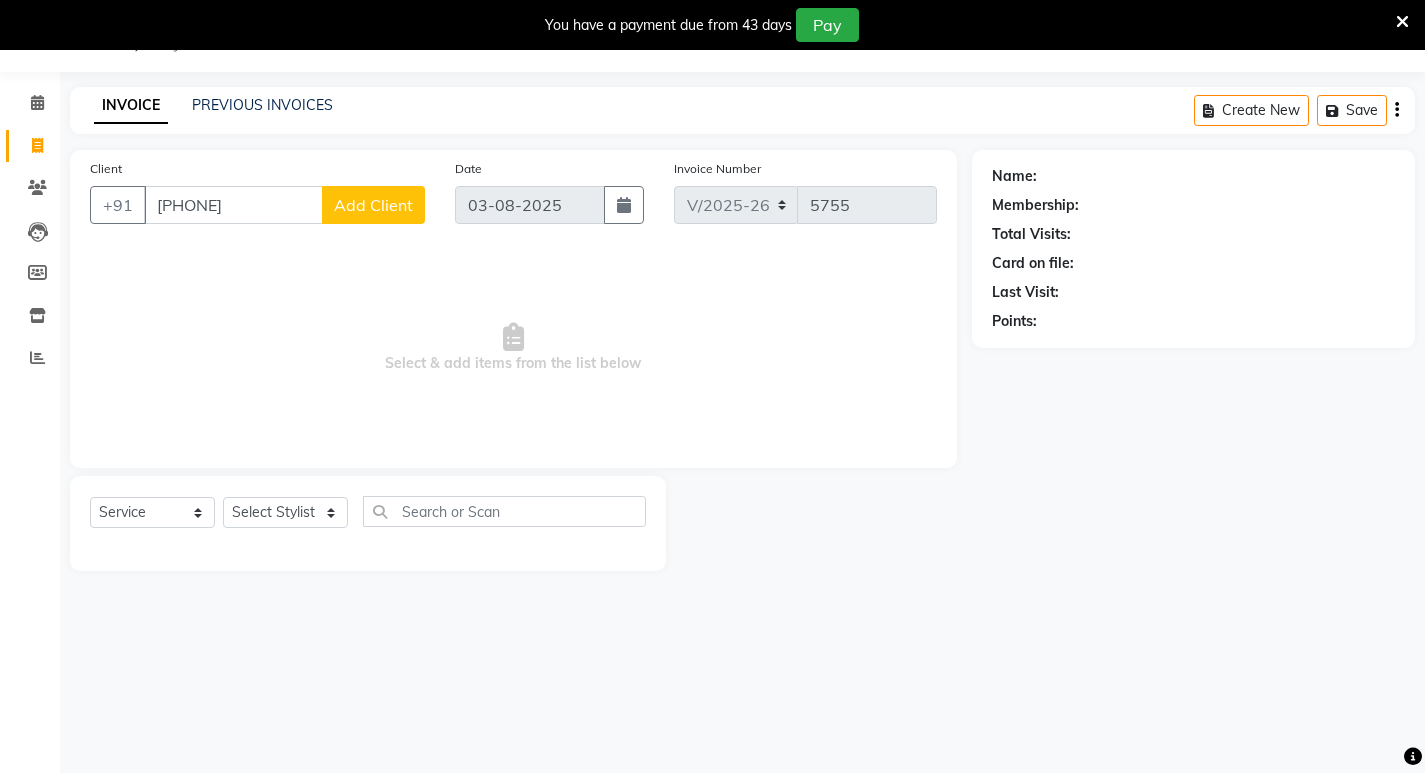 type on "9633955548" 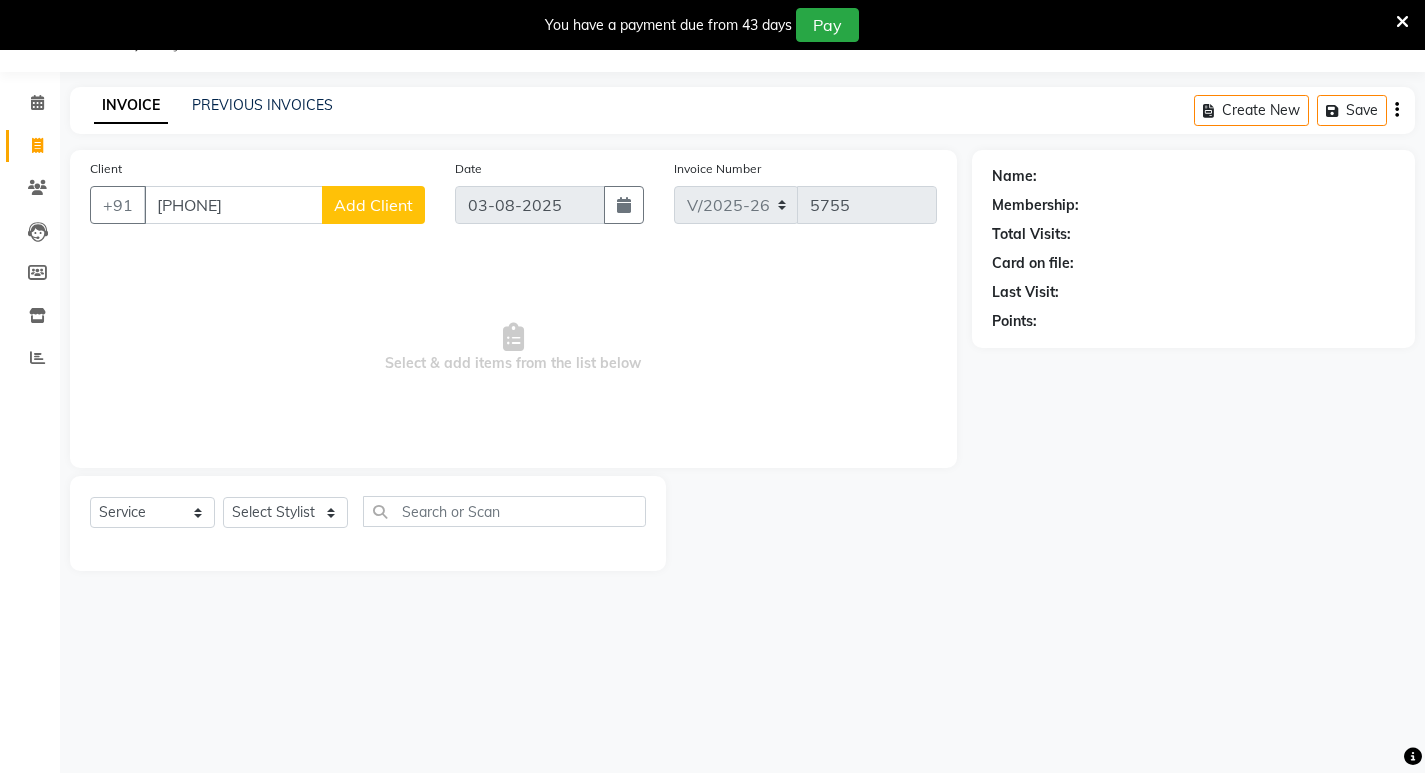 click on "Add Client" 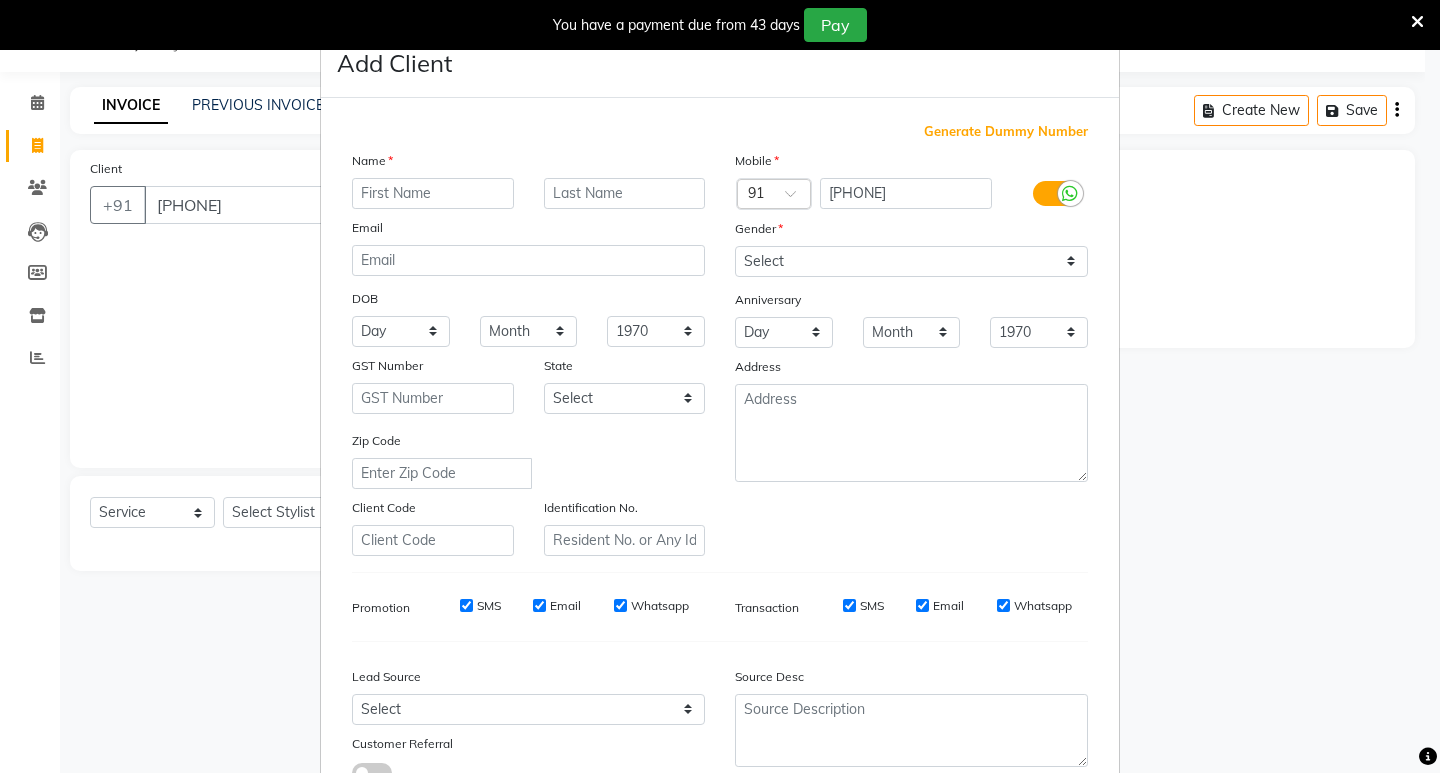 click at bounding box center [433, 193] 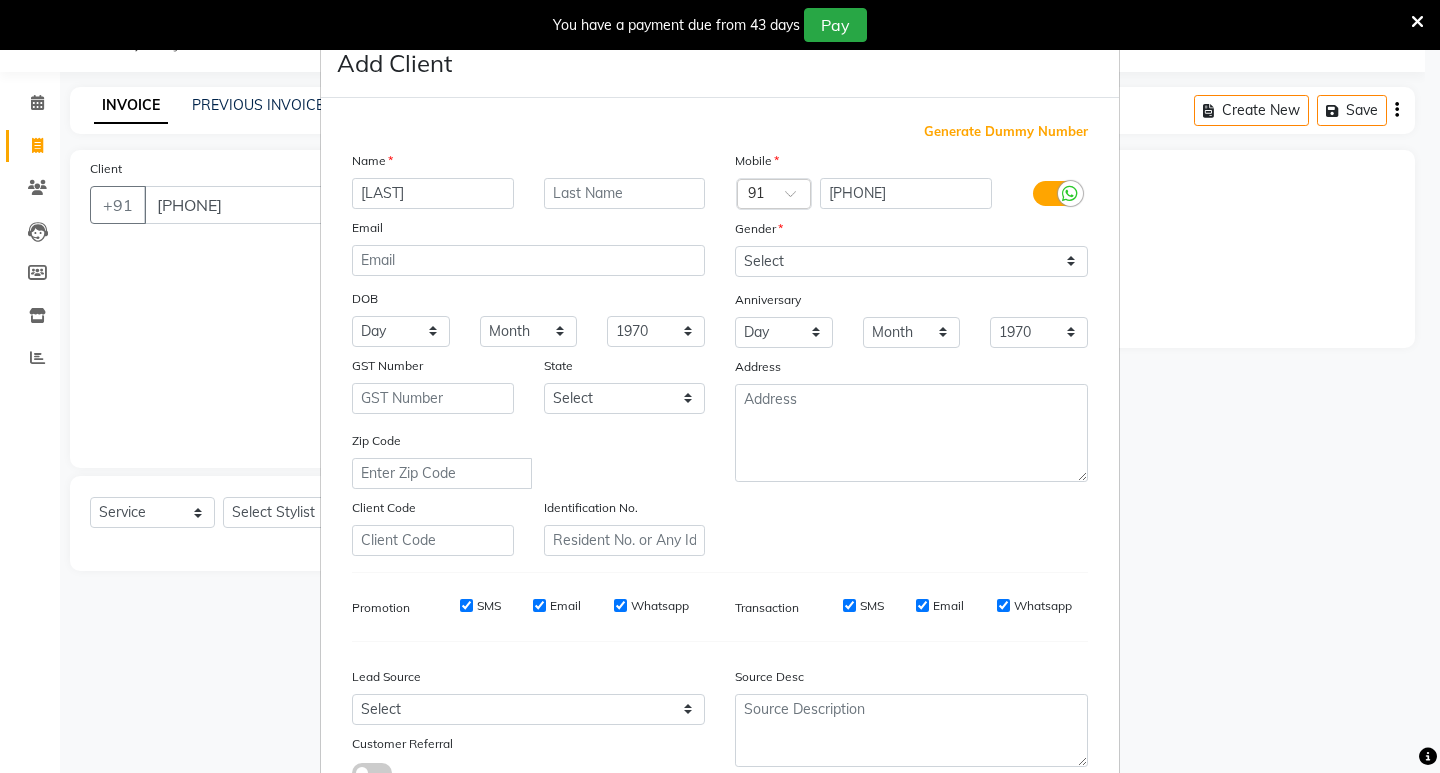 type on "vysakh" 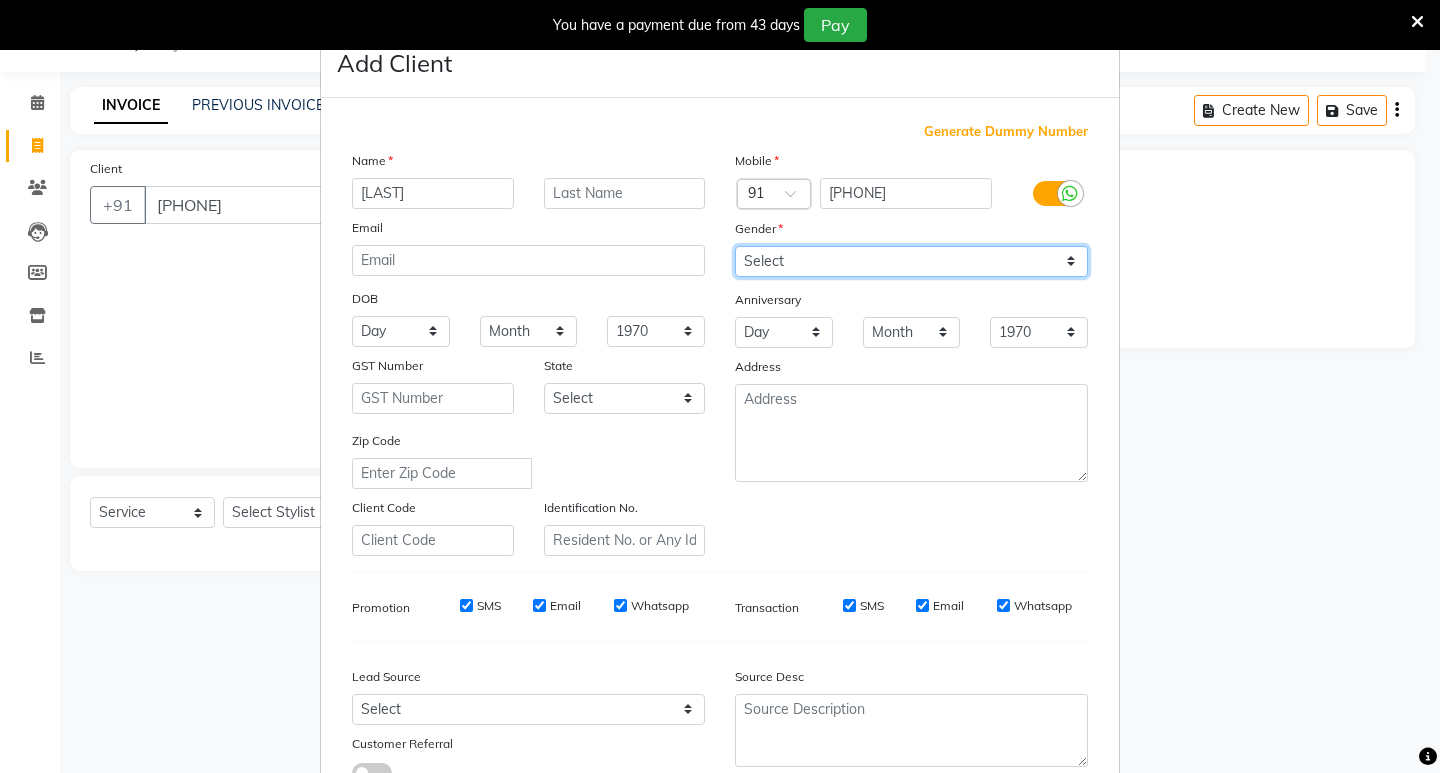 click on "Select Male Female Other Prefer Not To Say" at bounding box center (911, 261) 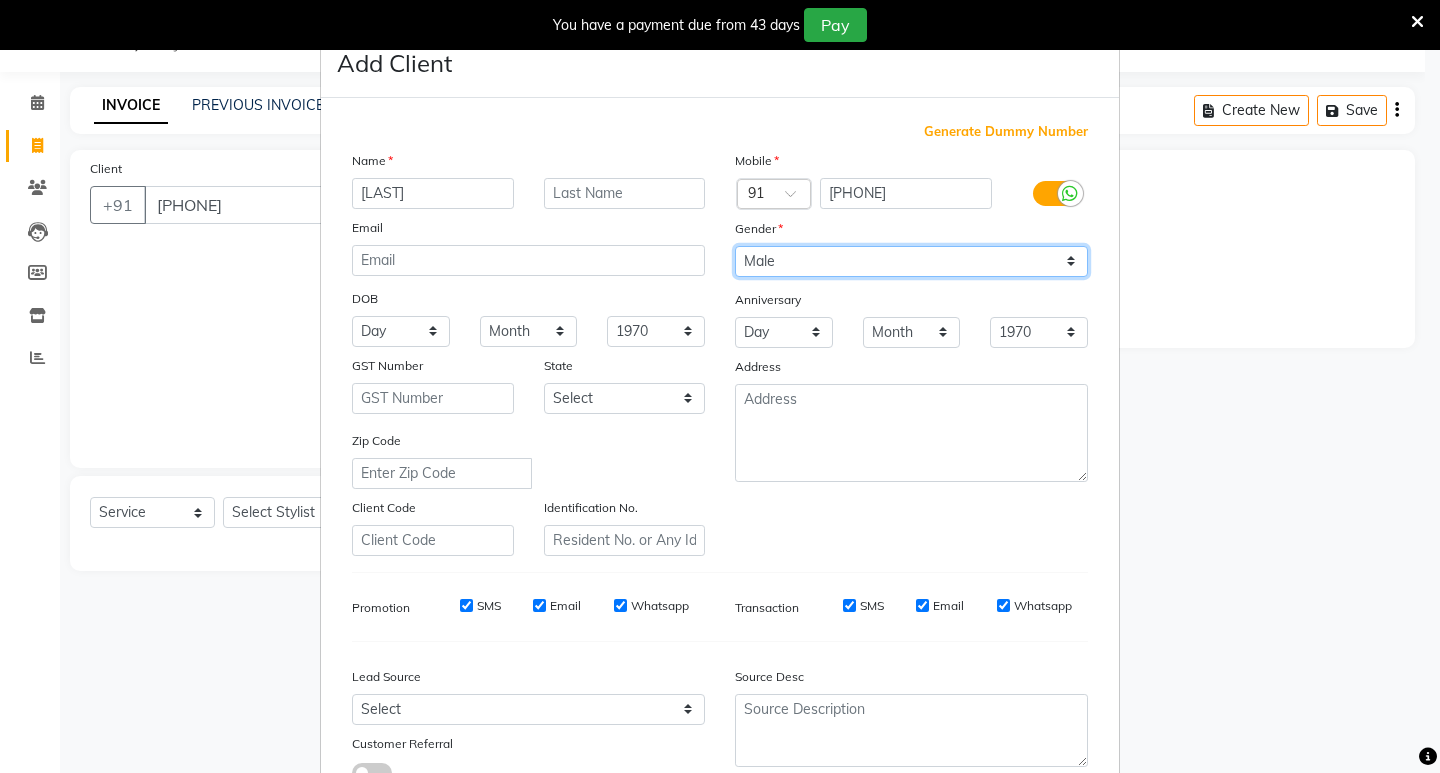 click on "Select Male Female Other Prefer Not To Say" at bounding box center [911, 261] 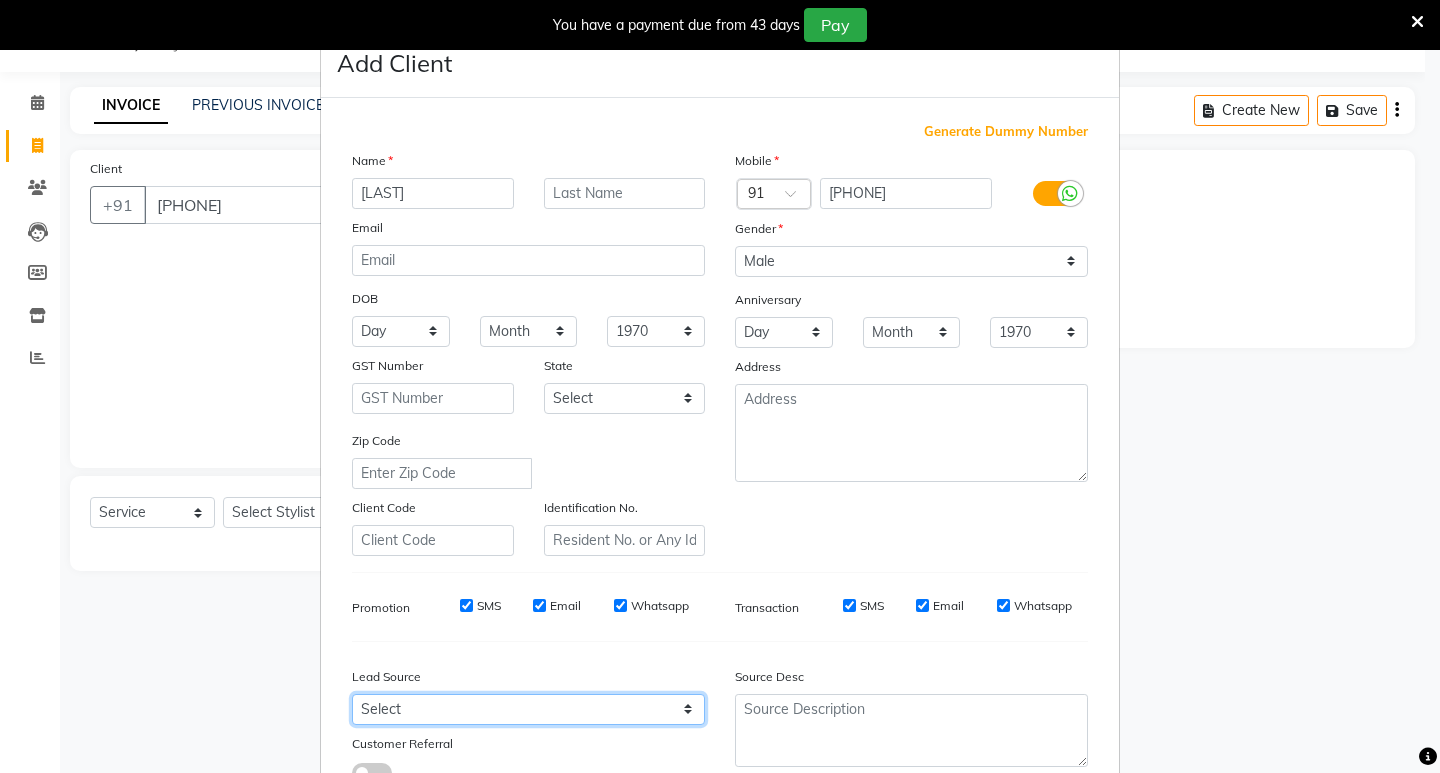 click on "Select Walk-in Referral Internet Friend Word of Mouth Advertisement Facebook JustDial Google Other Instagram  YouTube  WhatsApp" at bounding box center (528, 709) 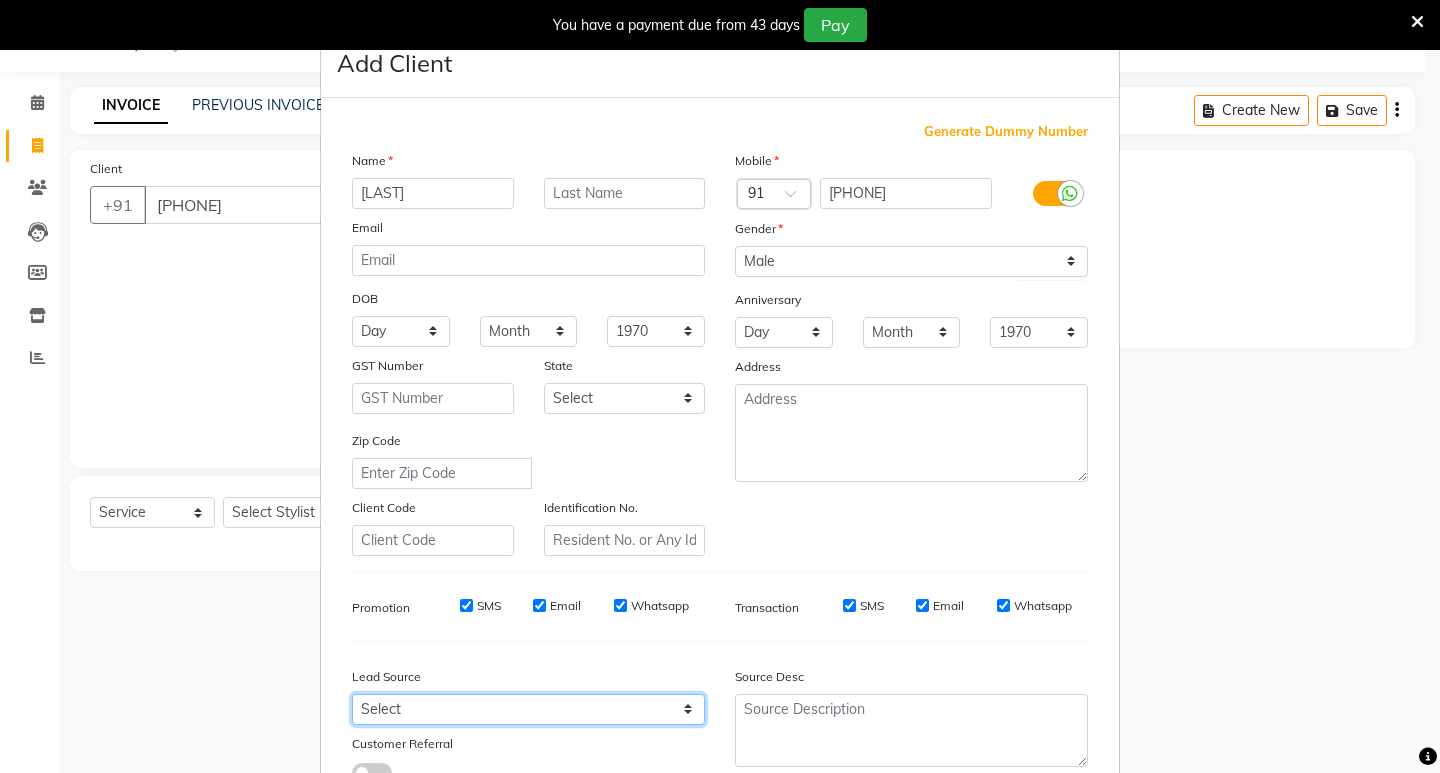 select on "30861" 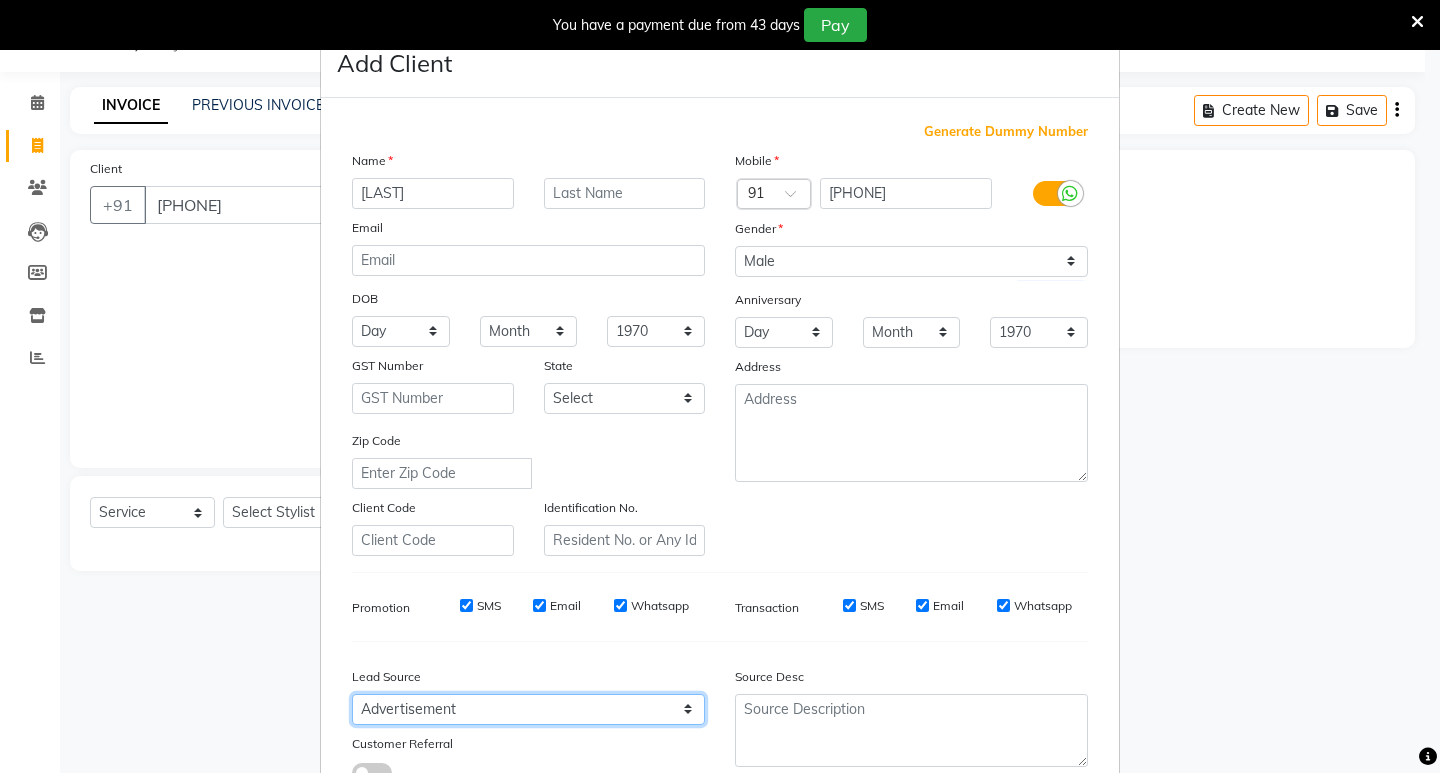 click on "Select Walk-in Referral Internet Friend Word of Mouth Advertisement Facebook JustDial Google Other Instagram  YouTube  WhatsApp" at bounding box center (528, 709) 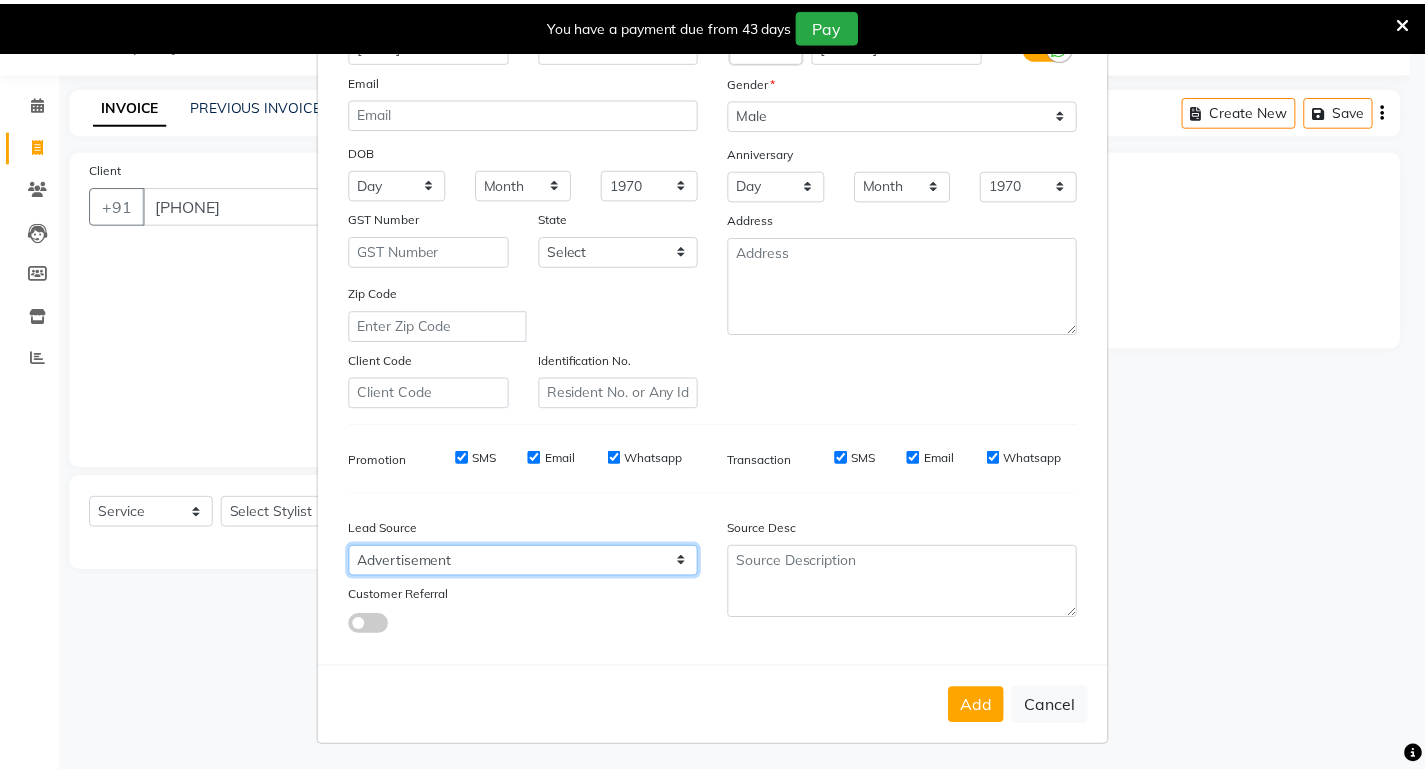 scroll, scrollTop: 150, scrollLeft: 0, axis: vertical 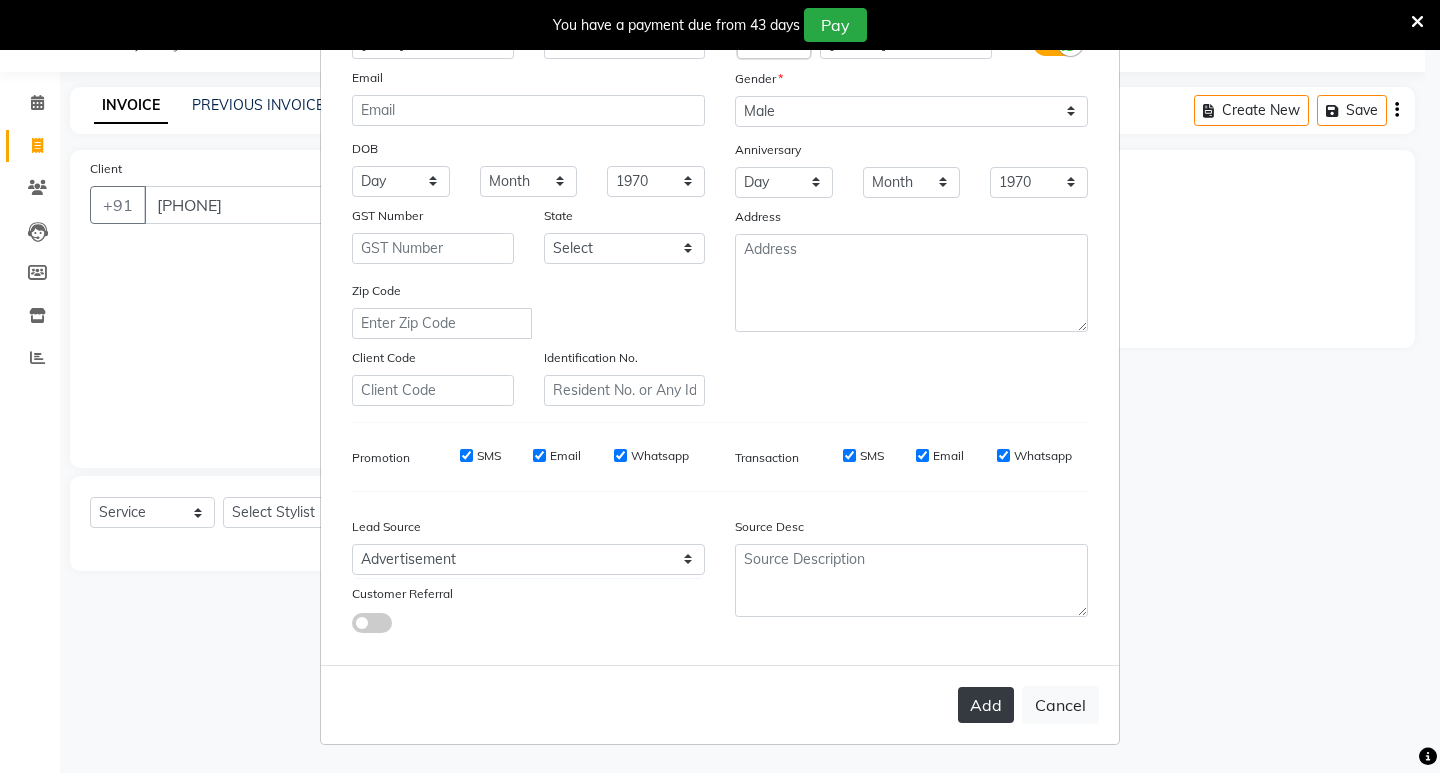 click on "Add" at bounding box center (986, 705) 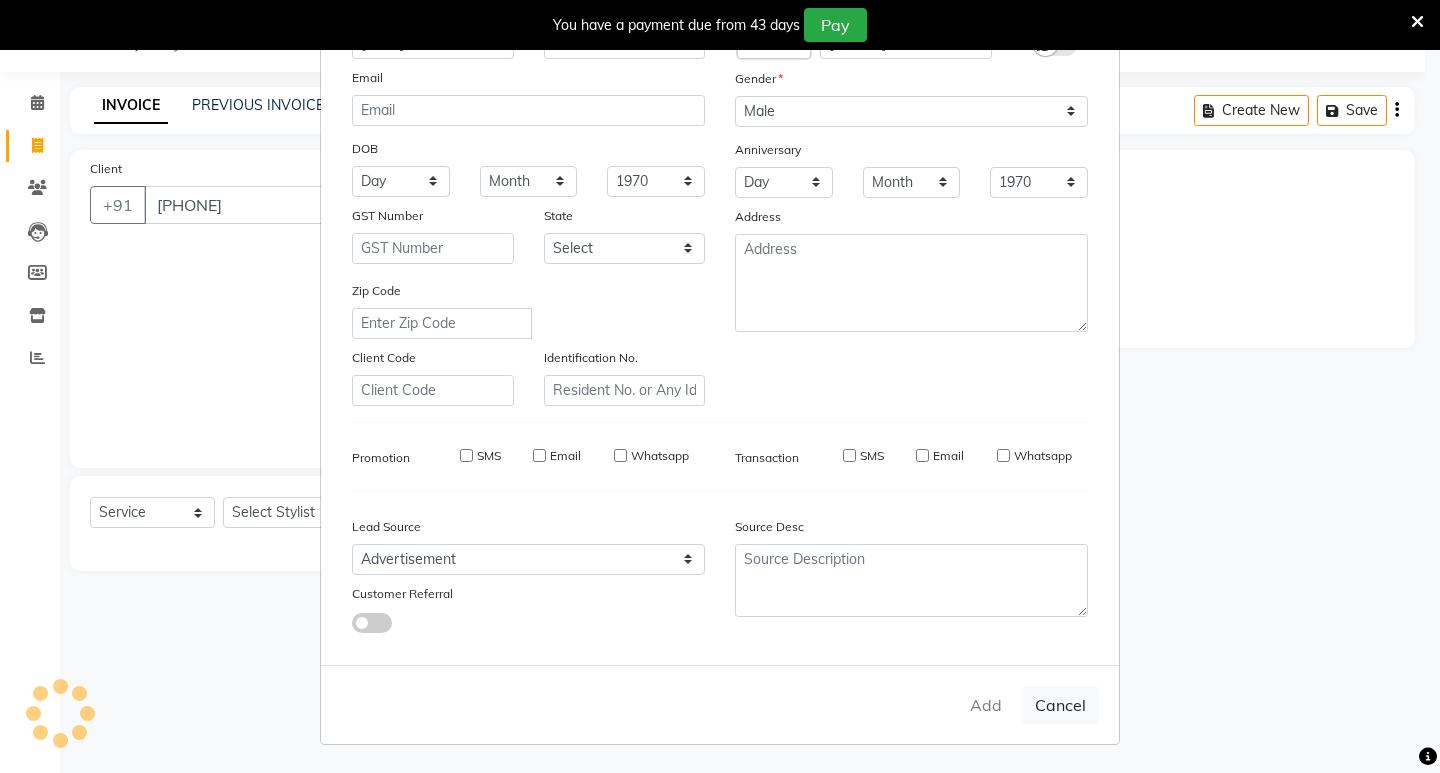type 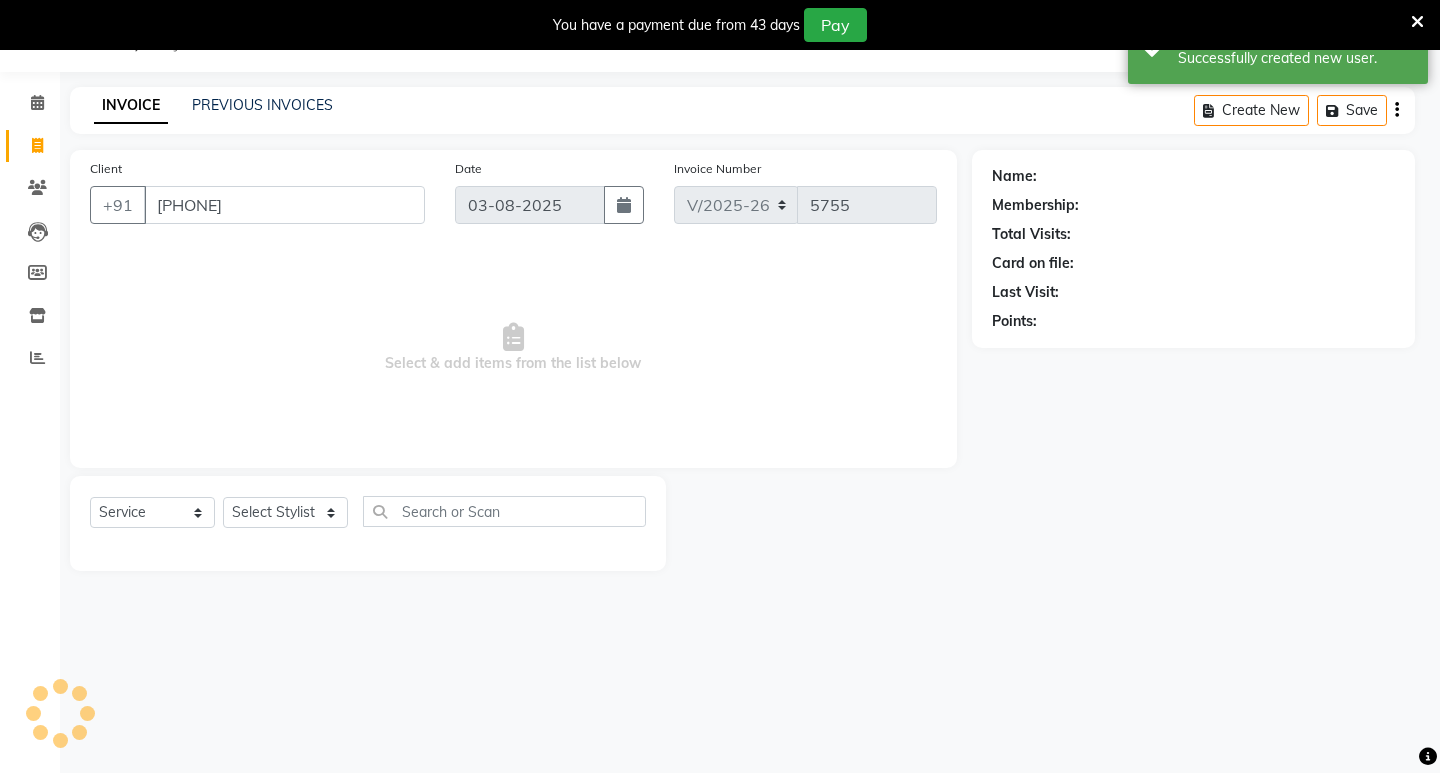 select on "1: Object" 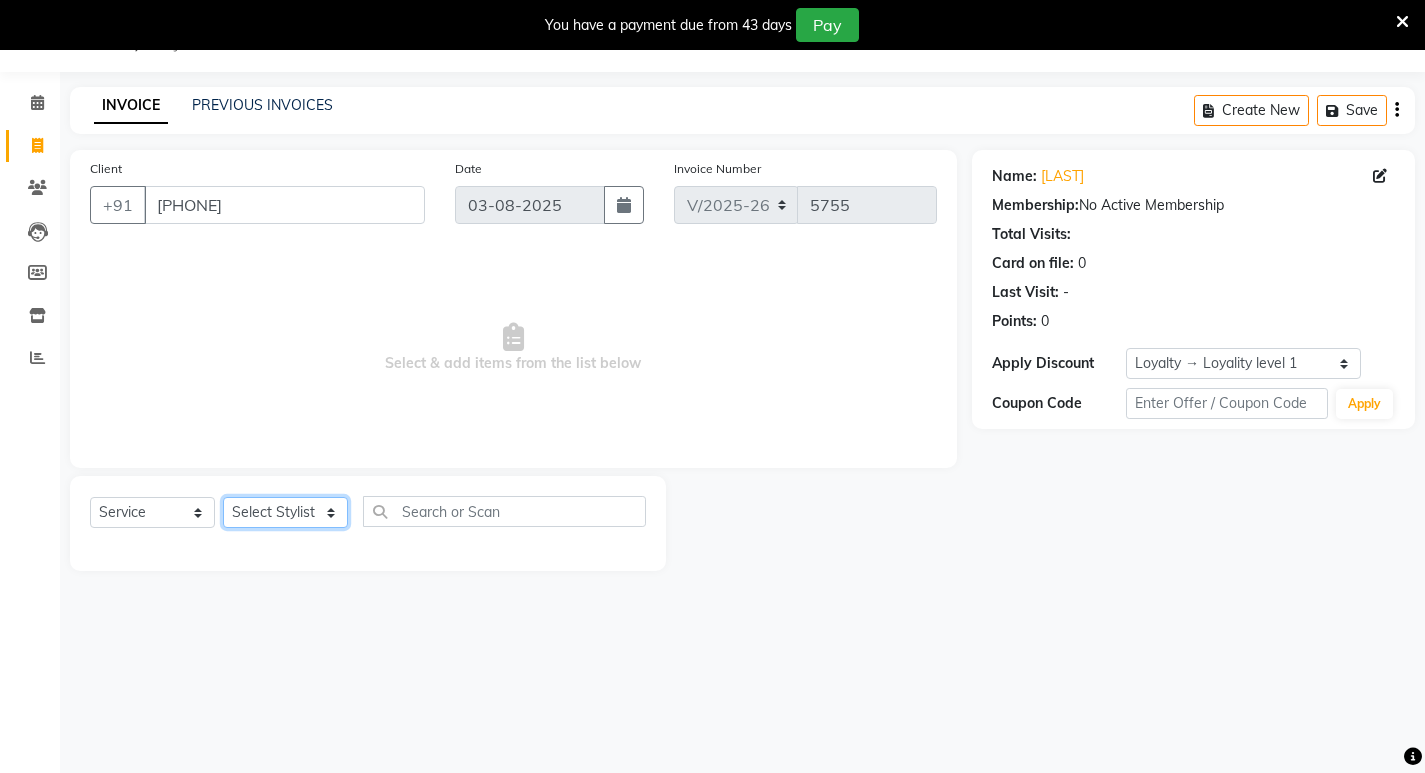 click on "Select Stylist ADITHYA   TAMANG Admin ALTHAF  Anitha  ATHIRA SANAL BETZA  M BINU GANESH  JIJUMON  P Kavya KOLLAM ASHTAMUDI KOLLAM ASHTAMUDI NEW  Kusum MO ANWAR Rahul REENA  VIDHYA RENUKA SUNDAS Revathy B Nair RINA RAI SAJEEV M SAMIR RAI SARIGA PRASAD SHIBU Shilu Fathima Shyni Salim Sibi SUKANYA Supriya SUSHEELA S" 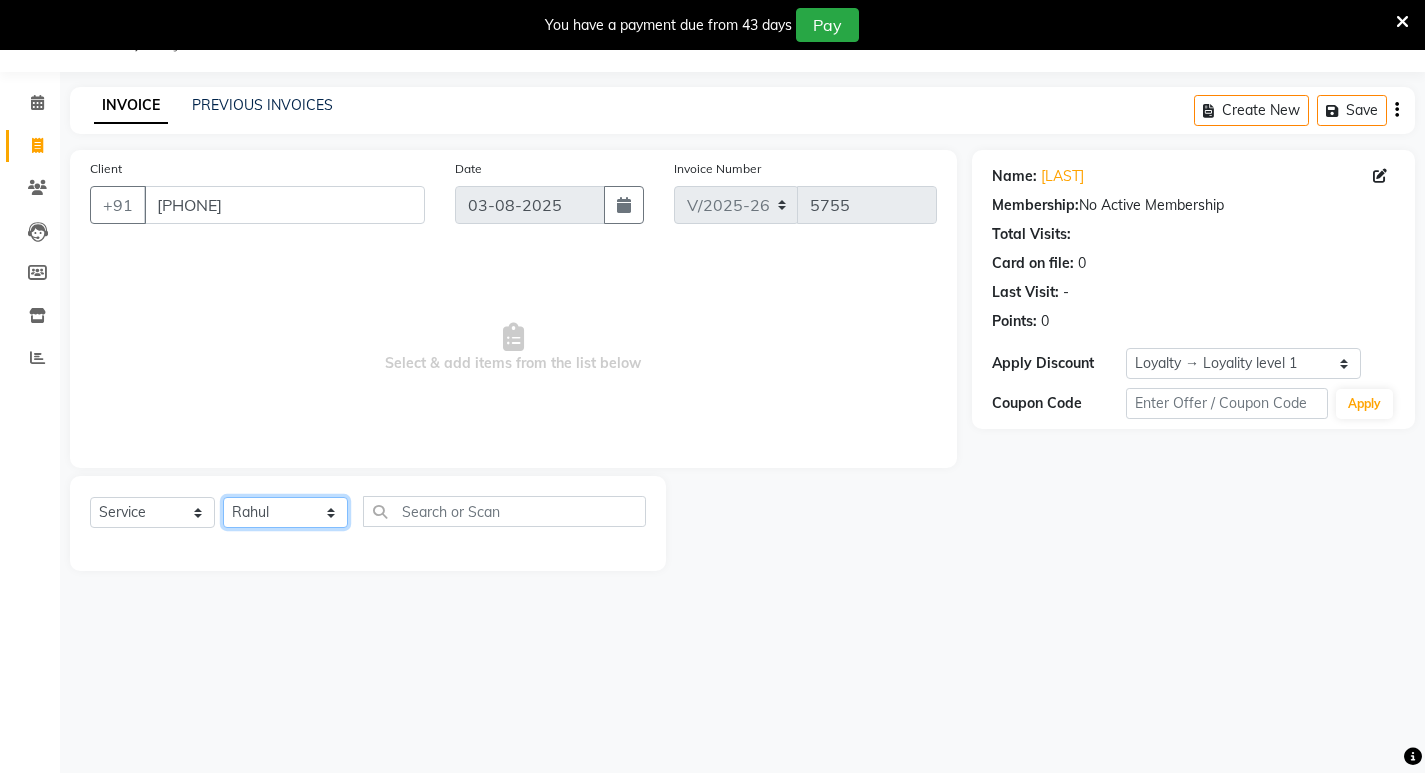 click on "Select Stylist ADITHYA   TAMANG Admin ALTHAF  Anitha  ATHIRA SANAL BETZA  M BINU GANESH  JIJUMON  P Kavya KOLLAM ASHTAMUDI KOLLAM ASHTAMUDI NEW  Kusum MO ANWAR Rahul REENA  VIDHYA RENUKA SUNDAS Revathy B Nair RINA RAI SAJEEV M SAMIR RAI SARIGA PRASAD SHIBU Shilu Fathima Shyni Salim Sibi SUKANYA Supriya SUSHEELA S" 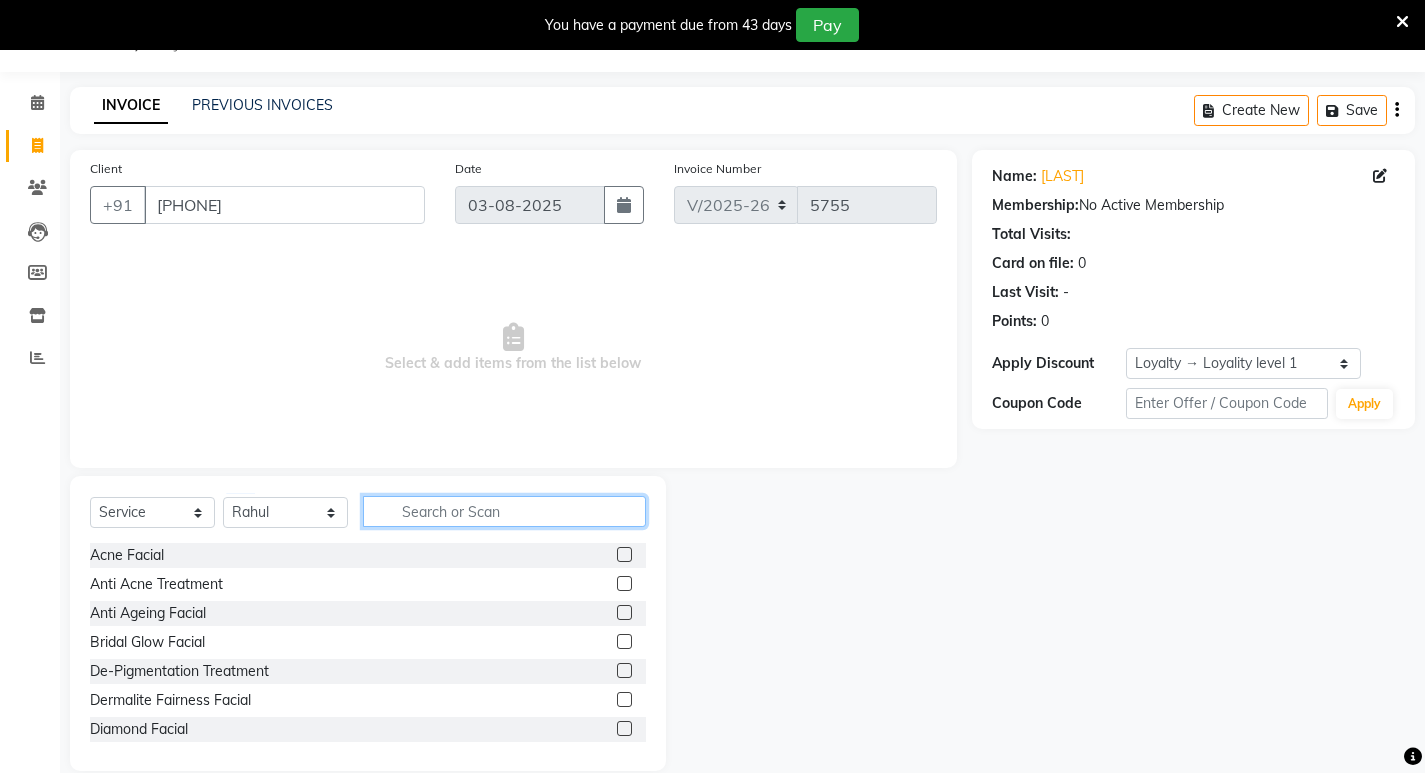 click 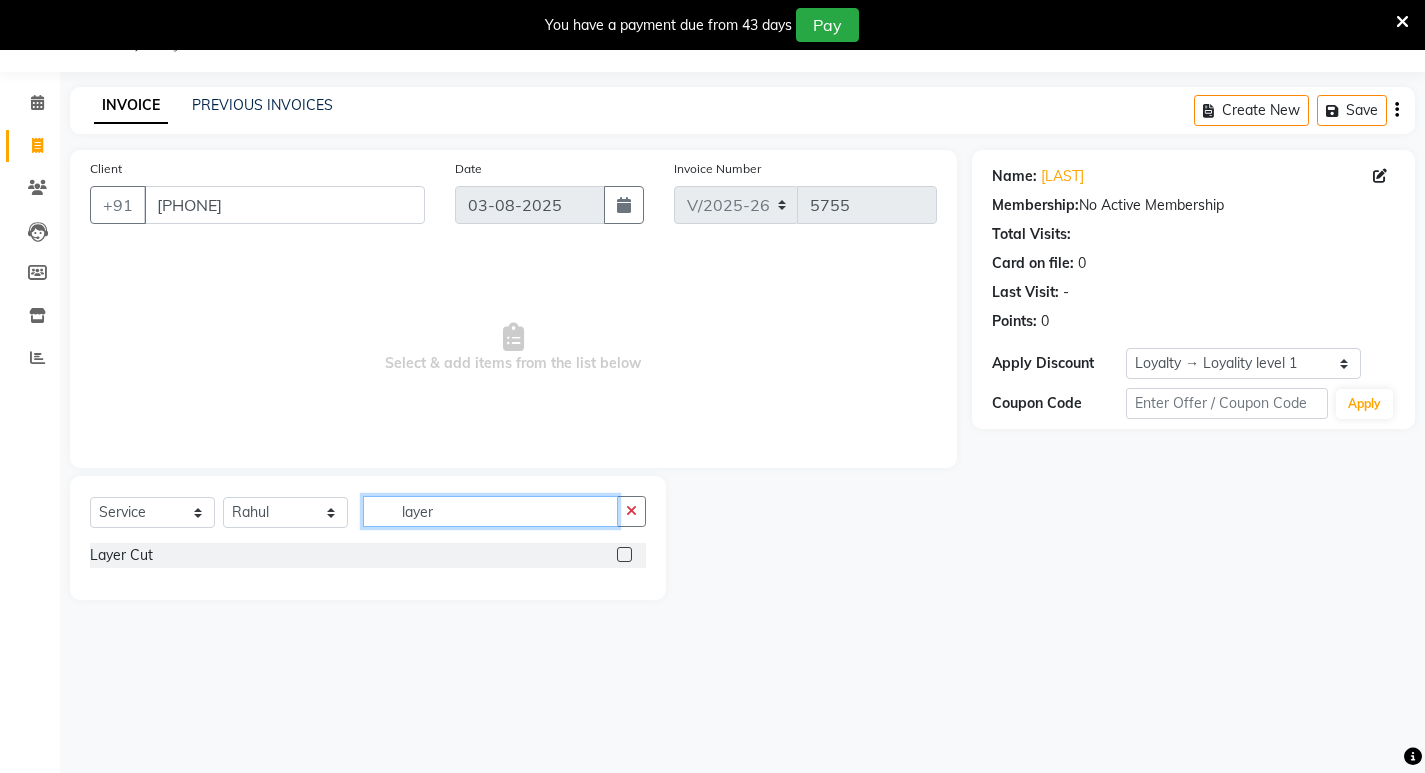 type on "layer" 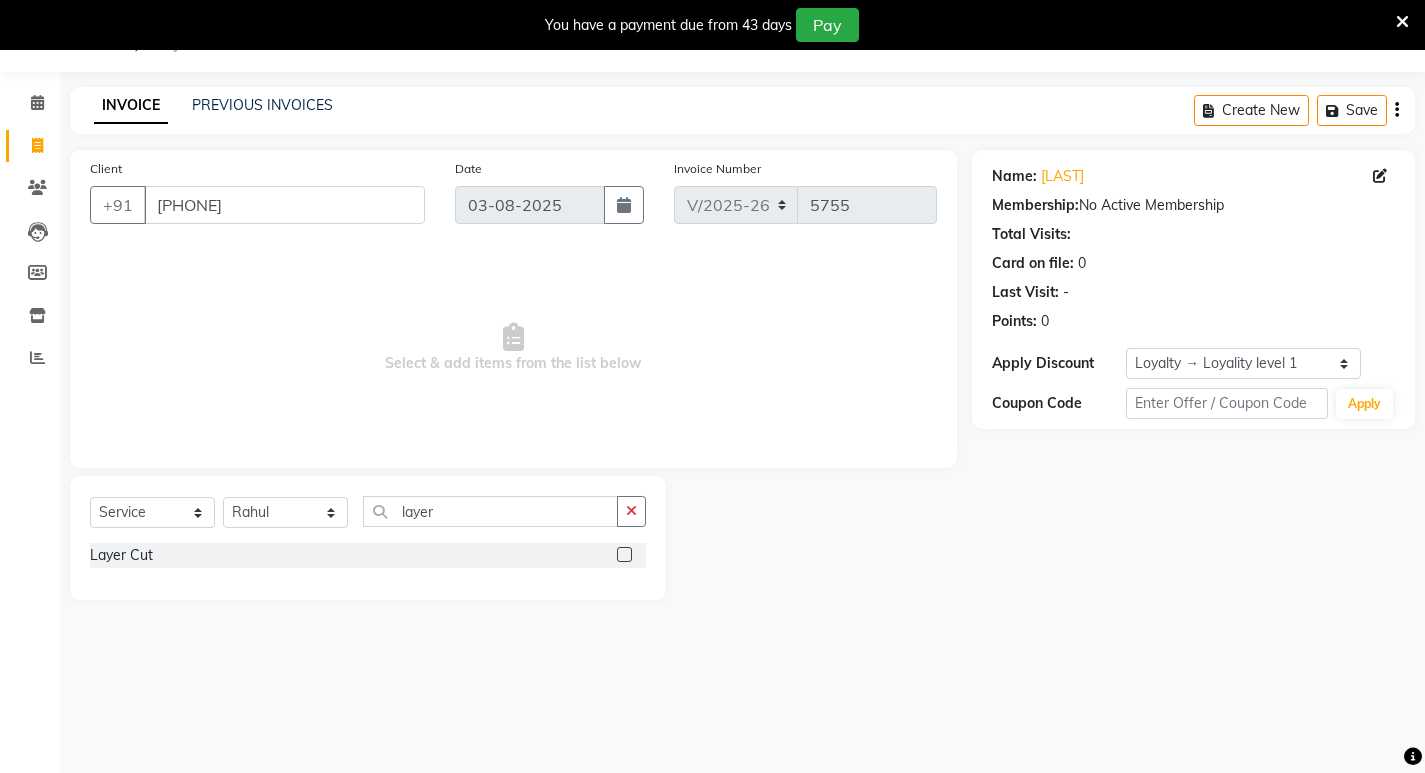 click 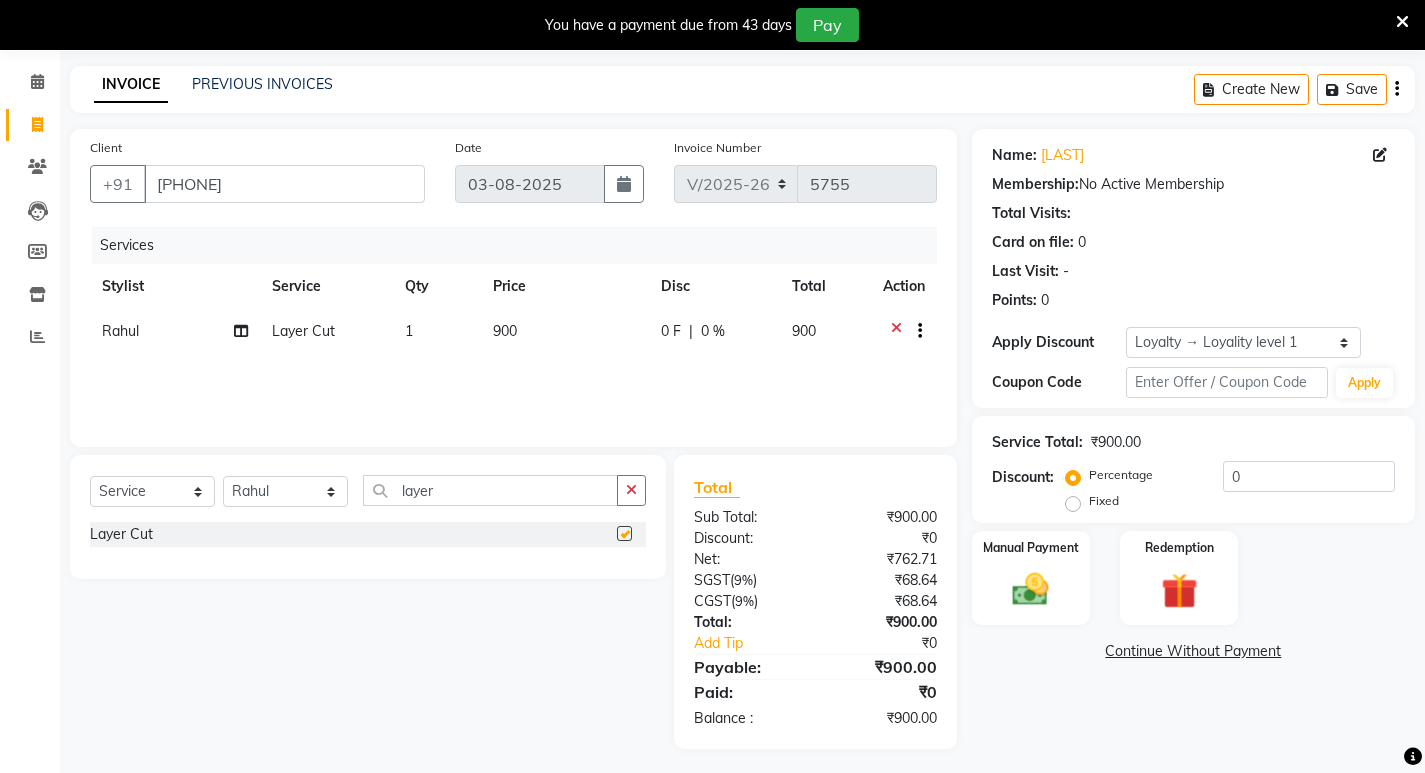 checkbox on "false" 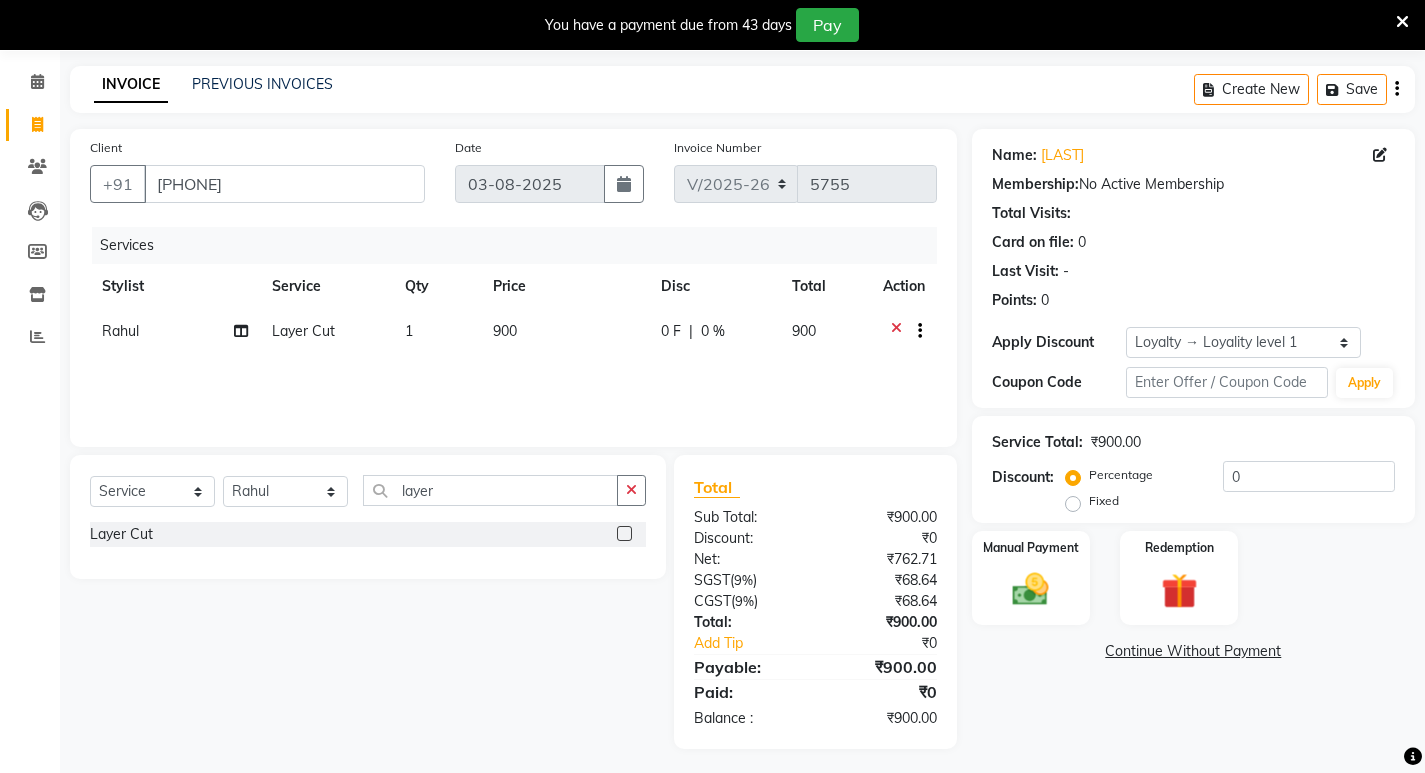 scroll, scrollTop: 77, scrollLeft: 0, axis: vertical 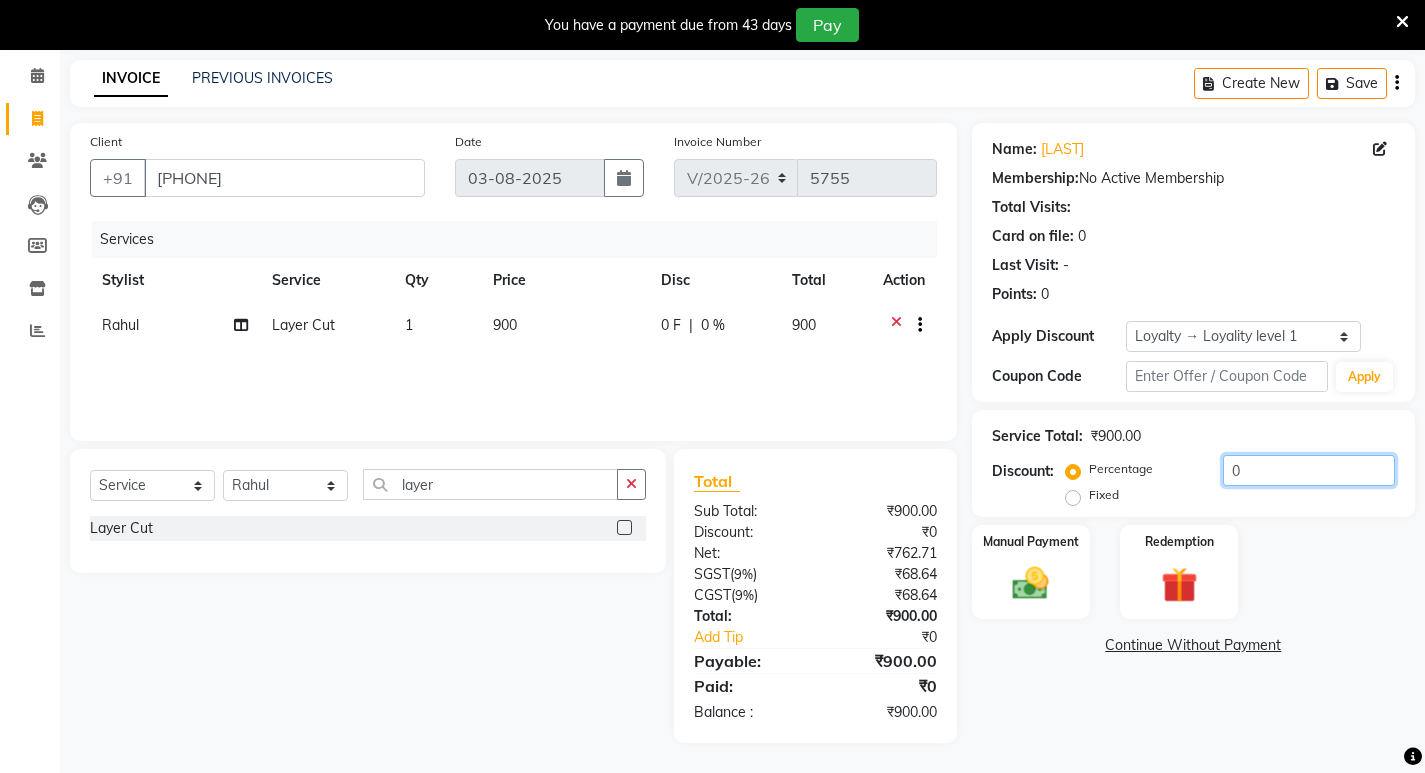 click on "0" 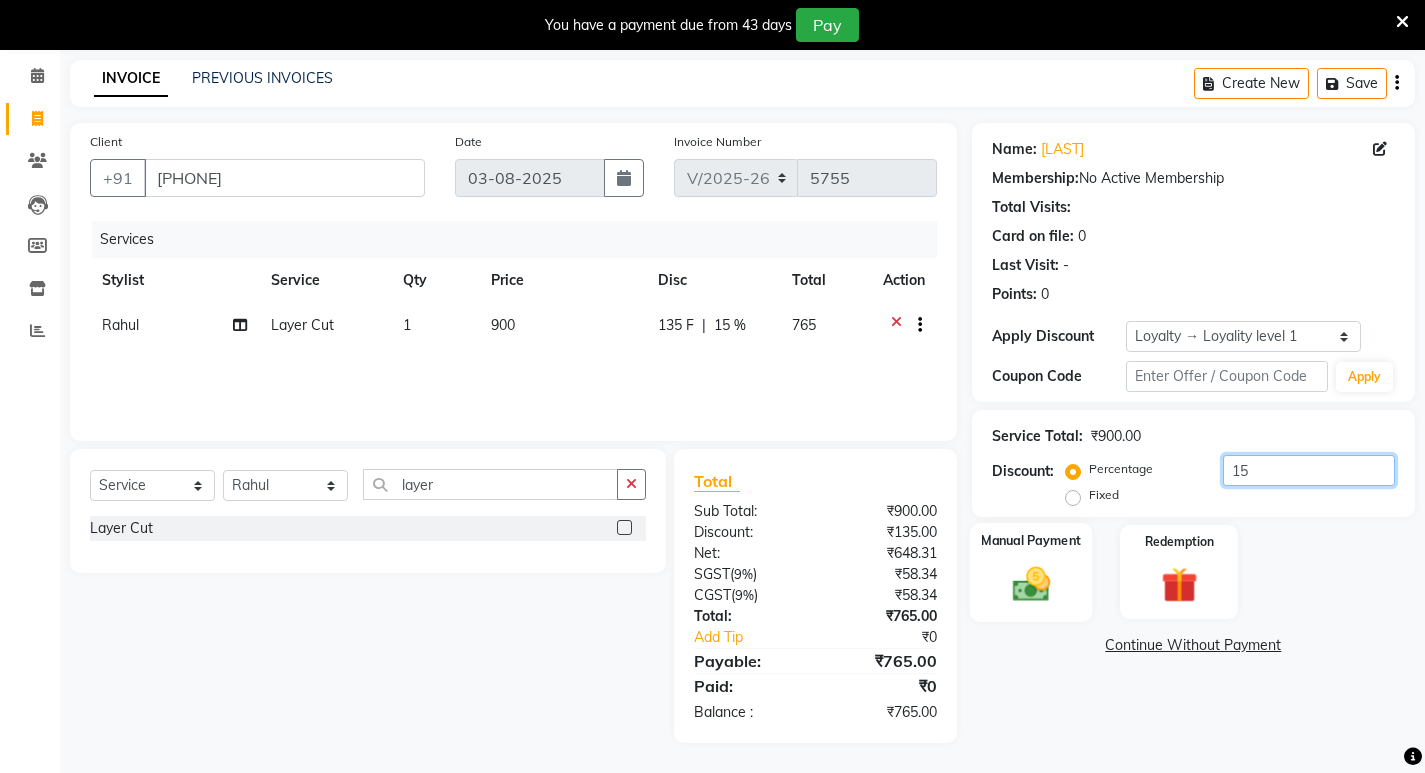 type on "15" 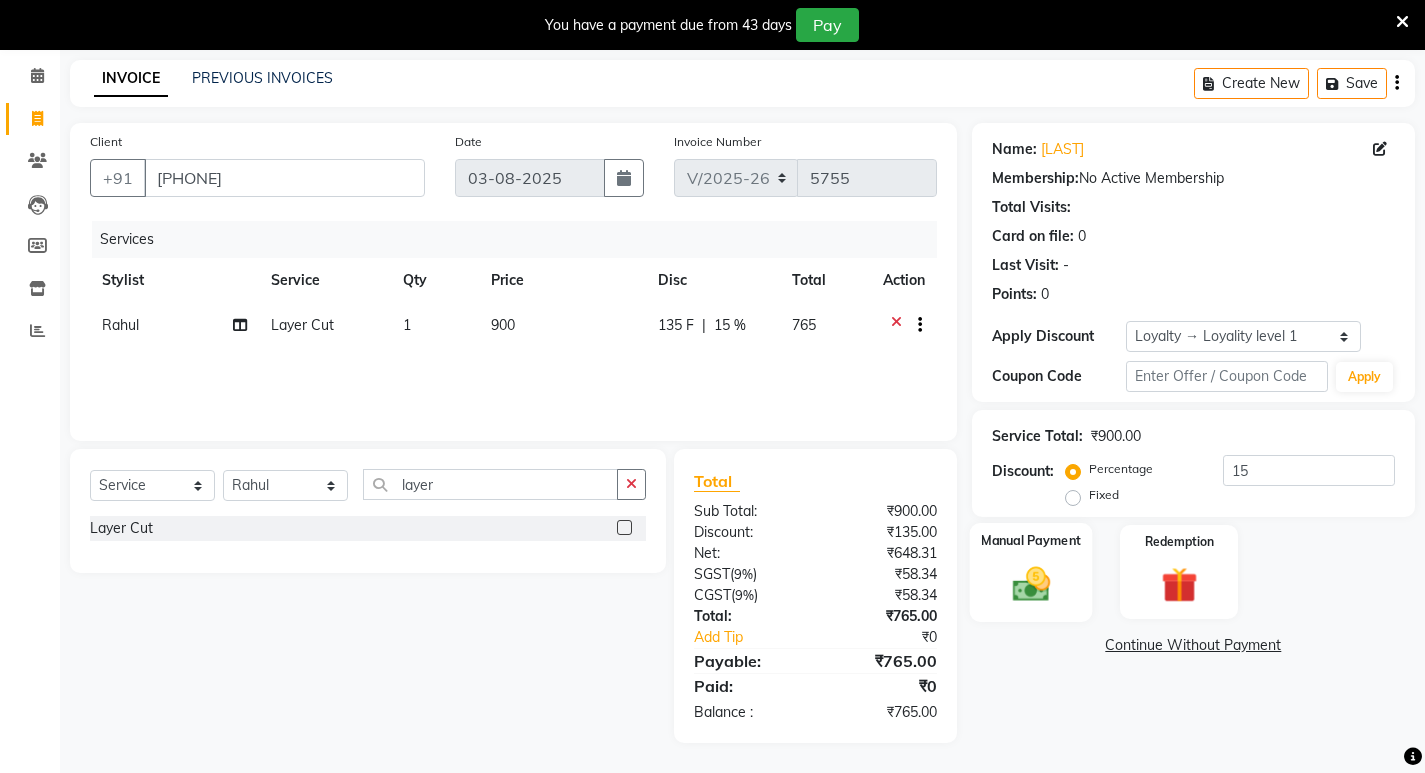 click 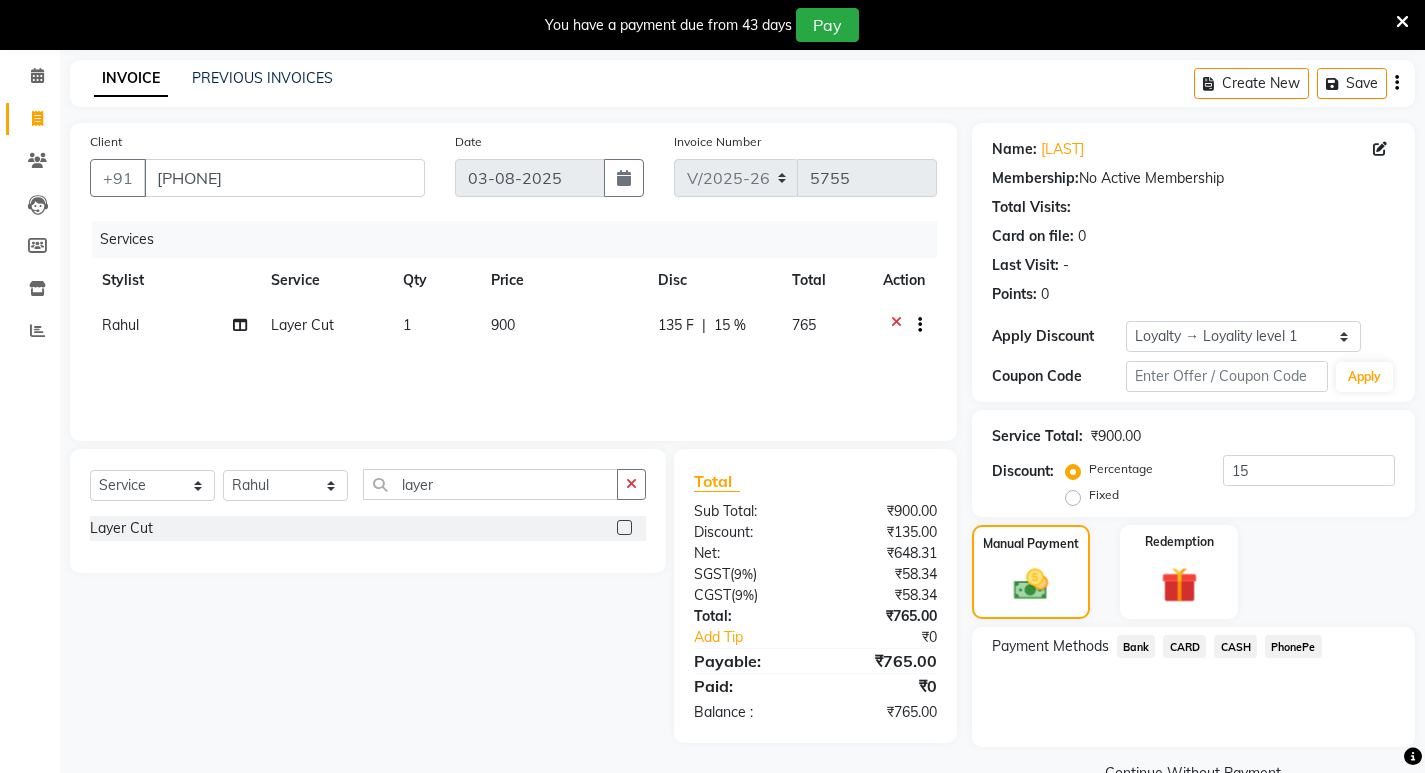 click on "CASH" 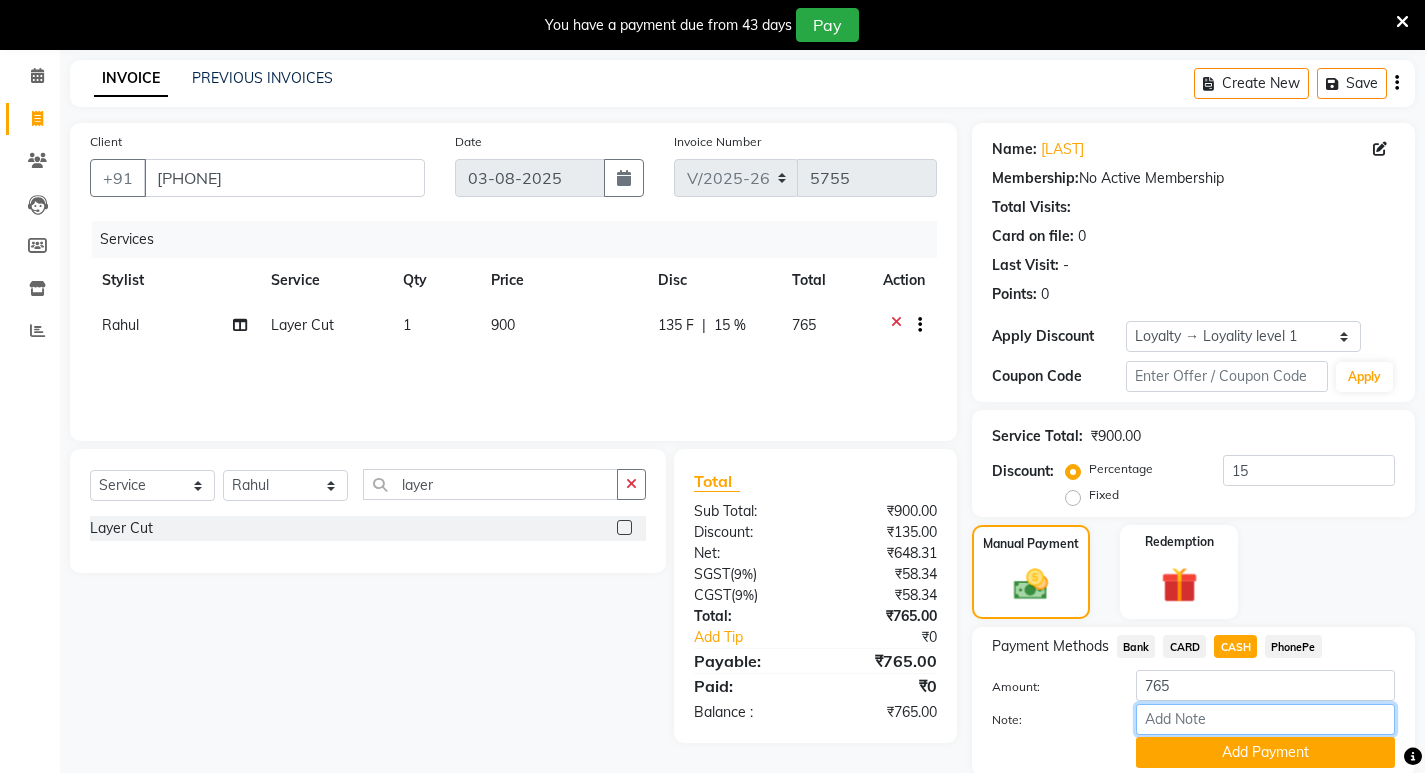 drag, startPoint x: 1209, startPoint y: 719, endPoint x: 1210, endPoint y: 709, distance: 10.049875 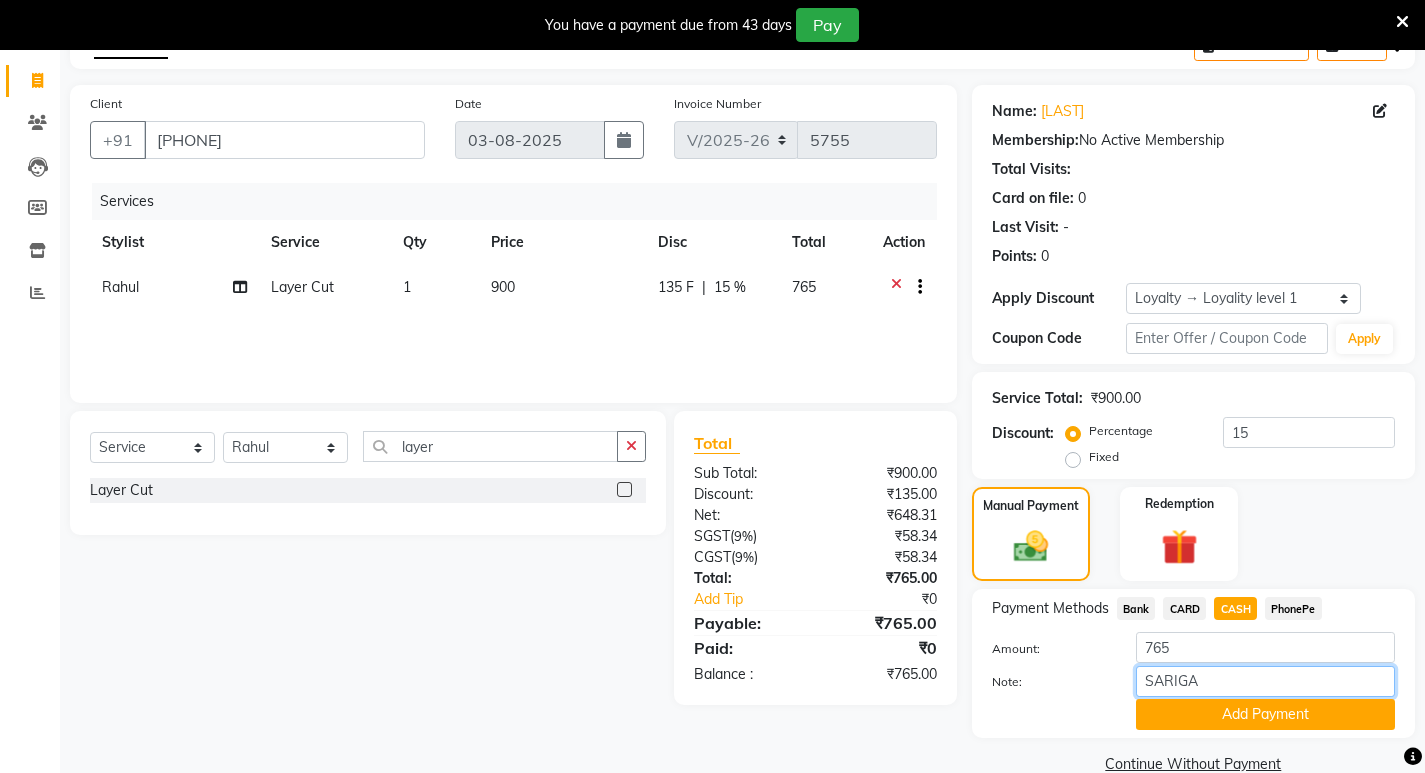 scroll, scrollTop: 151, scrollLeft: 0, axis: vertical 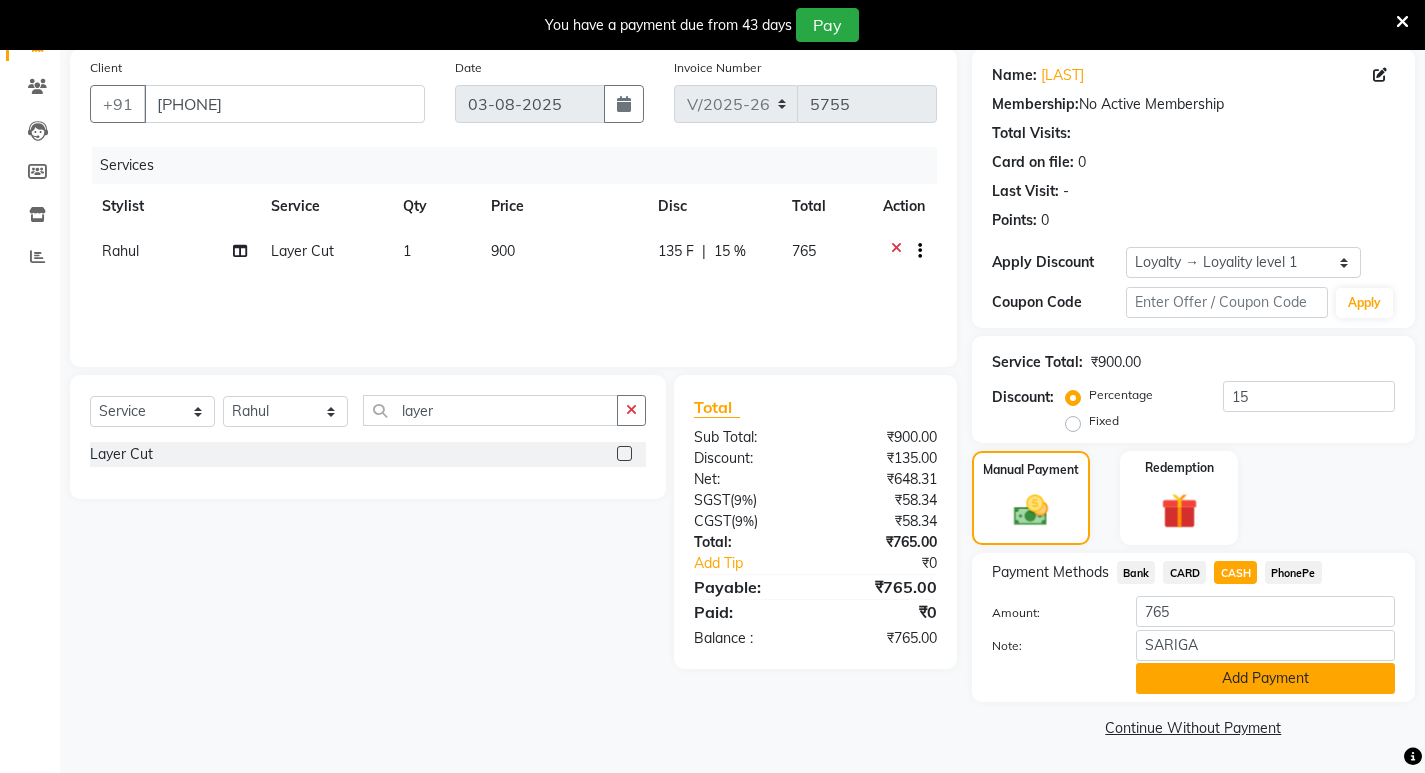 click on "Add Payment" 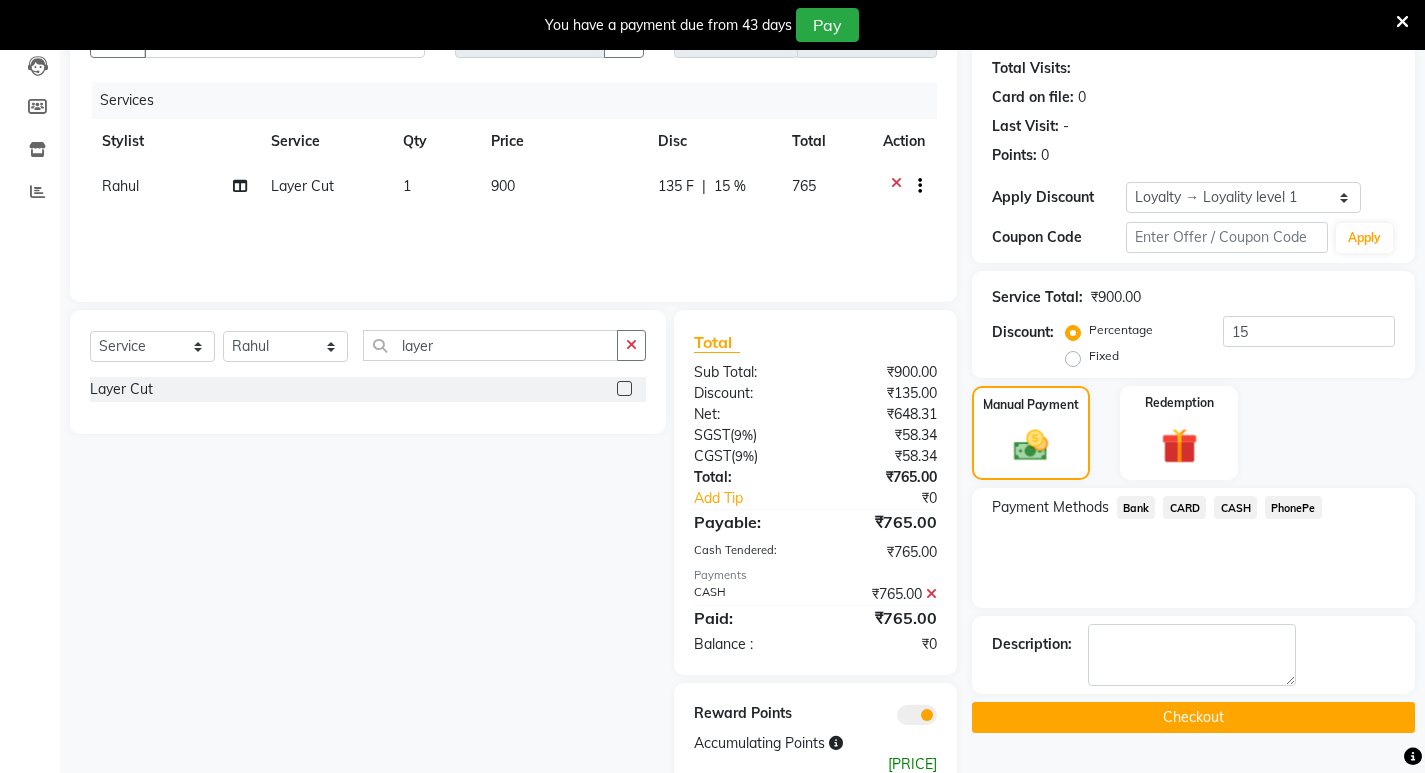 scroll, scrollTop: 247, scrollLeft: 0, axis: vertical 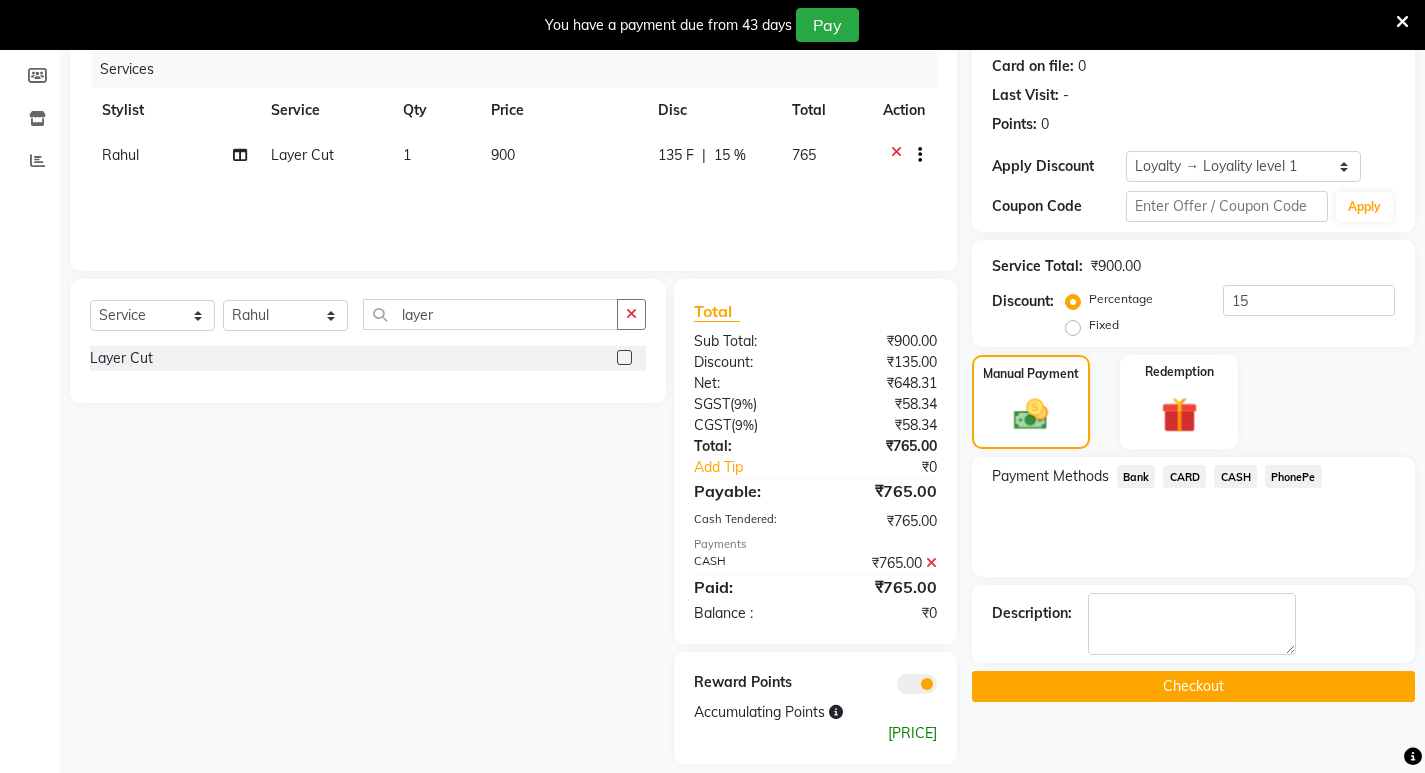 click on "Checkout" 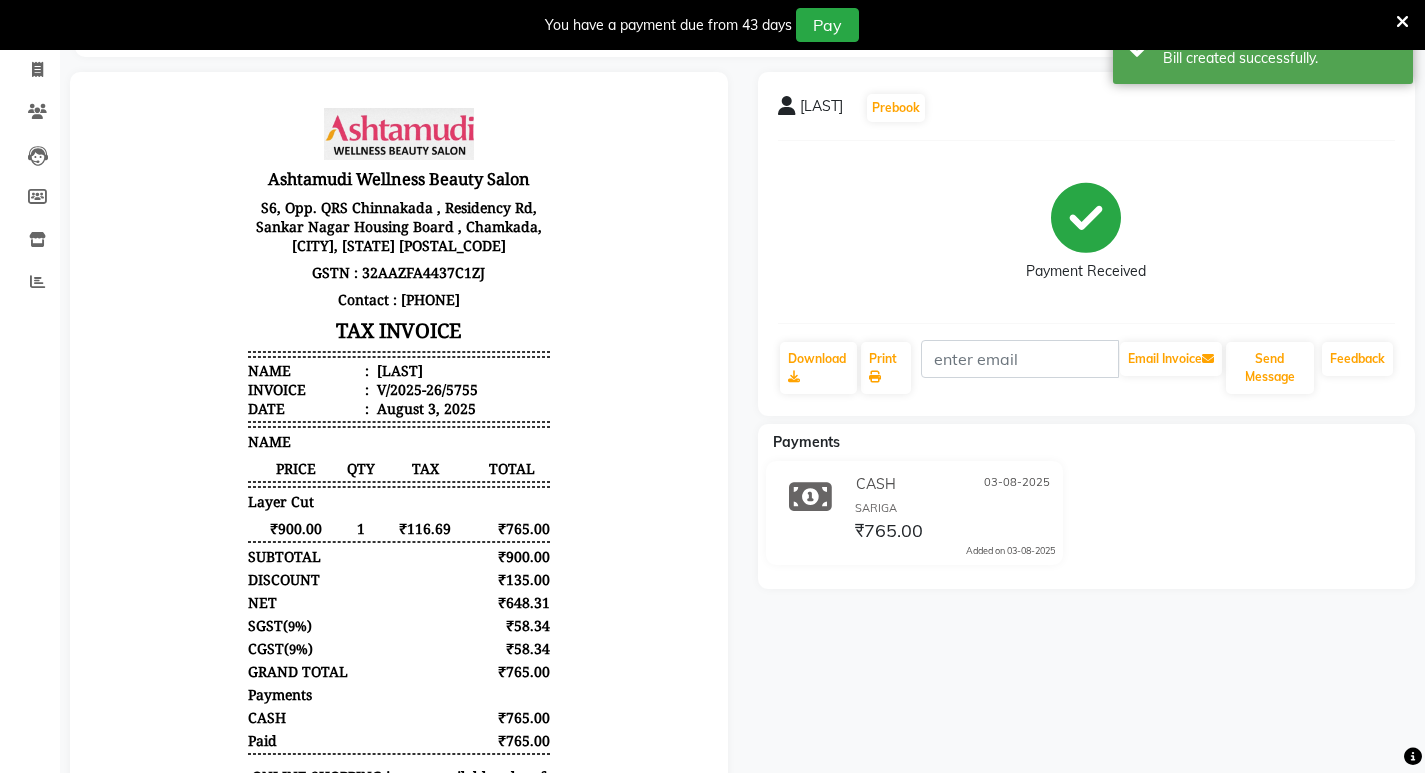 scroll, scrollTop: 0, scrollLeft: 0, axis: both 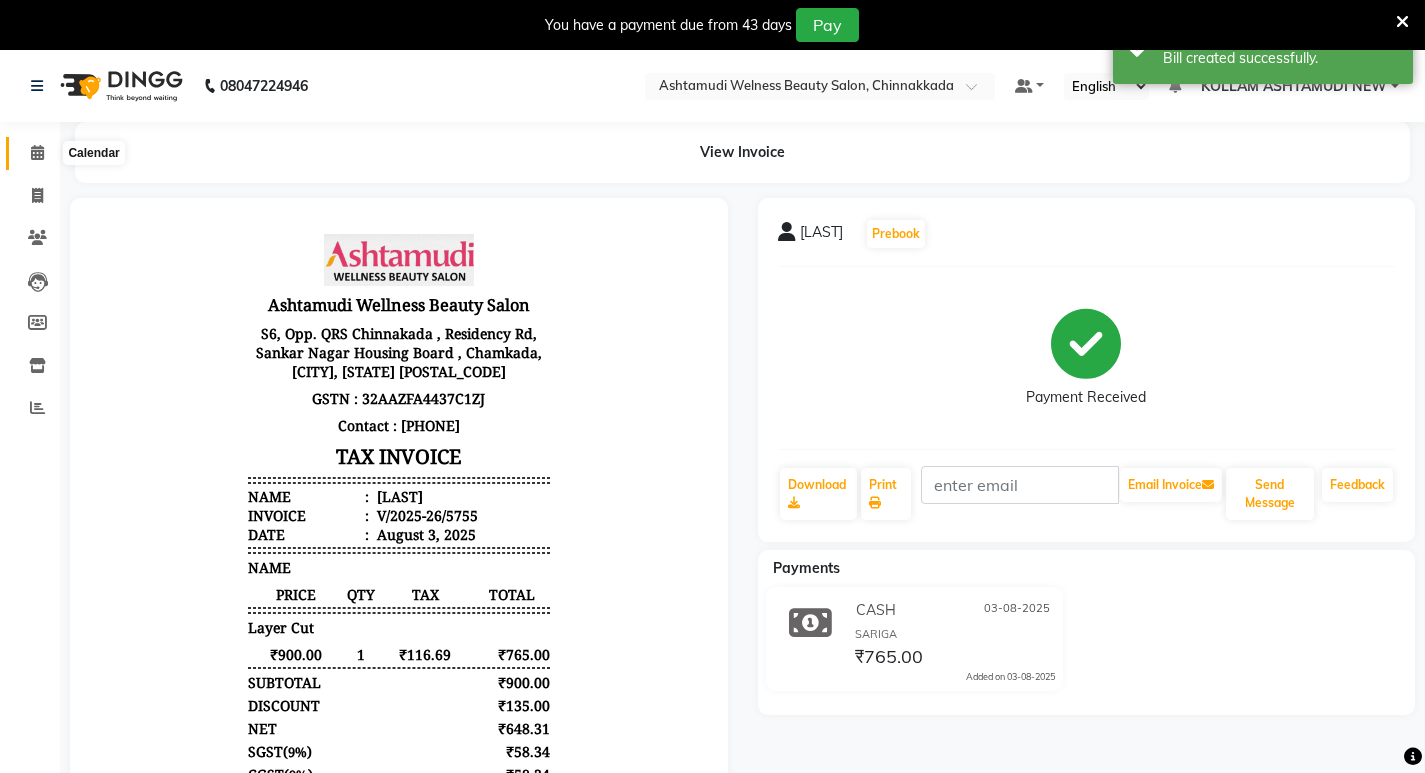 click 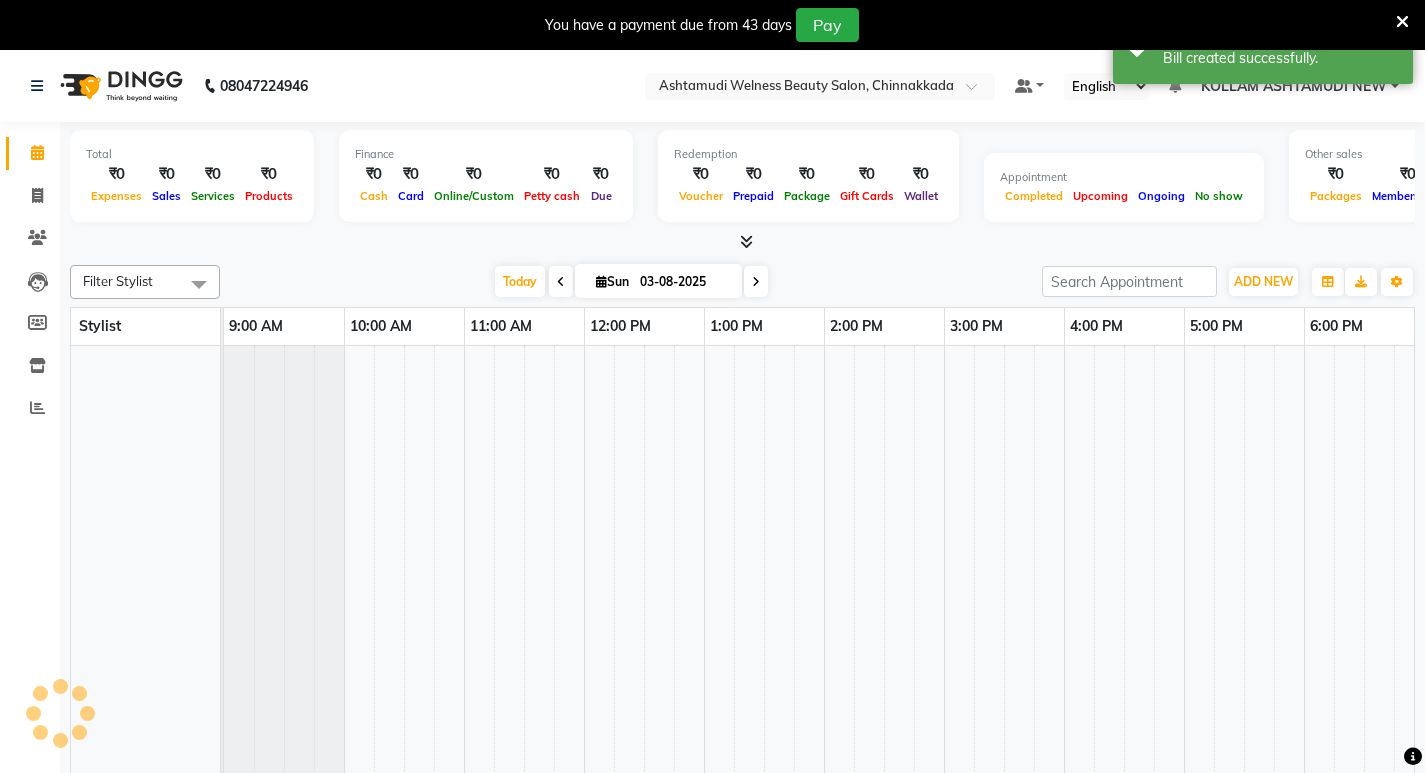 scroll, scrollTop: 0, scrollLeft: 0, axis: both 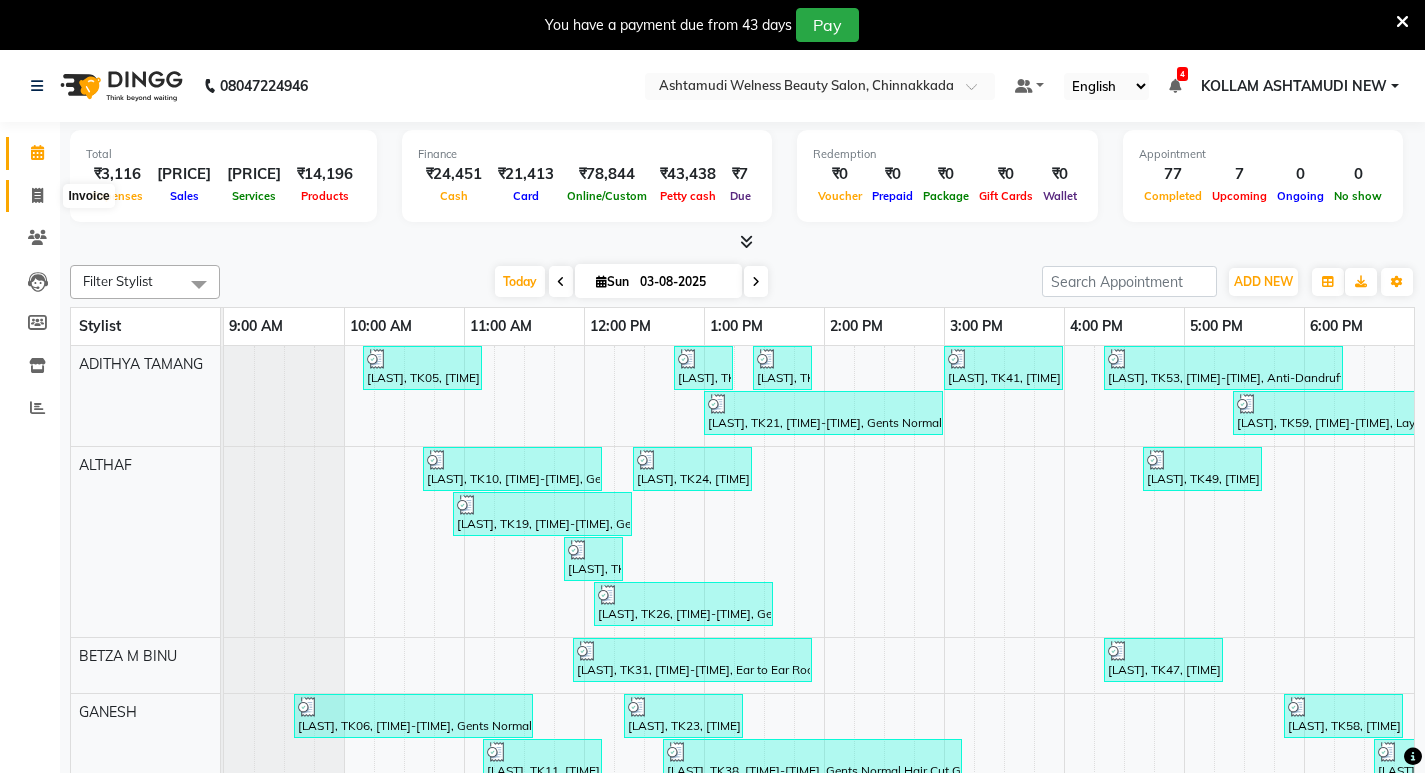 click 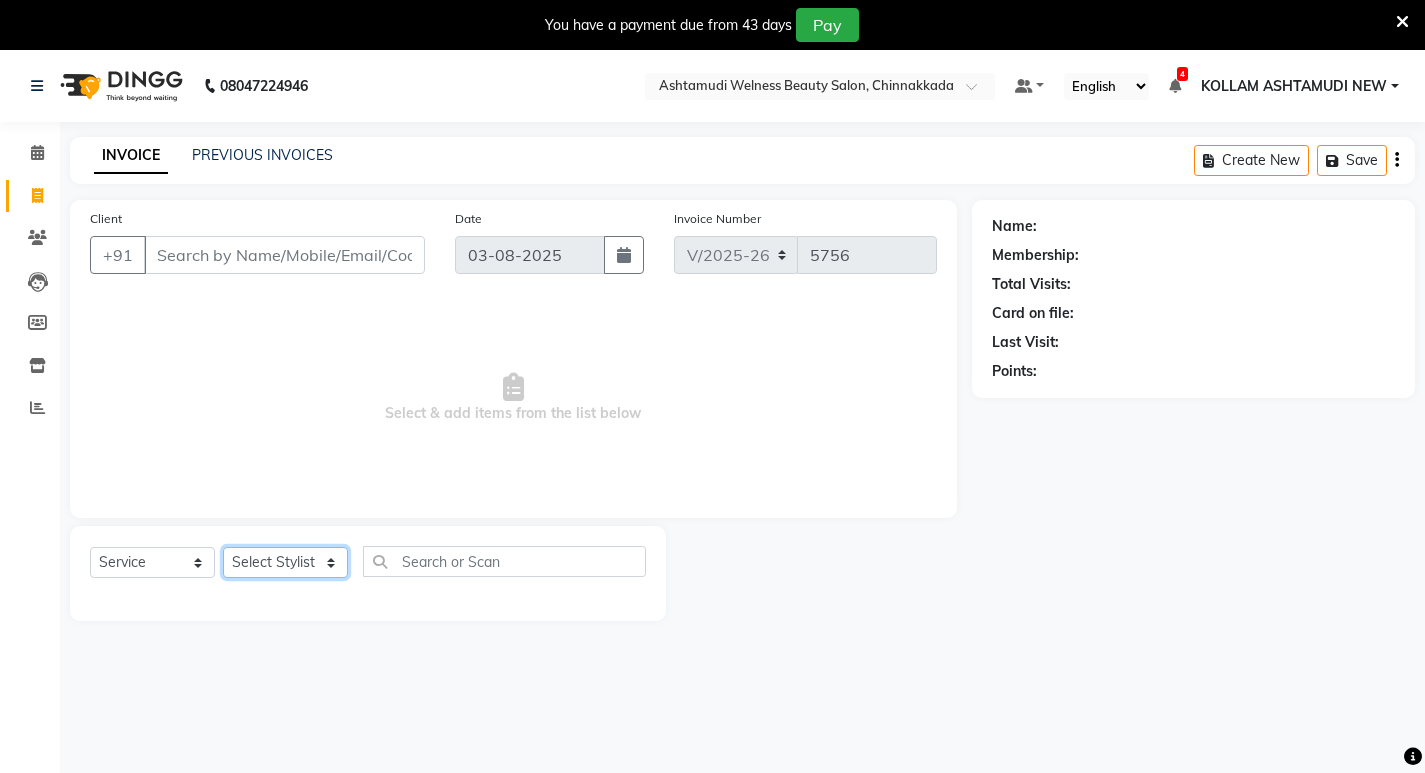 drag, startPoint x: 268, startPoint y: 560, endPoint x: 258, endPoint y: 553, distance: 12.206555 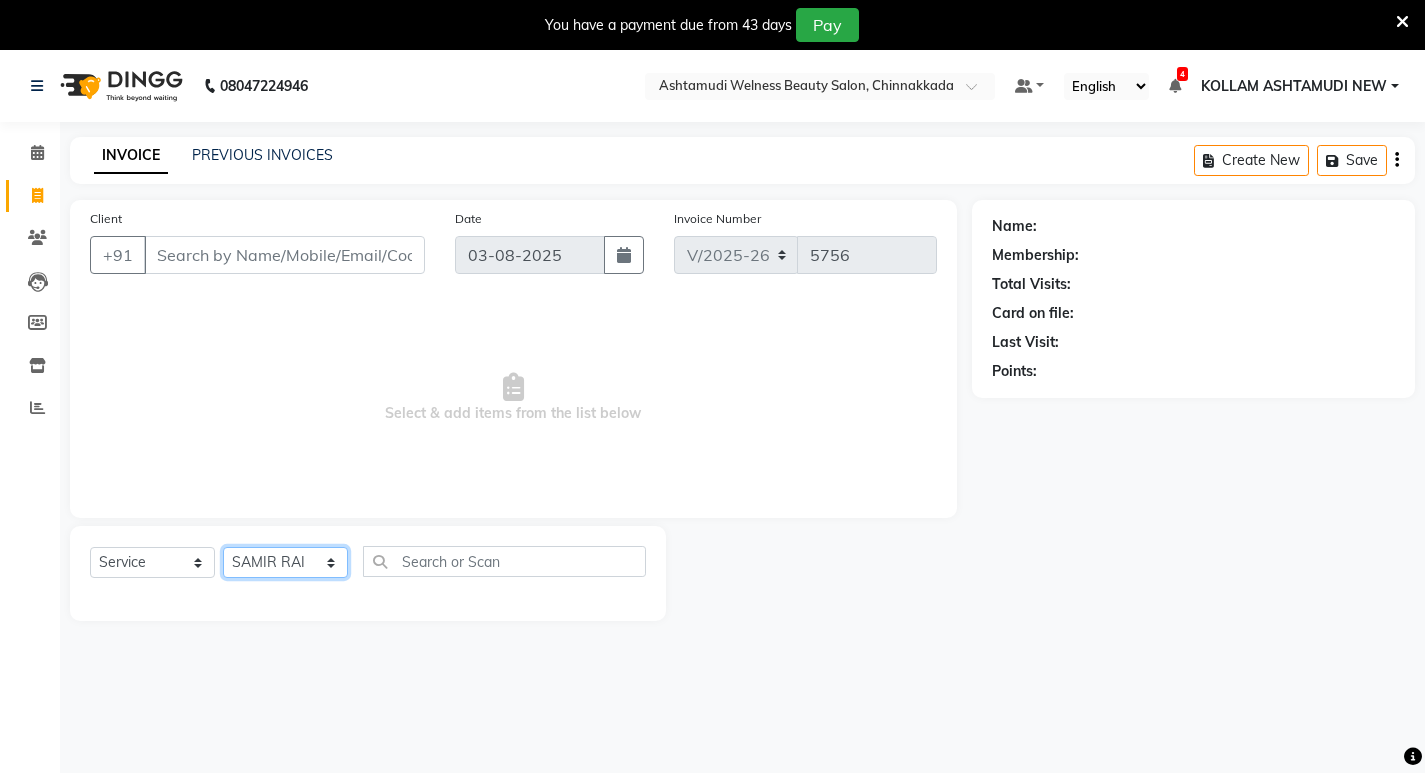click on "Select Stylist ADITHYA   TAMANG Admin ALTHAF  Anitha  ATHIRA SANAL BETZA  M BINU GANESH  JIJUMON  P Kavya KOLLAM ASHTAMUDI KOLLAM ASHTAMUDI NEW  Kusum MO ANWAR Rahul REENA  VIDHYA RENUKA SUNDAS Revathy B Nair RINA RAI SAJEEV M SAMIR RAI SARIGA PRASAD SHIBU Shilu Fathima Shyni Salim Sibi SUKANYA Supriya SUSHEELA S" 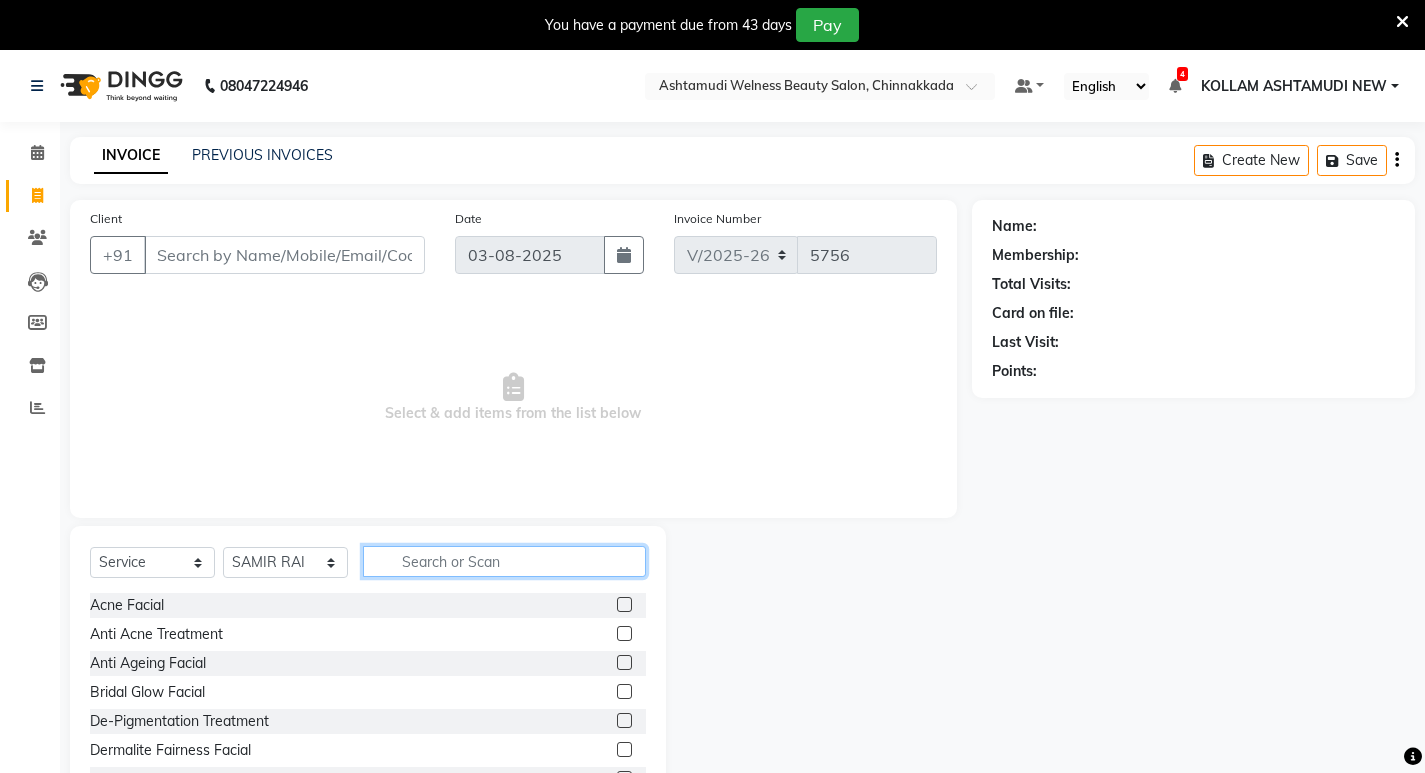 click 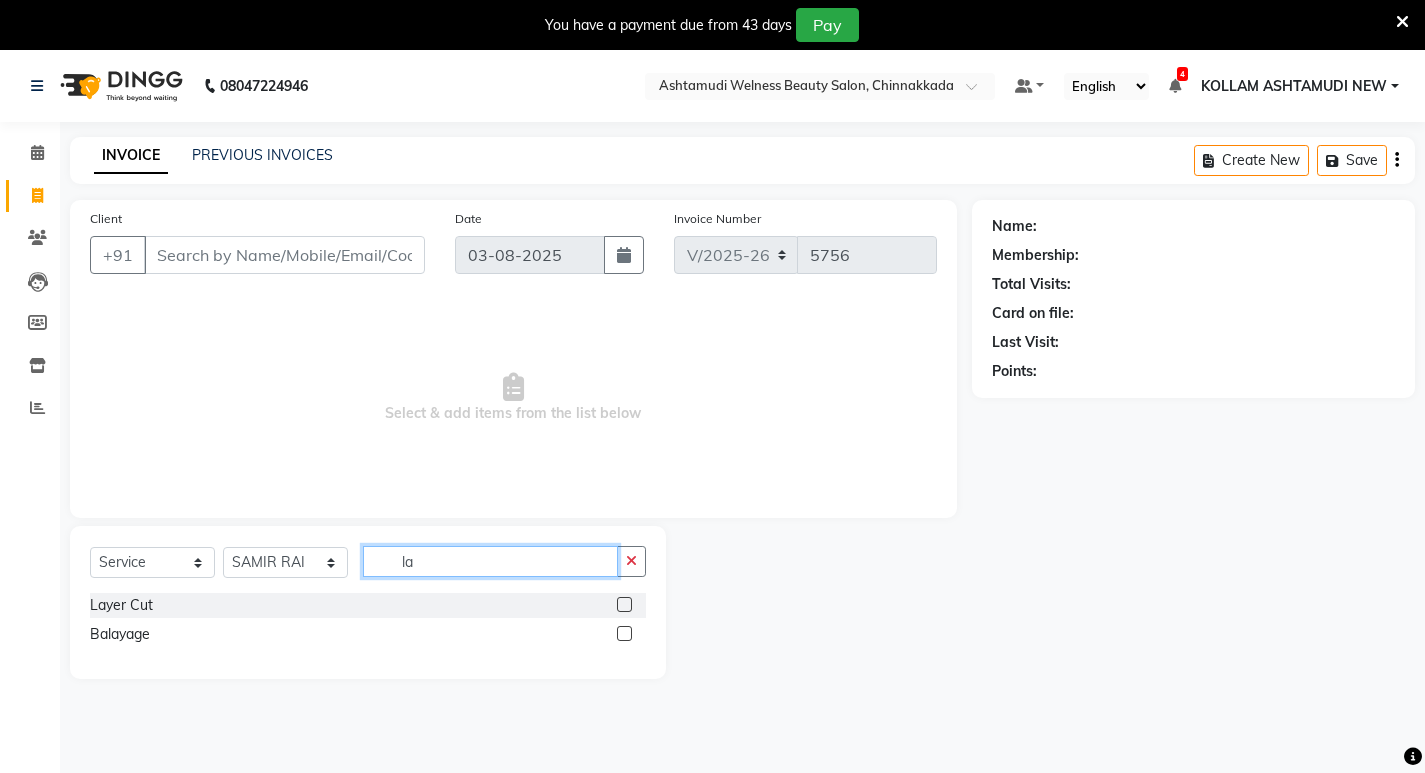 type on "l" 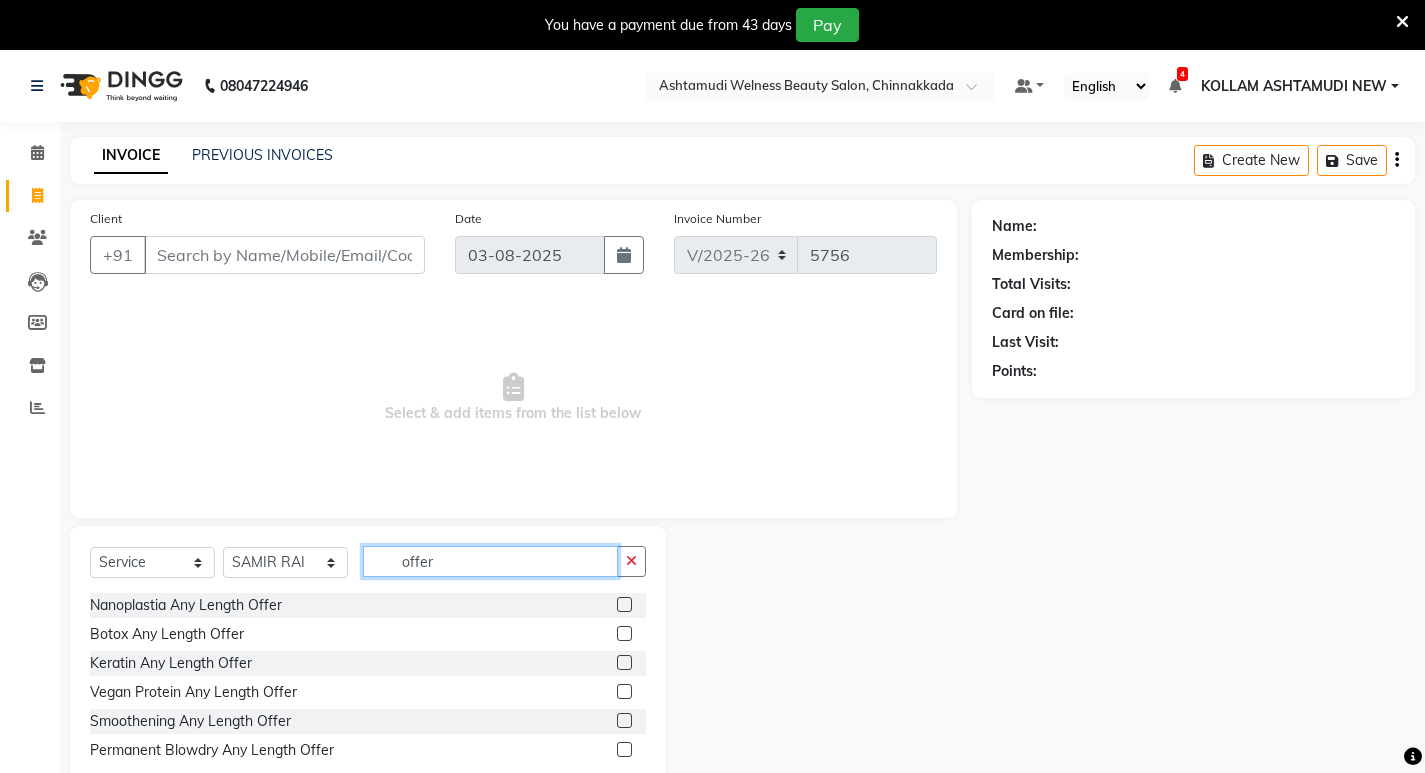 type on "offer" 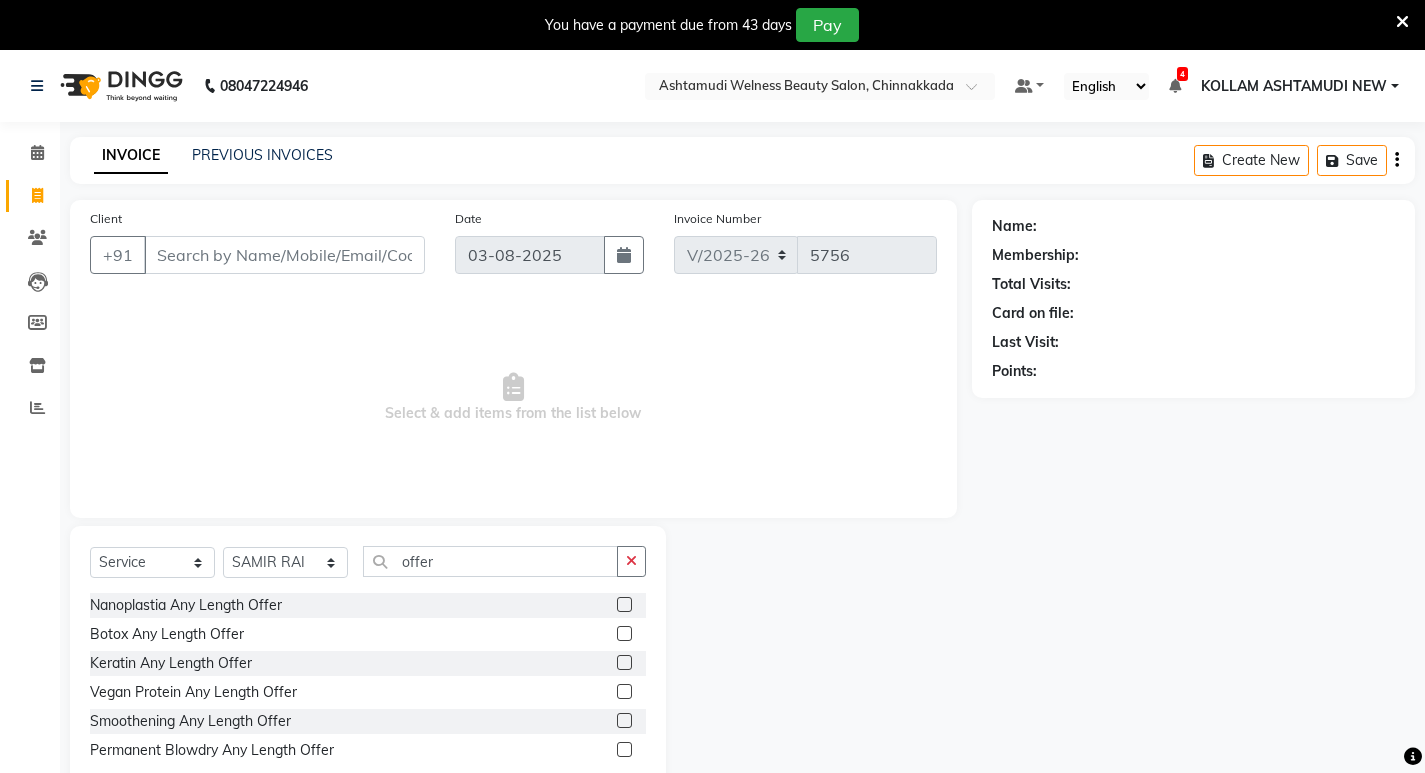 click 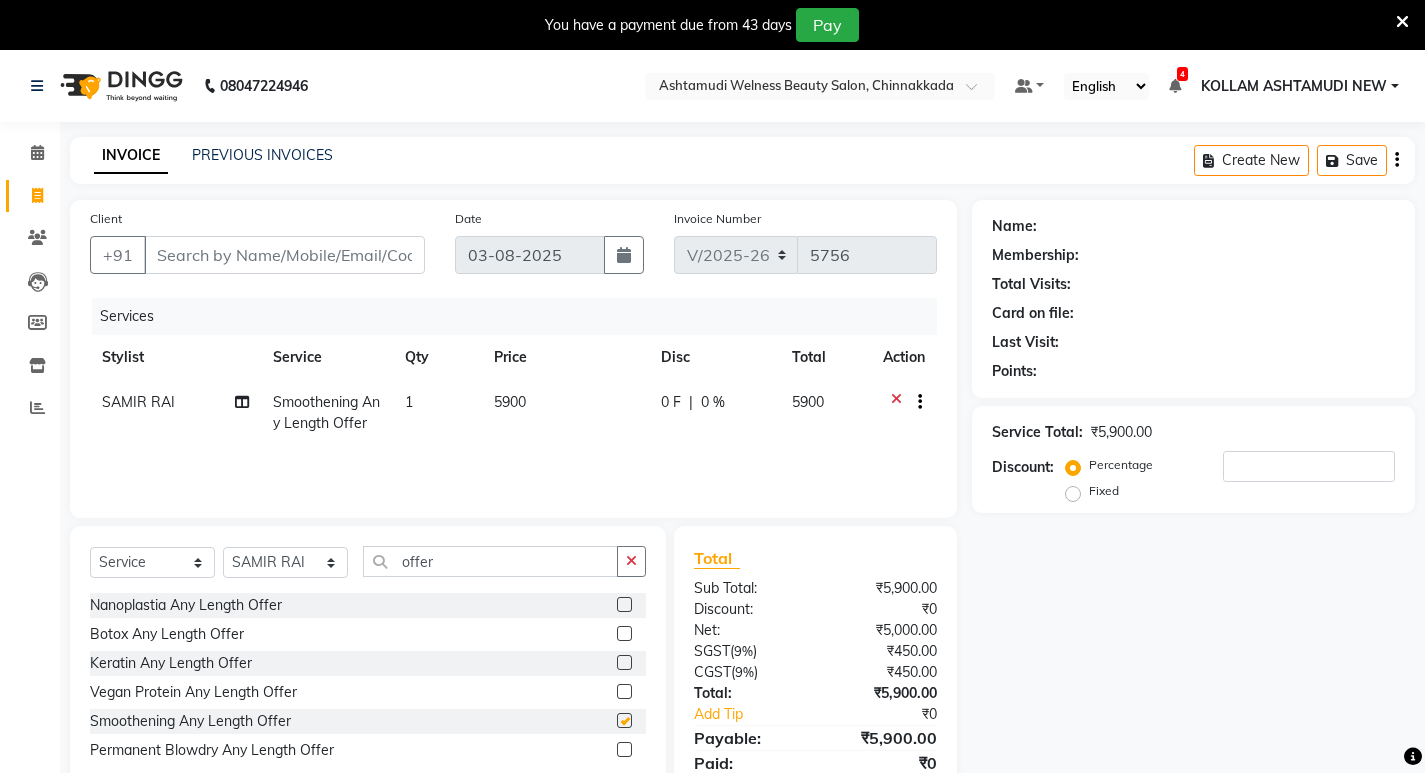 checkbox on "false" 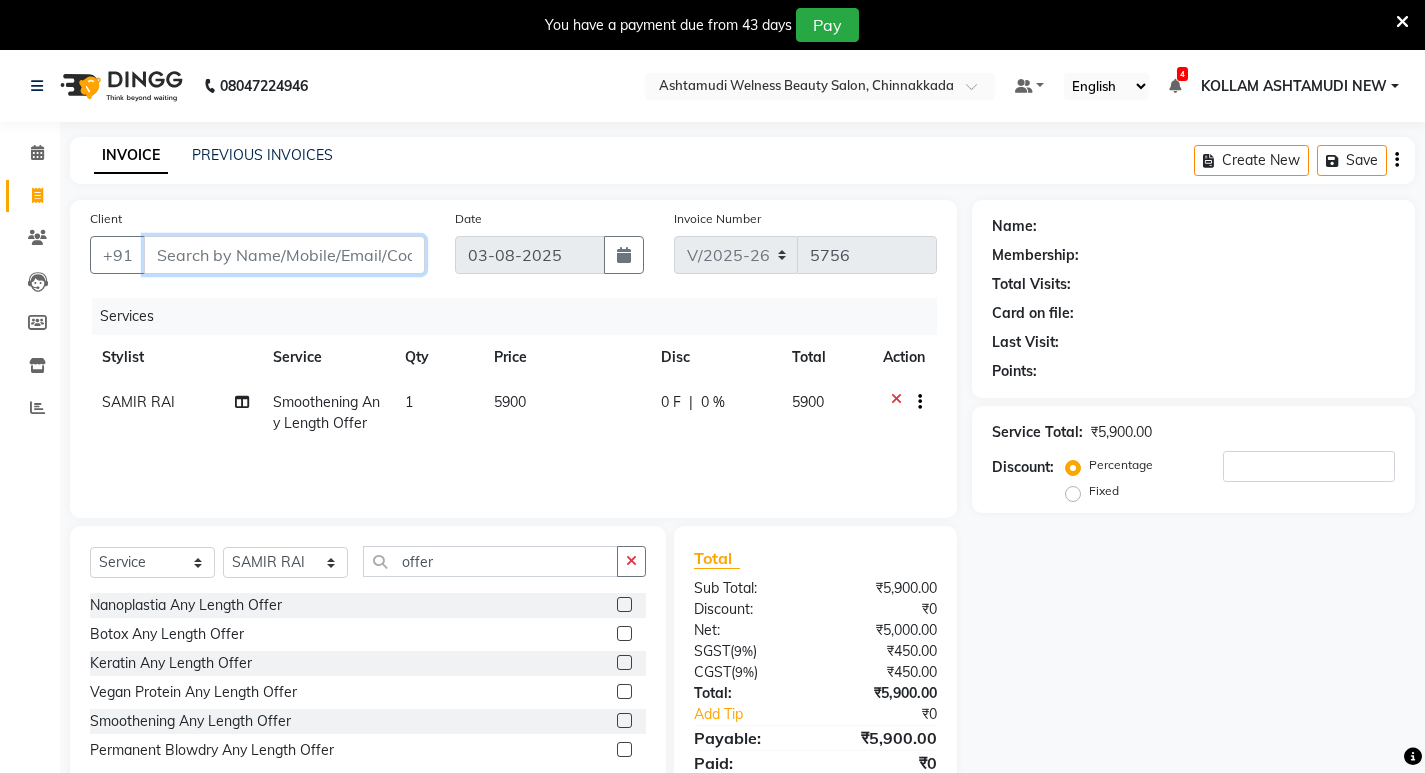 click on "Client" at bounding box center (284, 255) 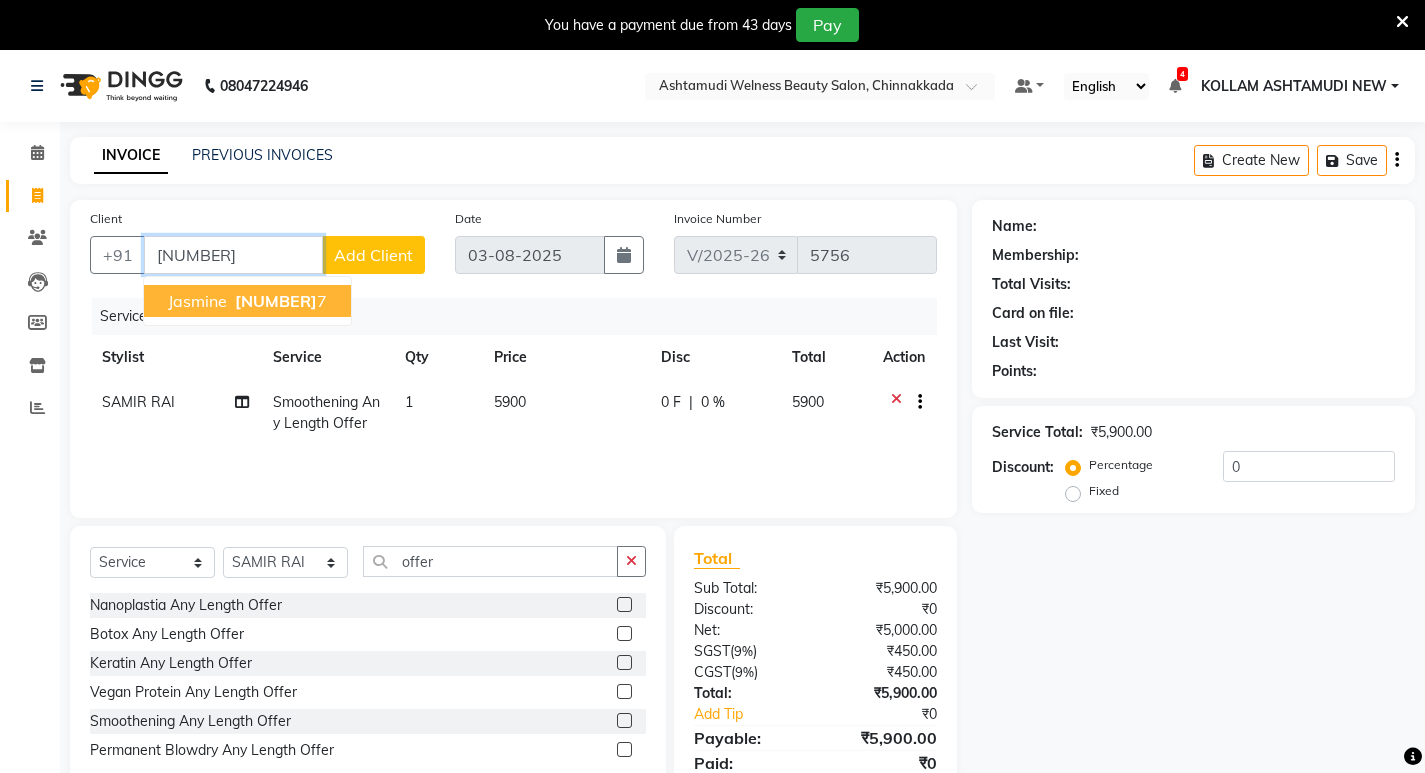 click on "813803525" at bounding box center [276, 301] 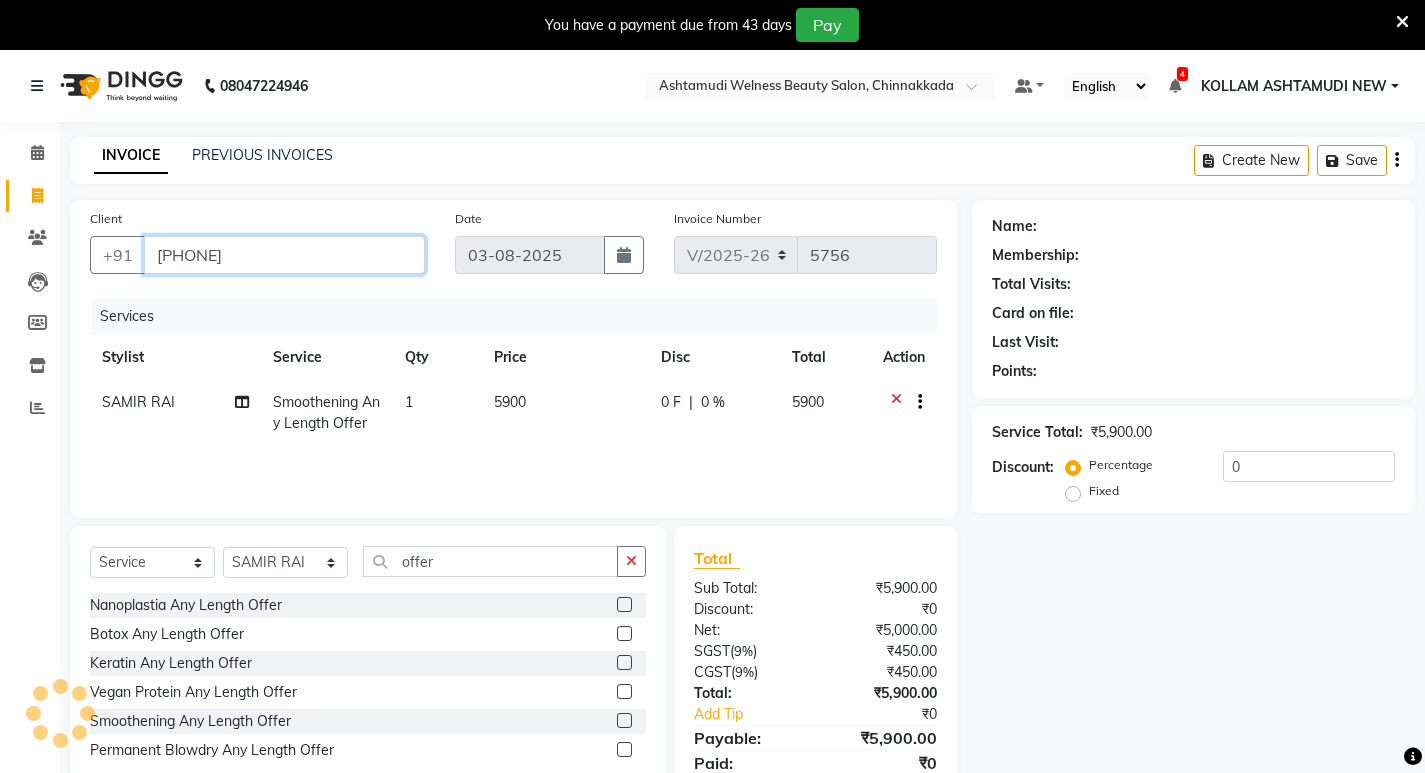 type on "8138035257" 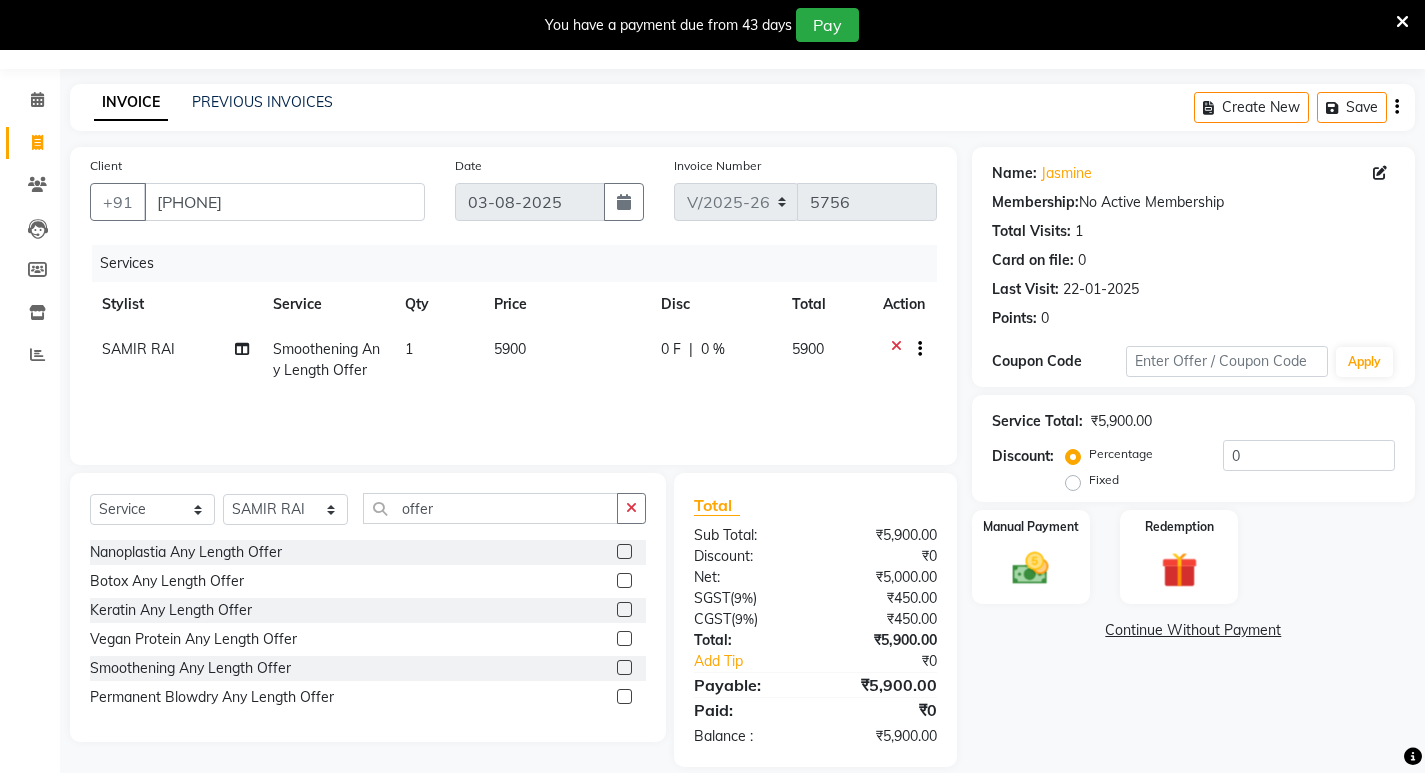 scroll, scrollTop: 77, scrollLeft: 0, axis: vertical 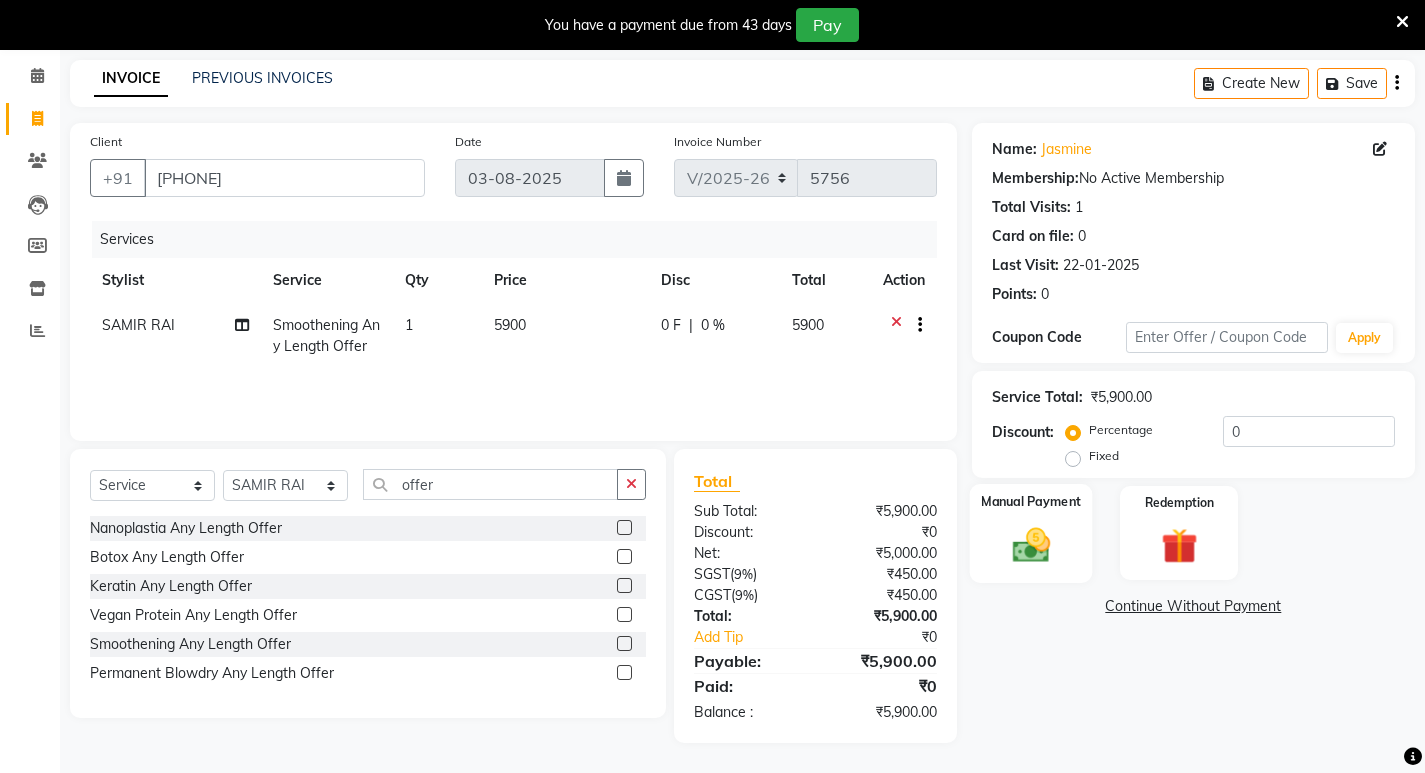 click 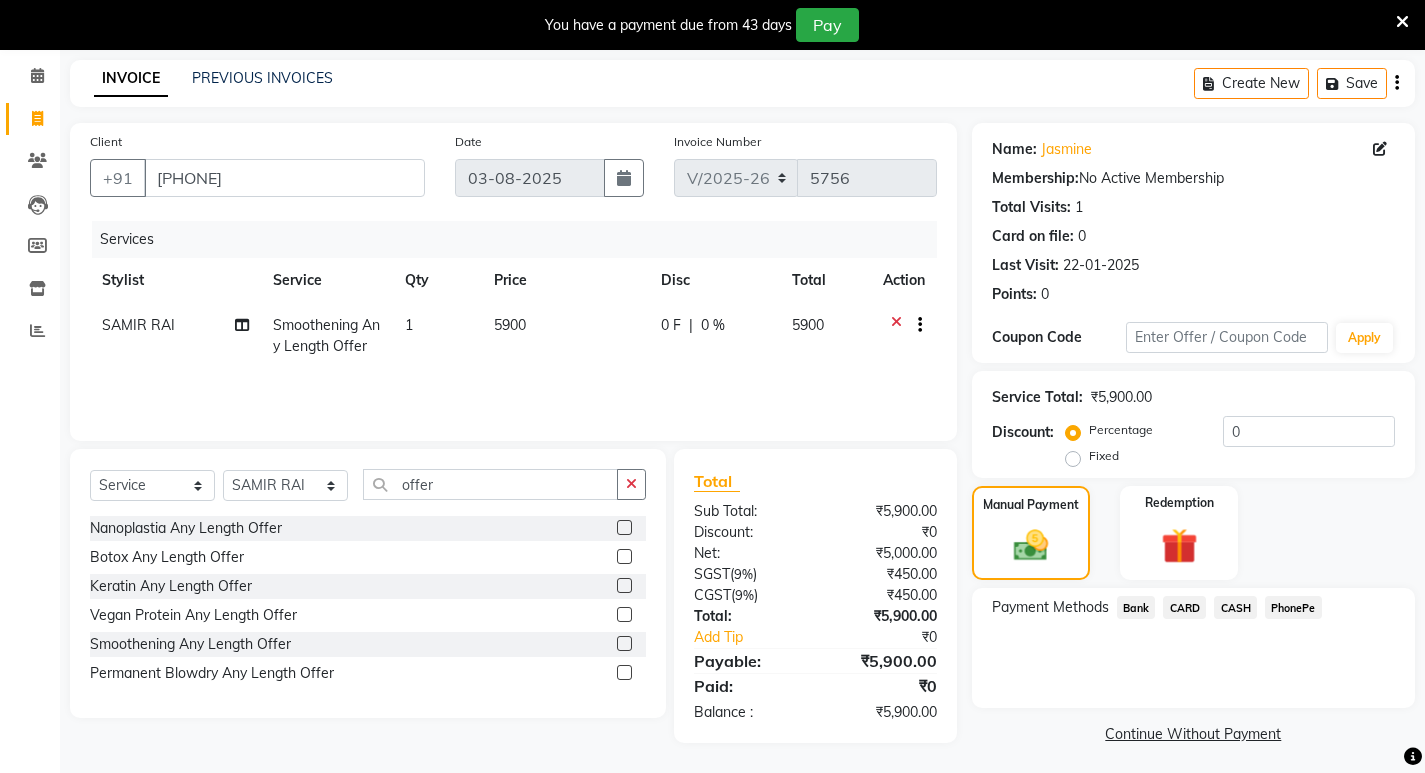 click on "PhonePe" 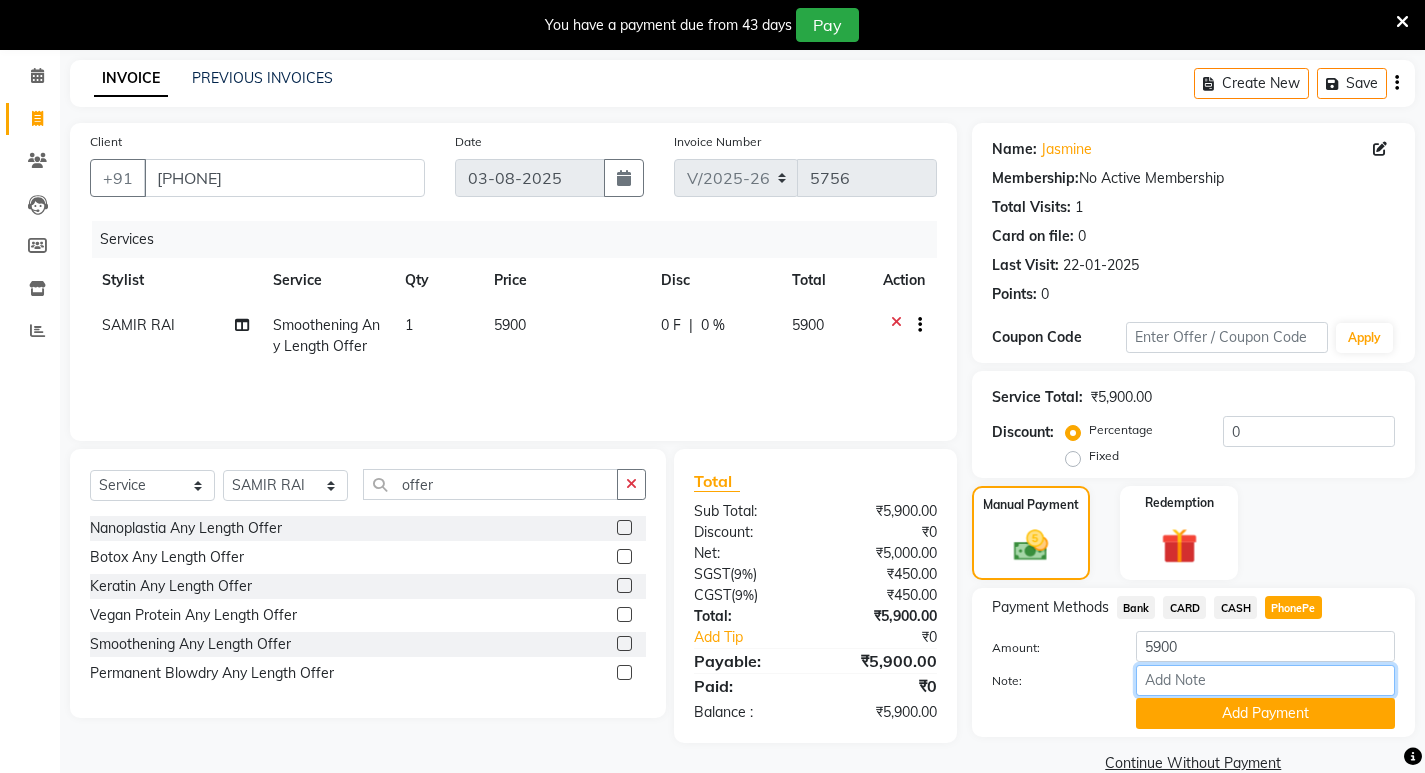 click on "Note:" at bounding box center [1265, 680] 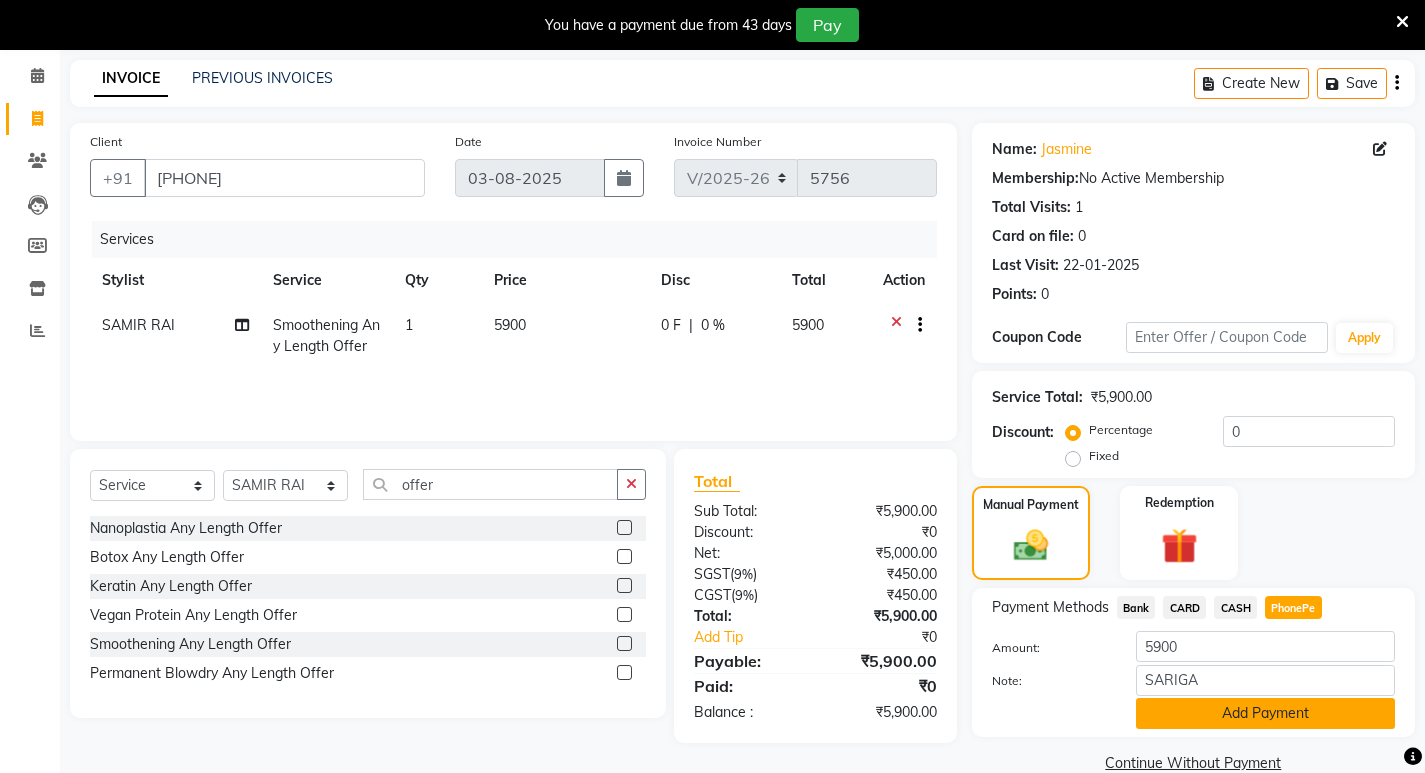 click on "Add Payment" 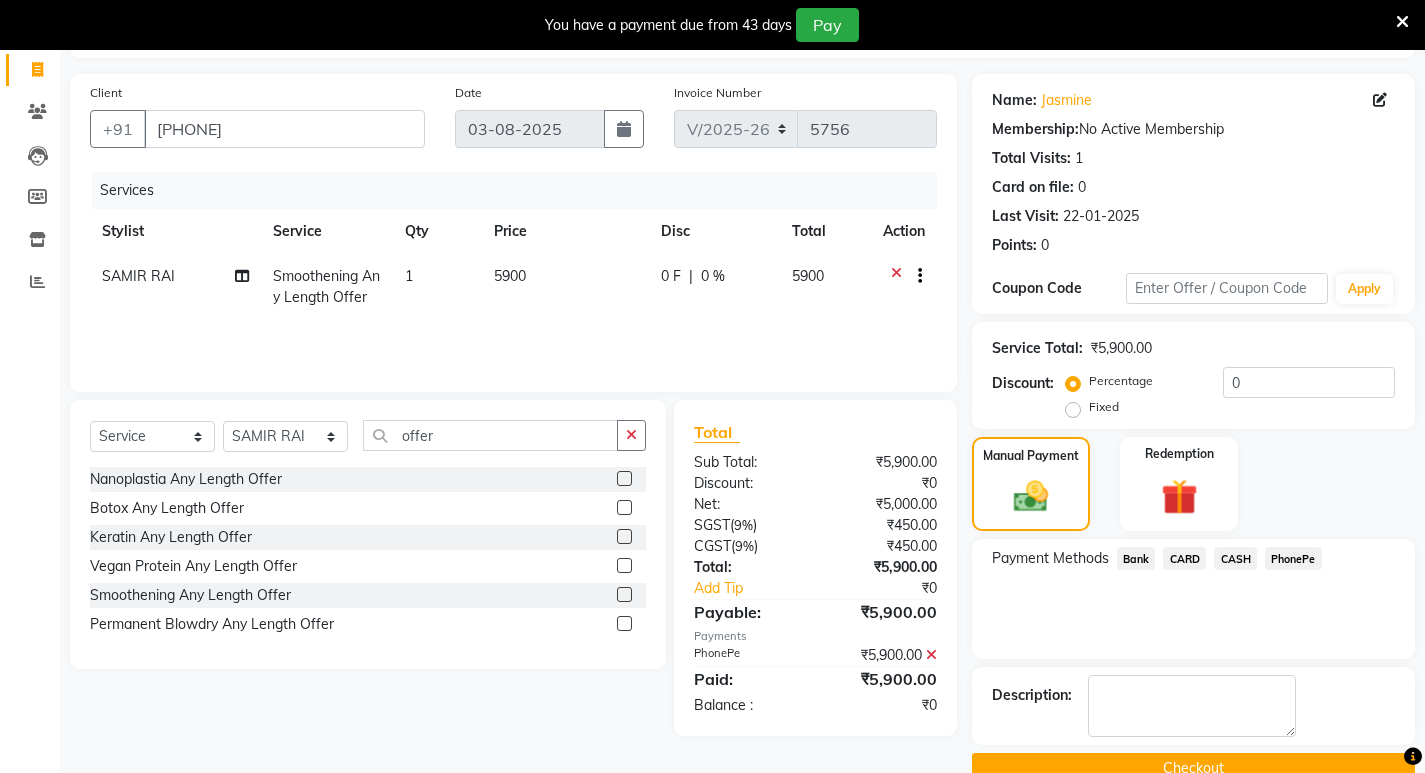 scroll, scrollTop: 167, scrollLeft: 0, axis: vertical 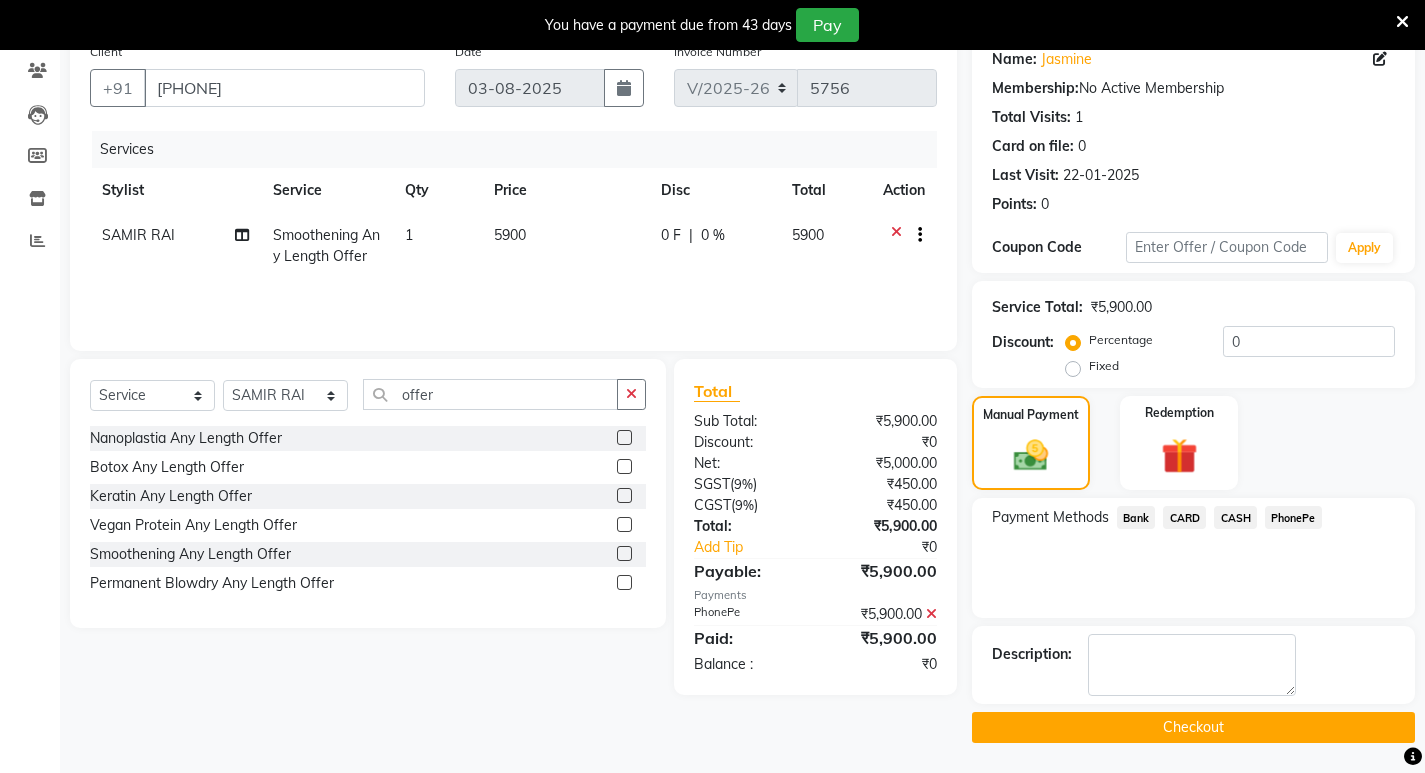 click on "Checkout" 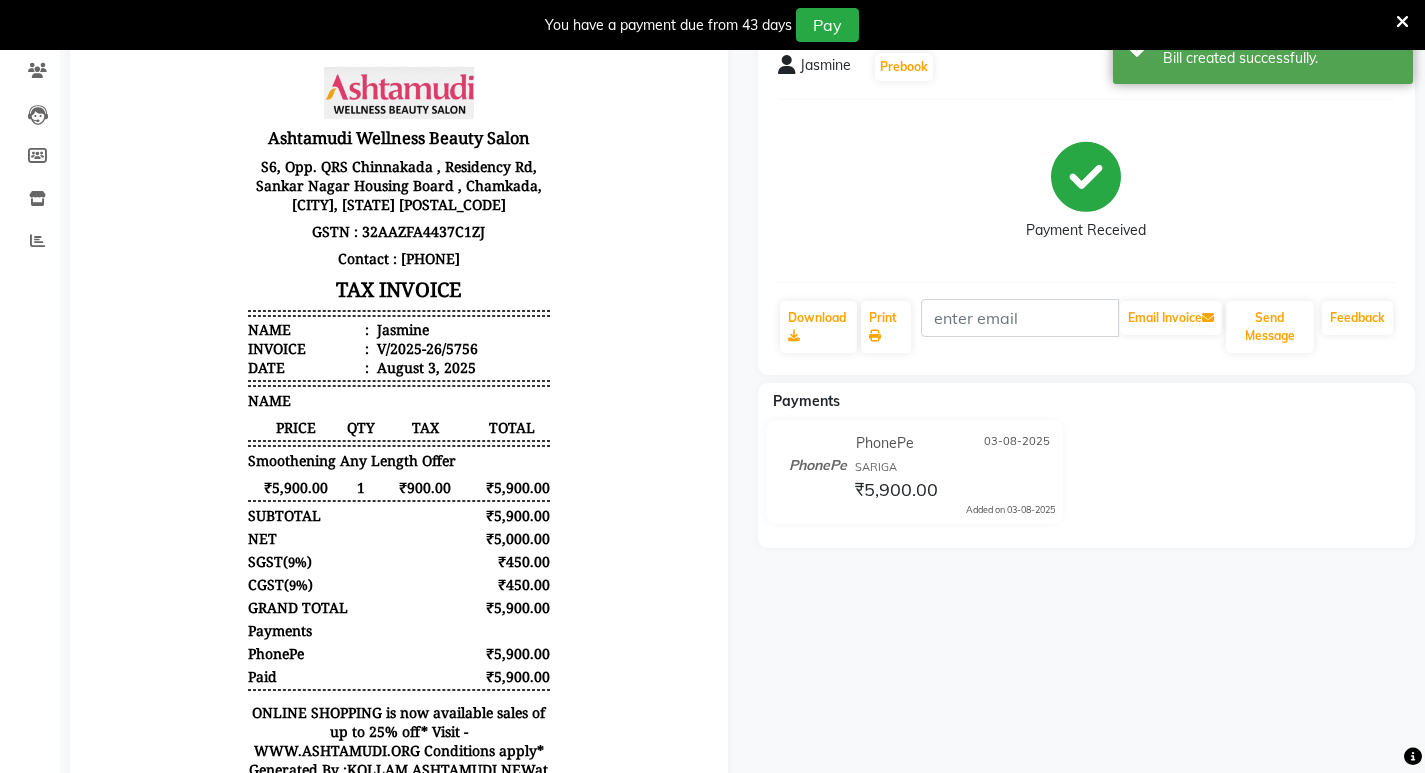 scroll, scrollTop: 0, scrollLeft: 0, axis: both 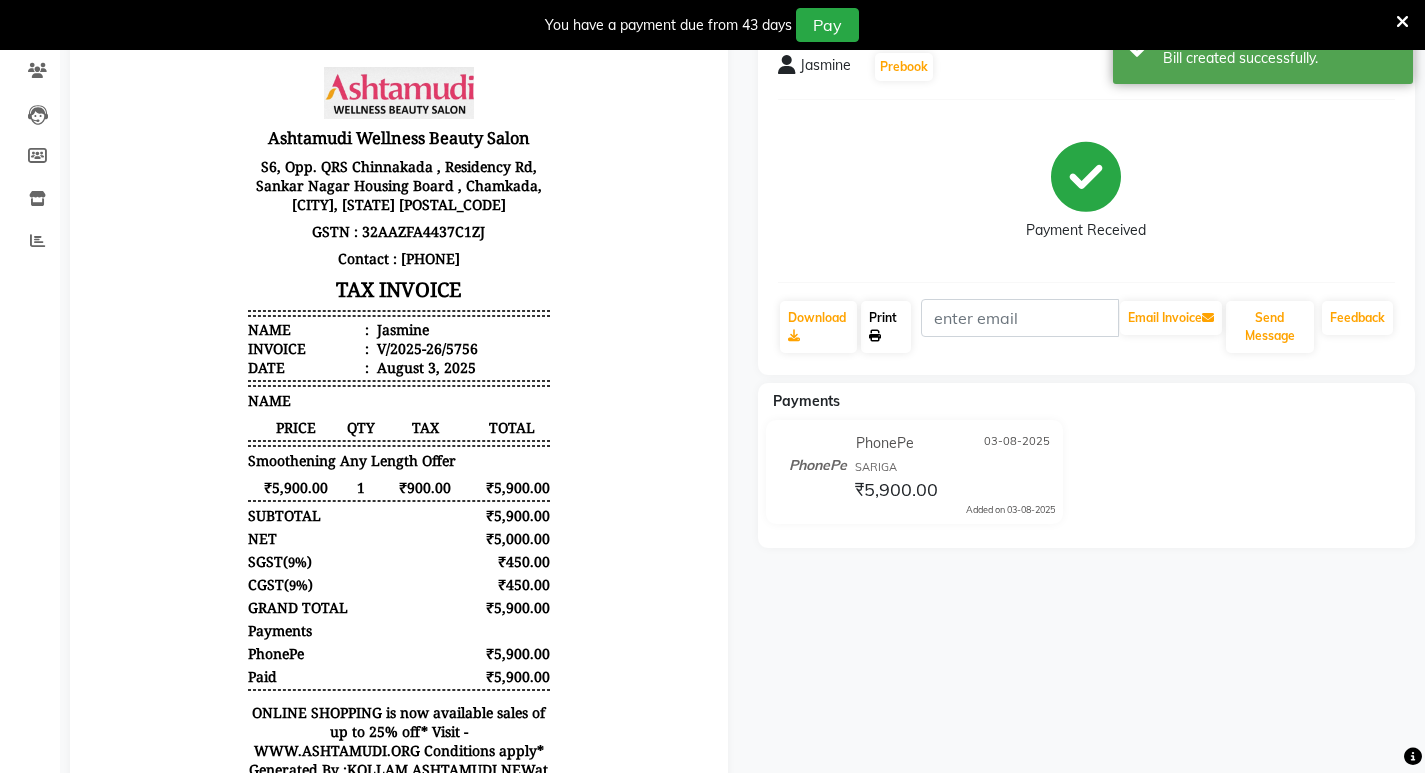 click on "Print" 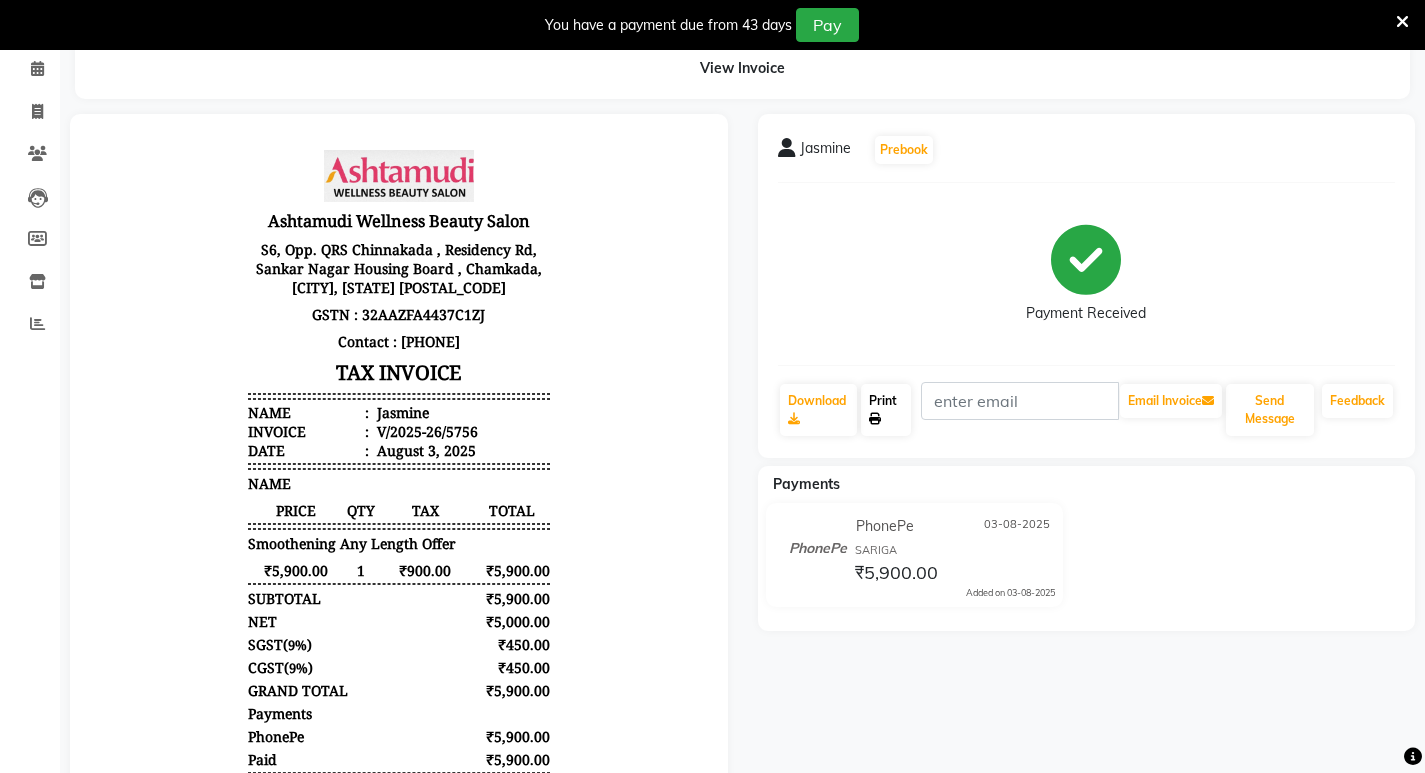 scroll, scrollTop: 0, scrollLeft: 0, axis: both 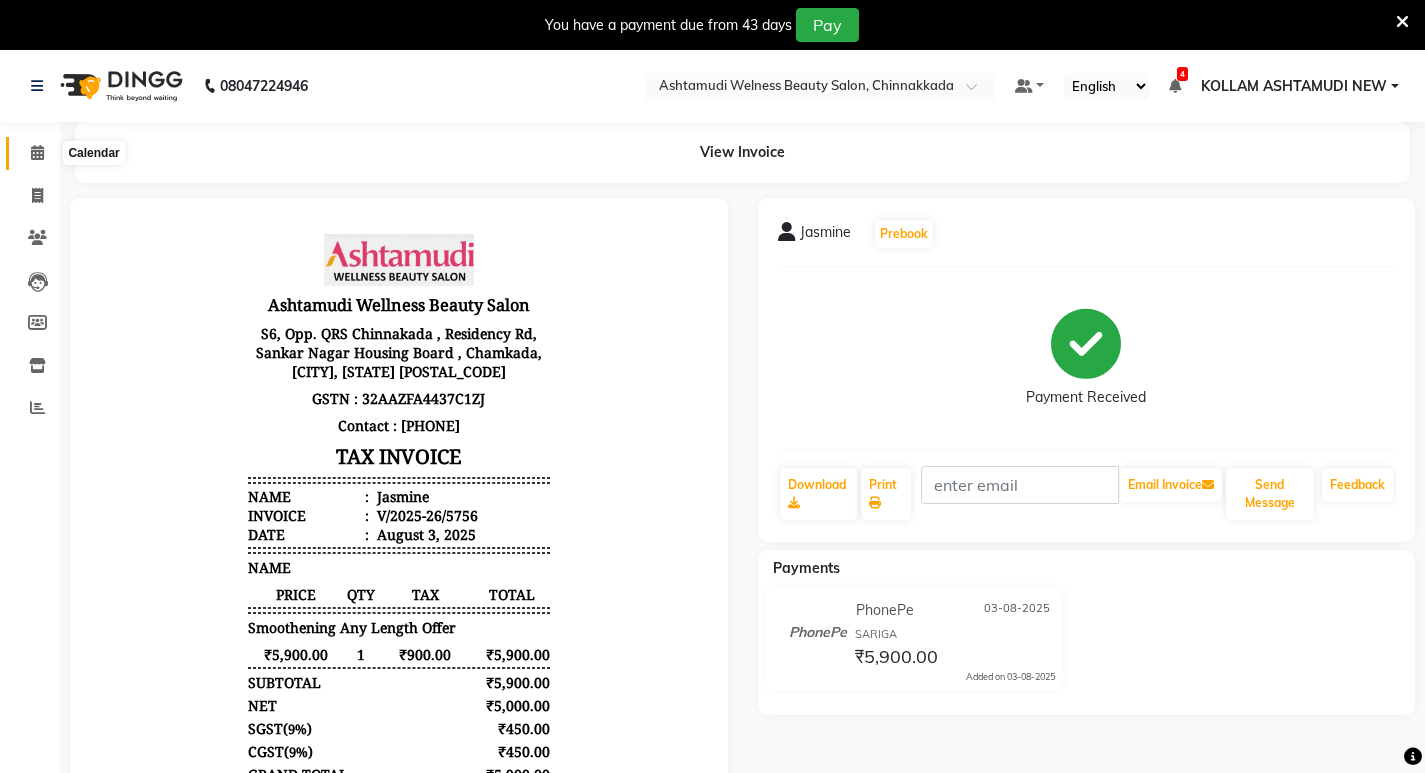 click 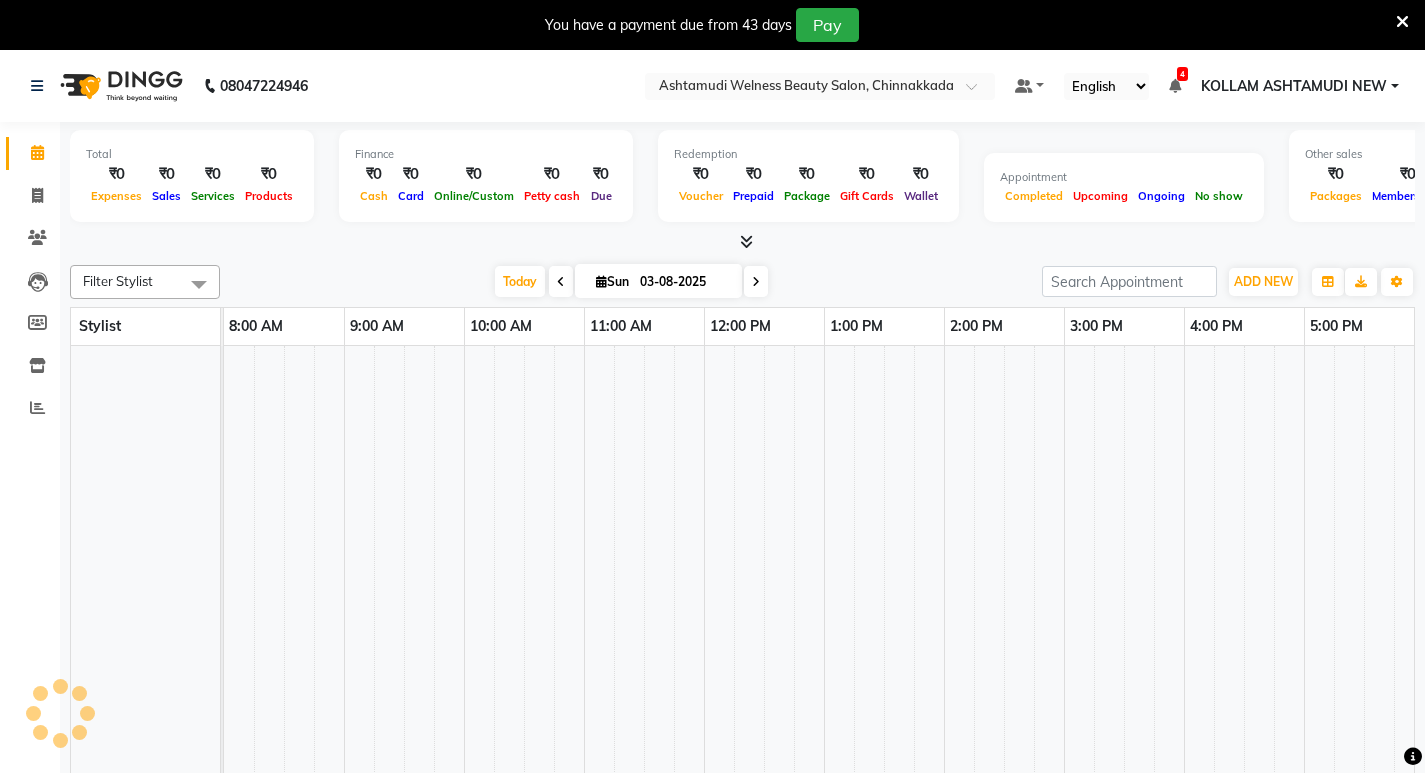 scroll, scrollTop: 0, scrollLeft: 0, axis: both 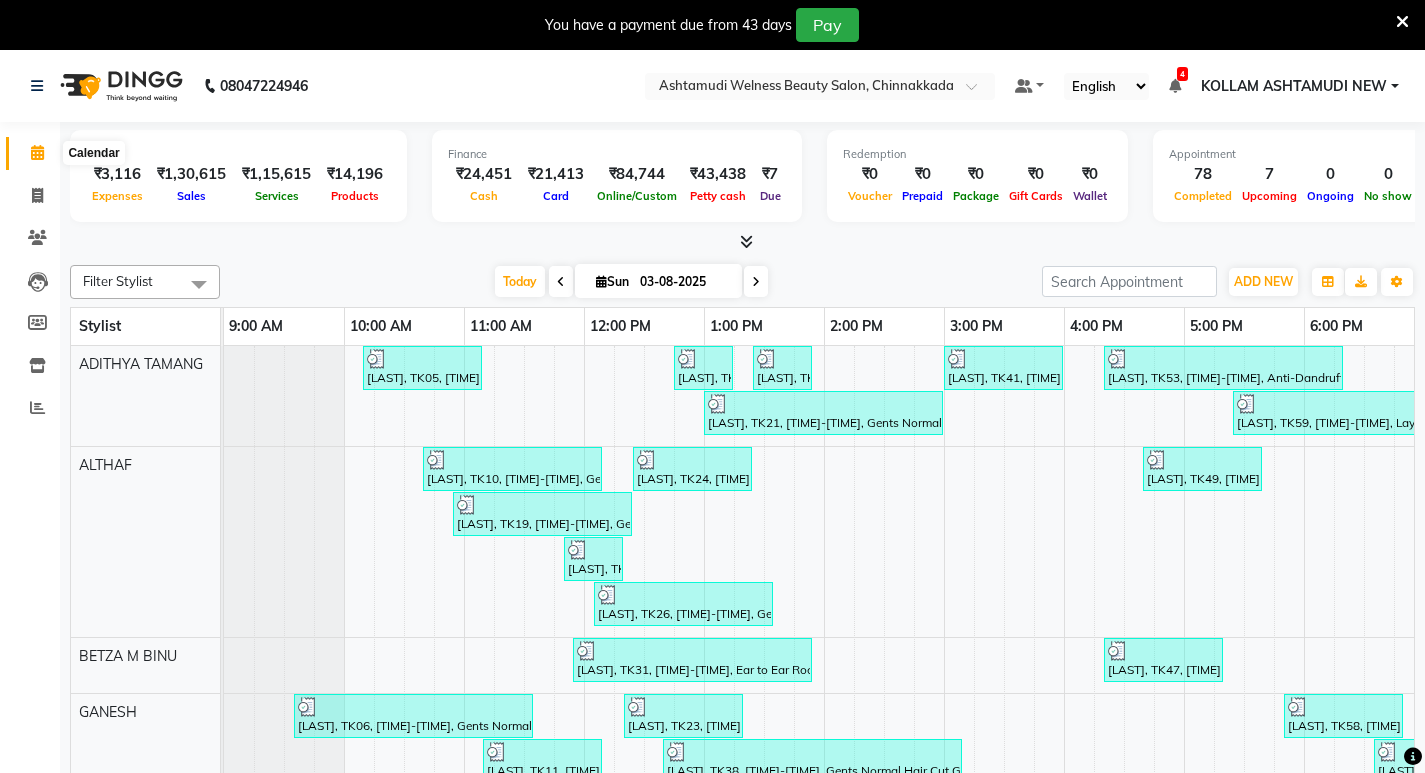 click 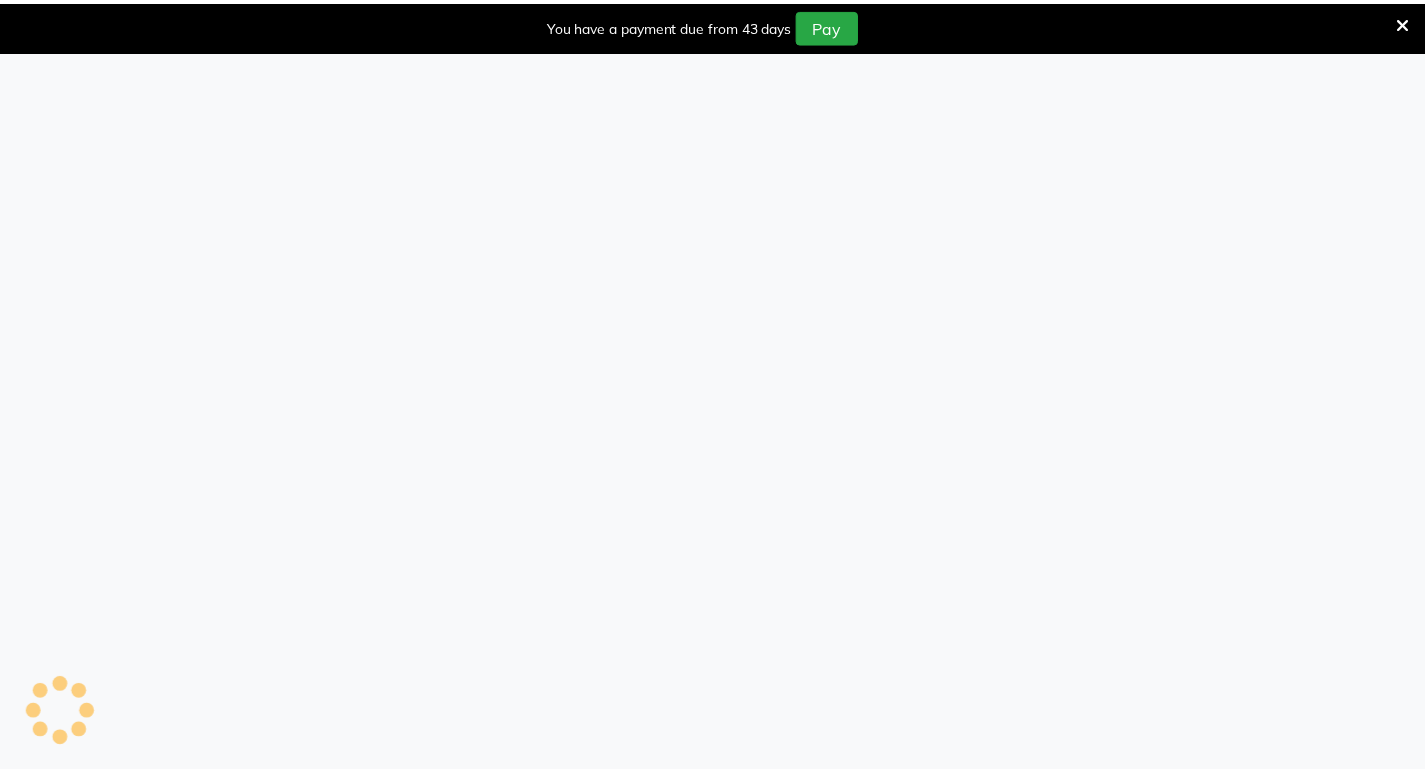 scroll, scrollTop: 0, scrollLeft: 0, axis: both 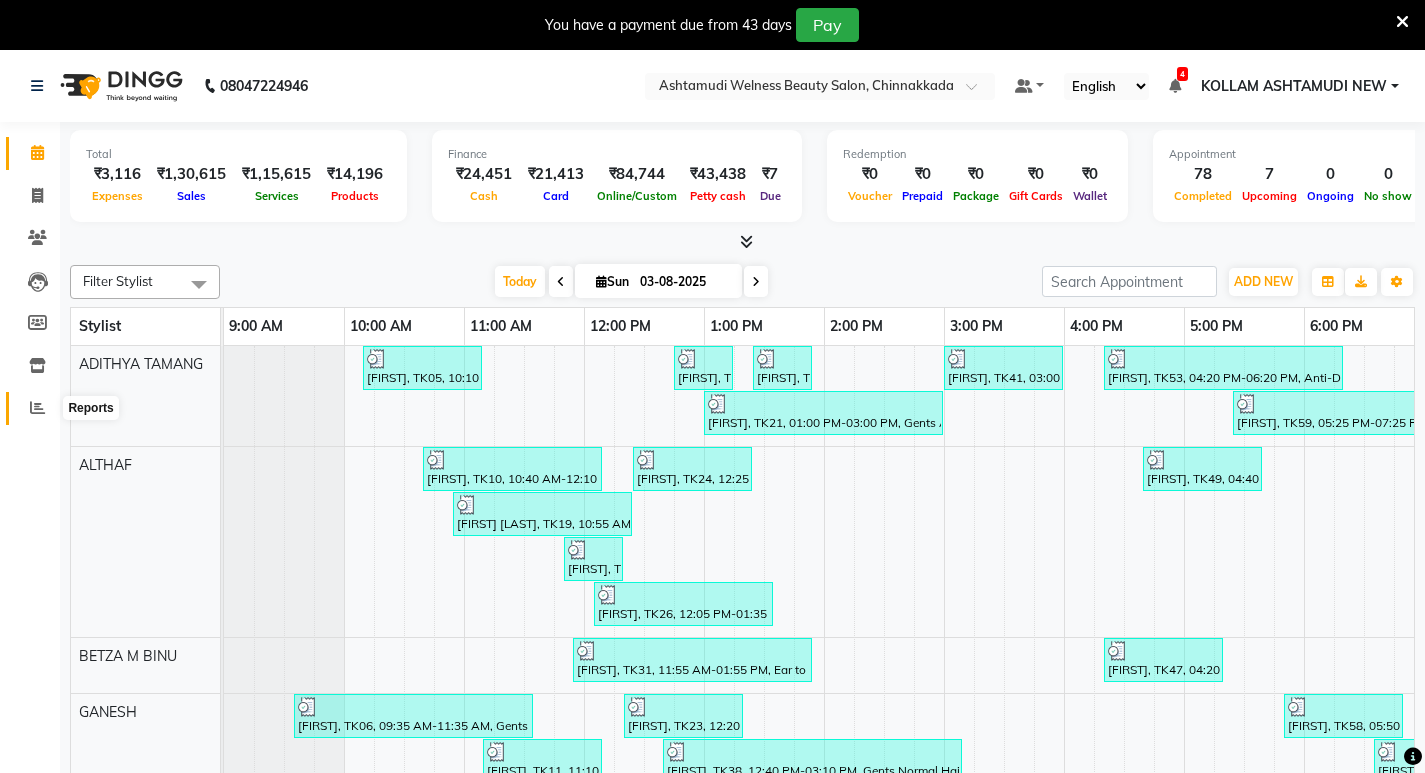 click 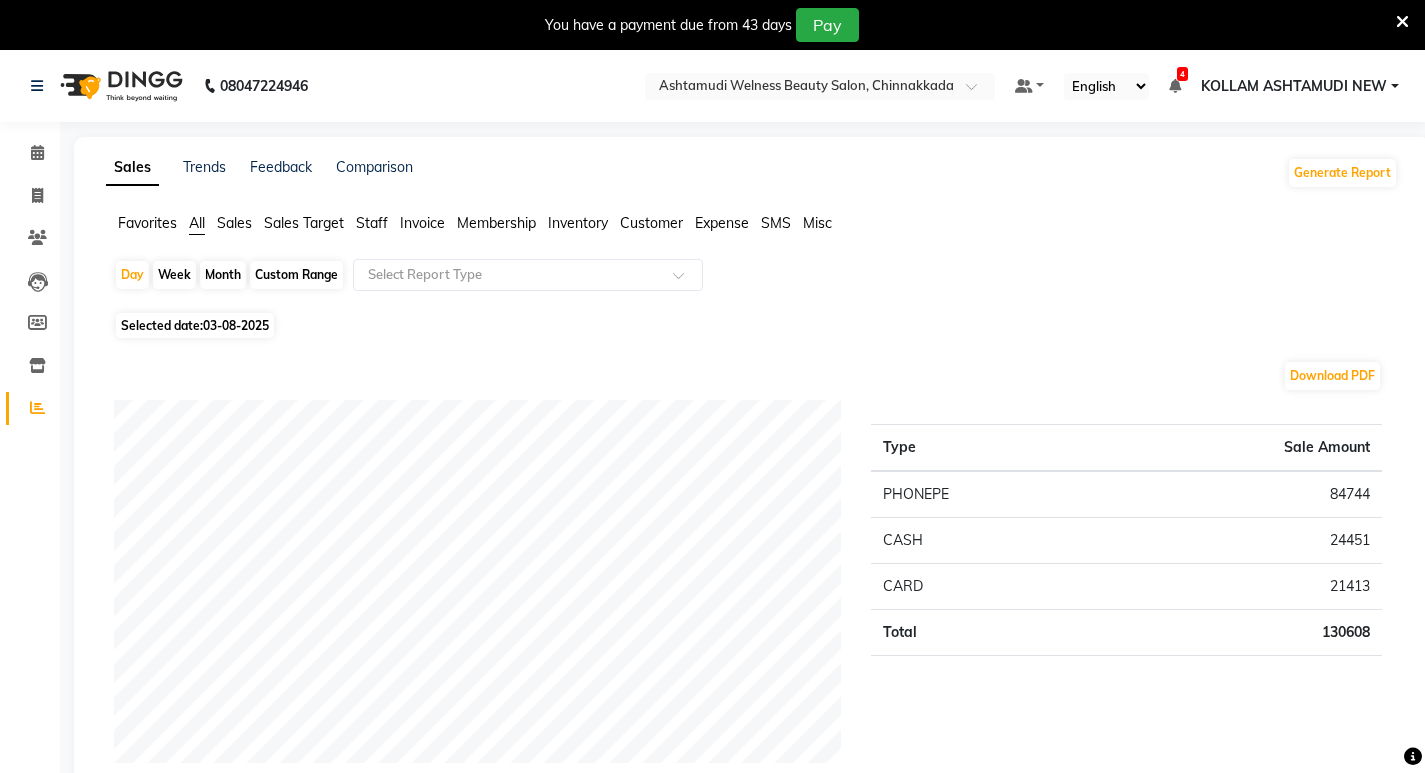 click on "Staff" 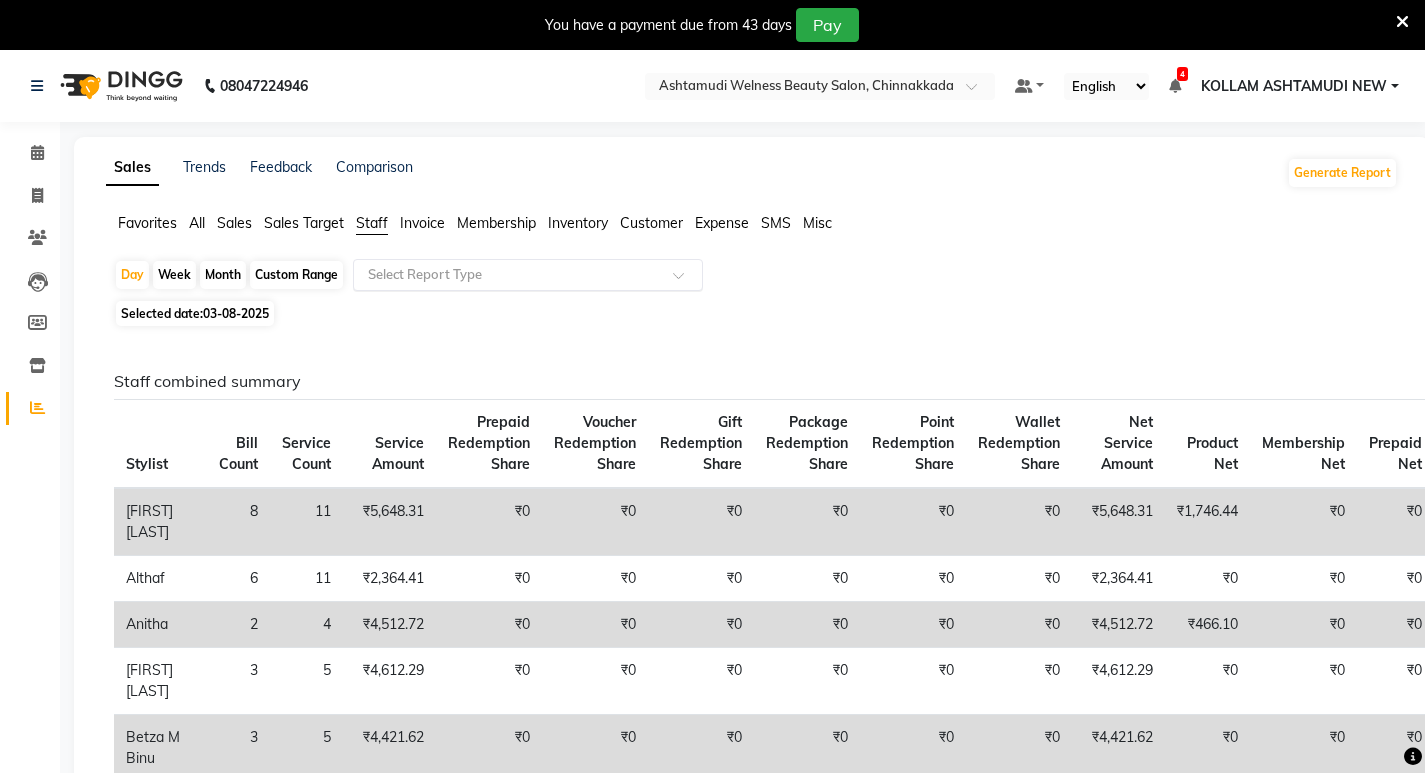 click 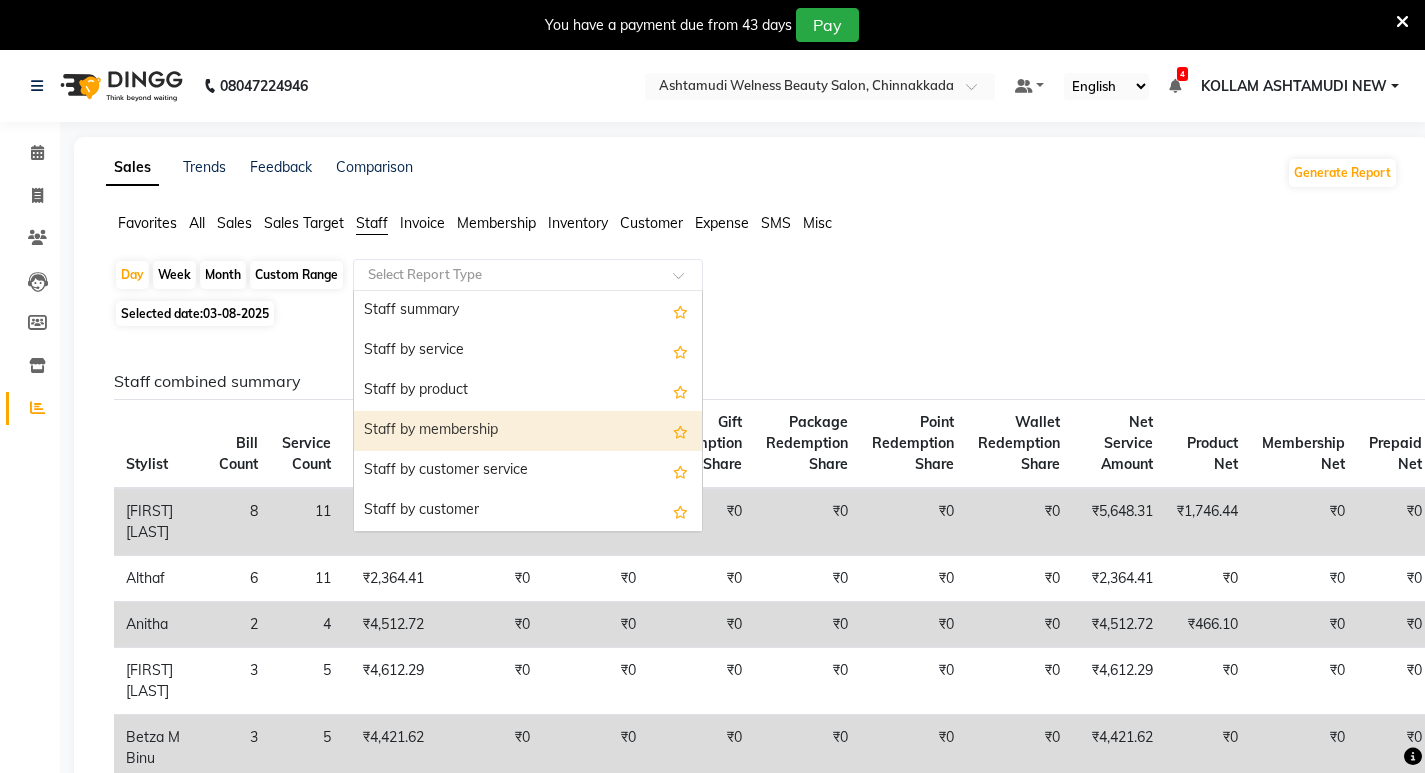 click on "Staff by membership" at bounding box center (528, 431) 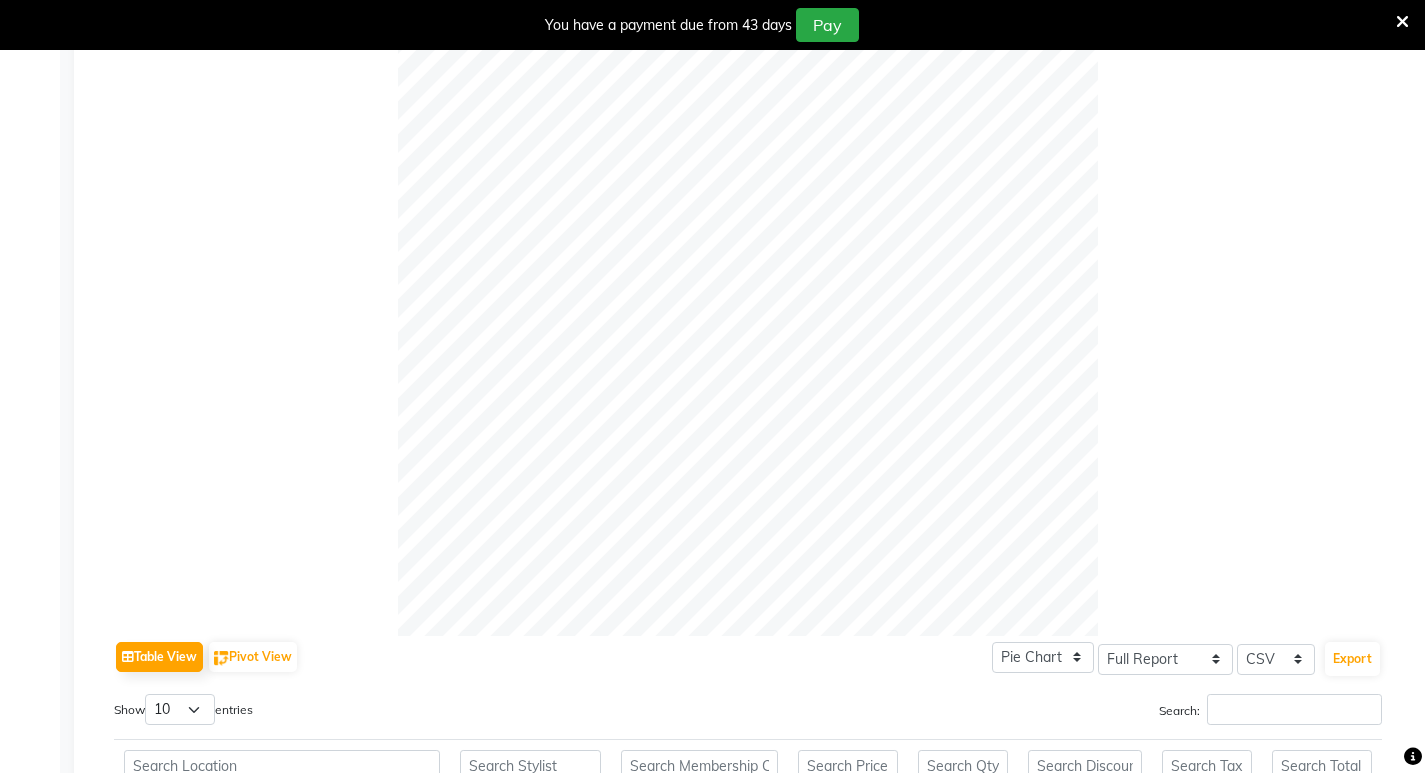 scroll, scrollTop: 600, scrollLeft: 0, axis: vertical 